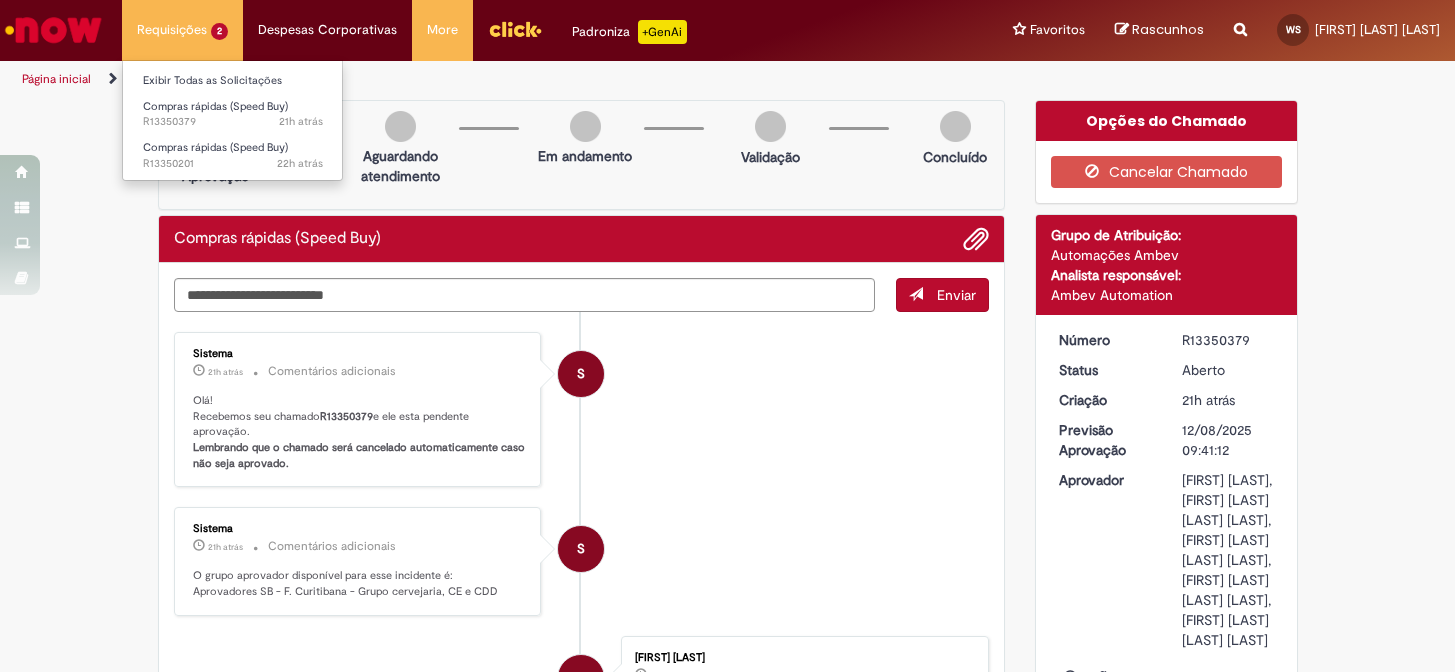 scroll, scrollTop: 0, scrollLeft: 0, axis: both 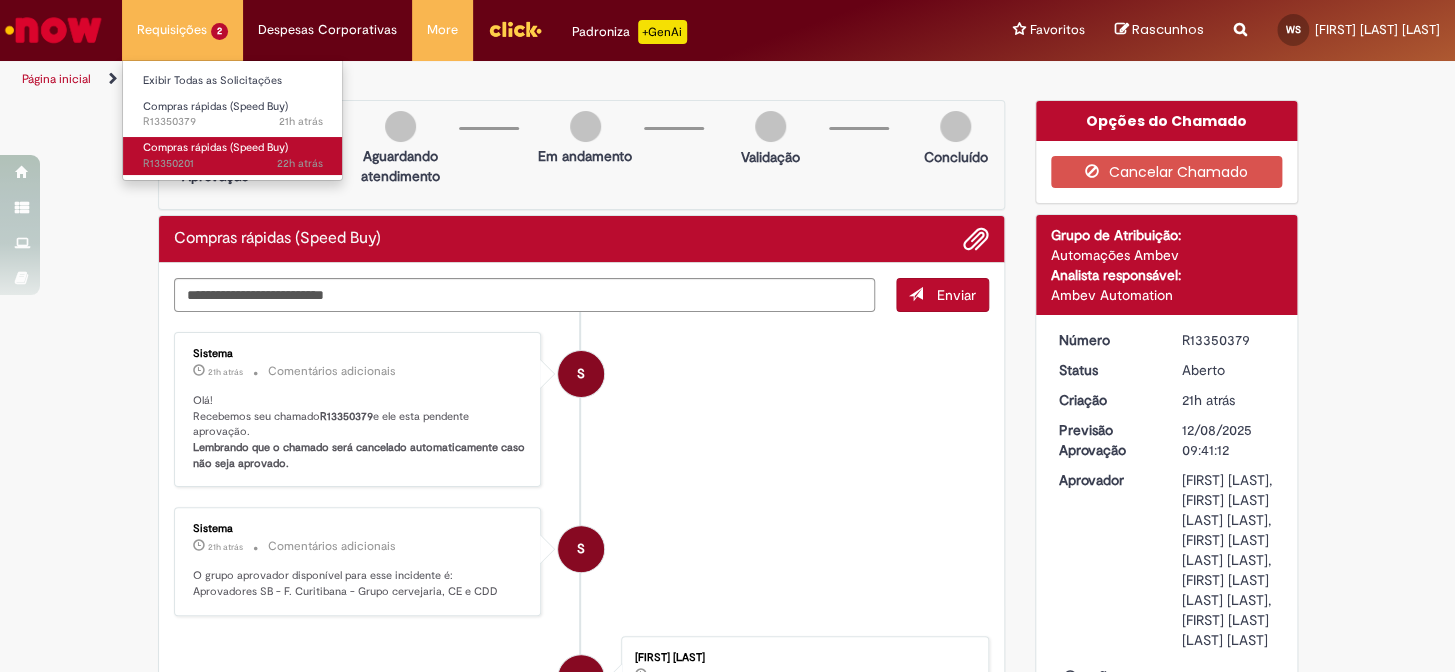 click on "Compras rápidas (Speed Buy)" at bounding box center (215, 147) 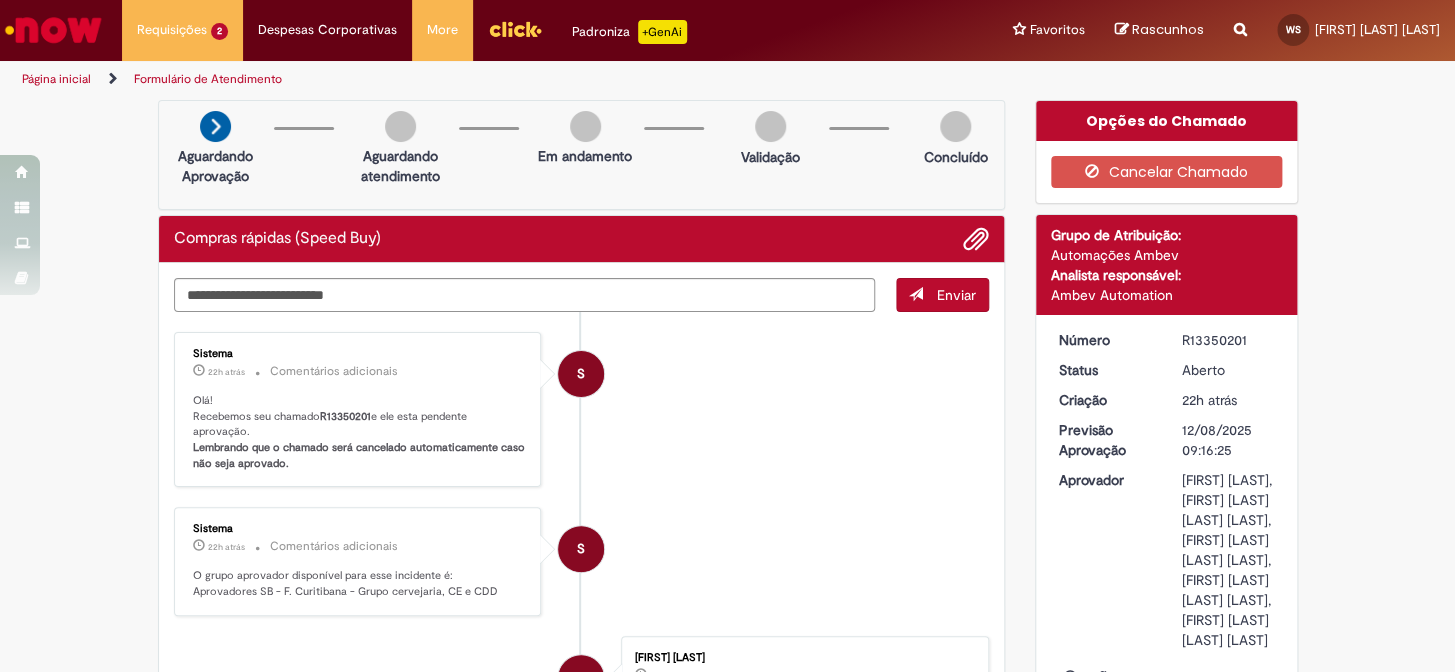 click on "Página inicial" at bounding box center [56, 79] 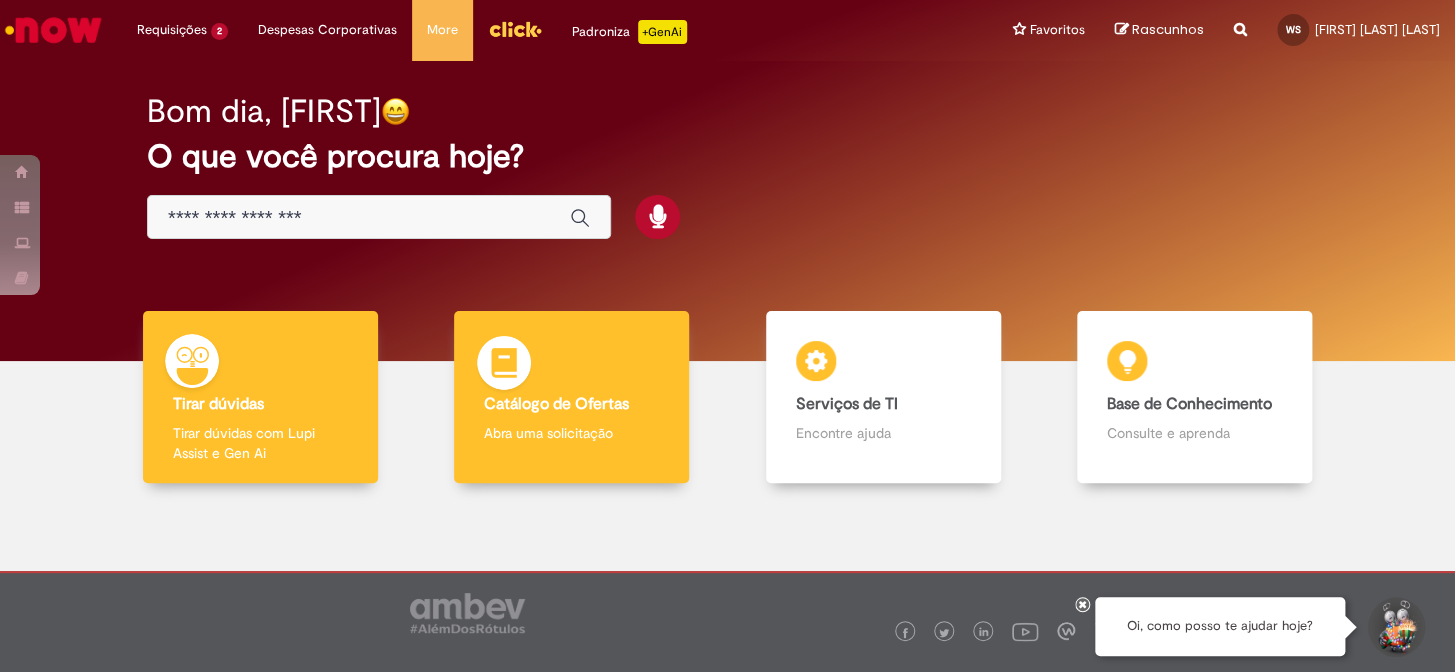 click on "Catálogo de Ofertas
Catálogo de Ofertas
Abra uma solicitação" at bounding box center [571, 397] 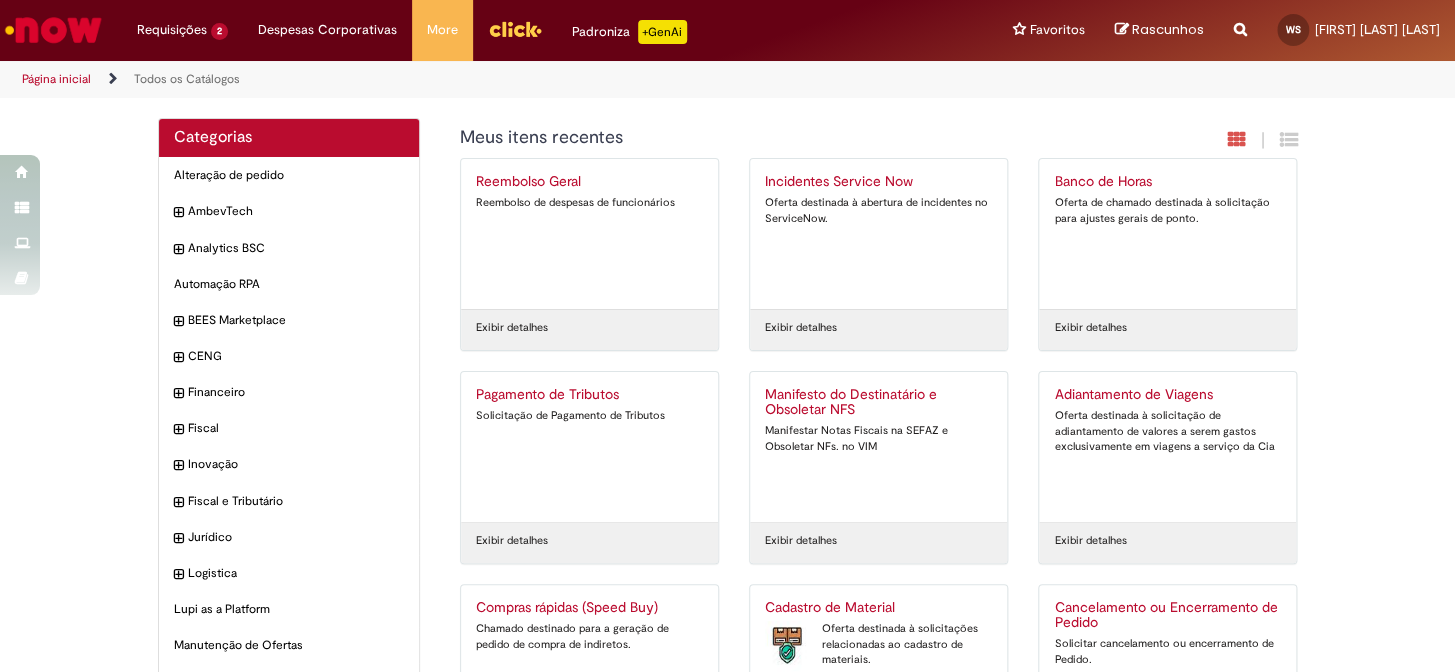 click on "Compras rápidas (Speed Buy)" at bounding box center (589, 608) 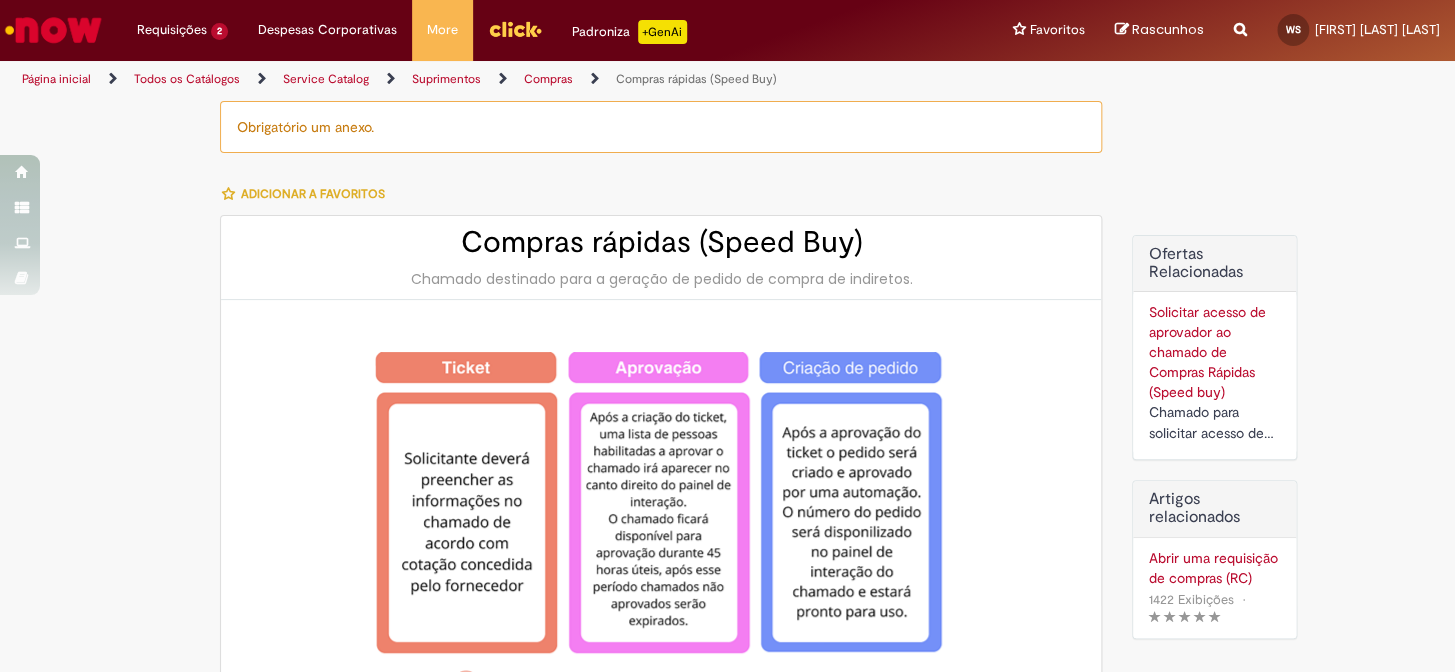 type on "********" 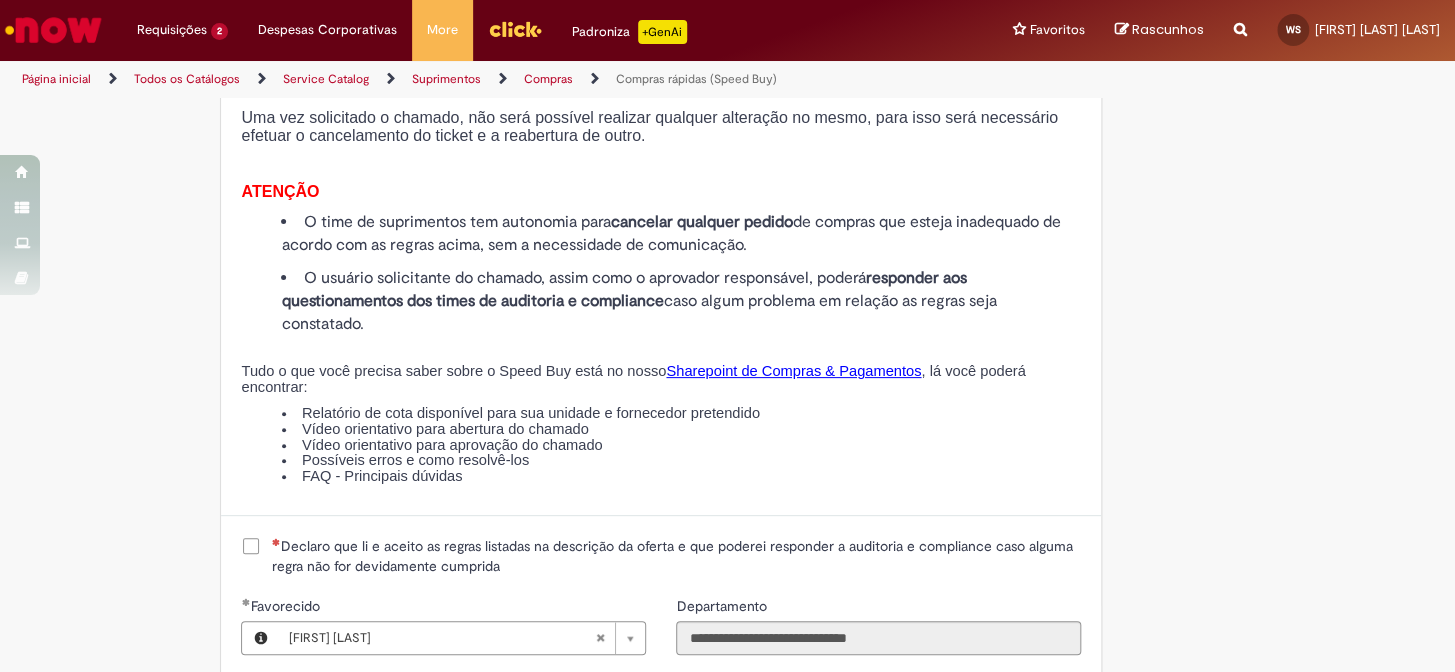 scroll, scrollTop: 2454, scrollLeft: 0, axis: vertical 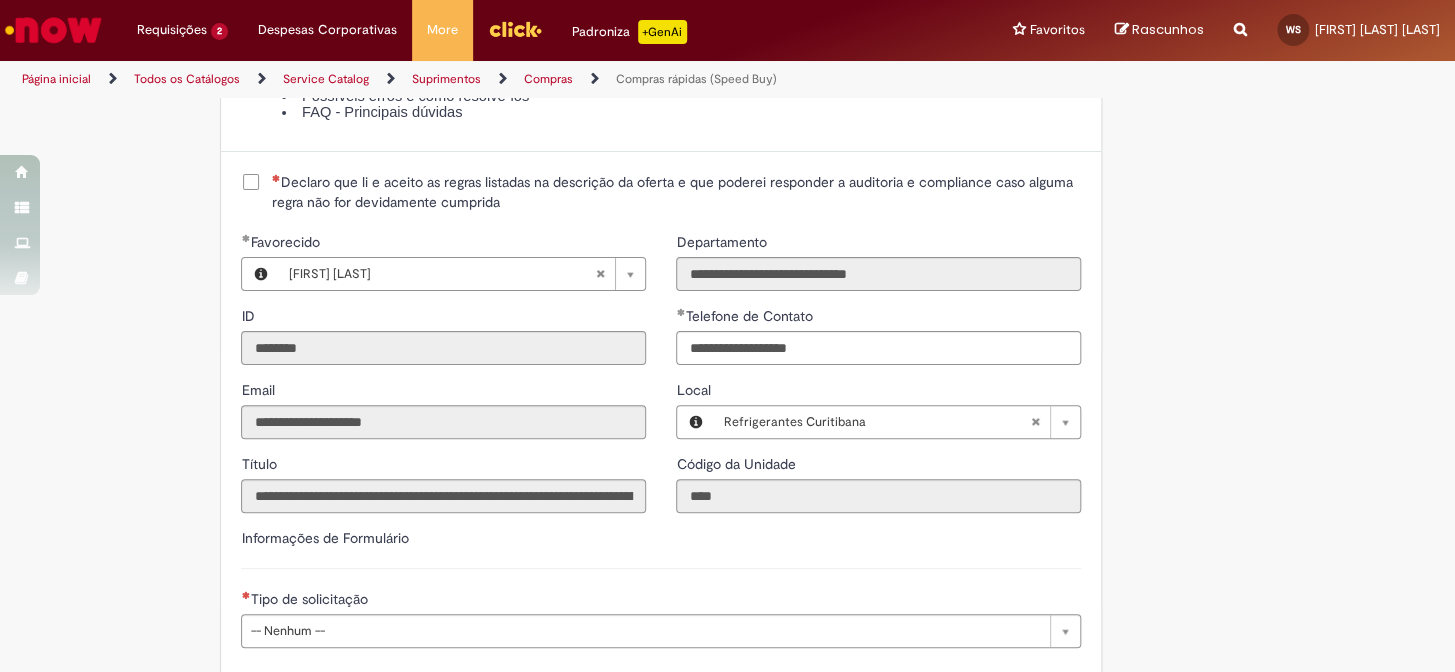 click on "Declaro que li e aceito as regras listadas na descrição da oferta e que poderei responder a auditoria e compliance caso alguma regra não for devidamente cumprida" at bounding box center [676, 192] 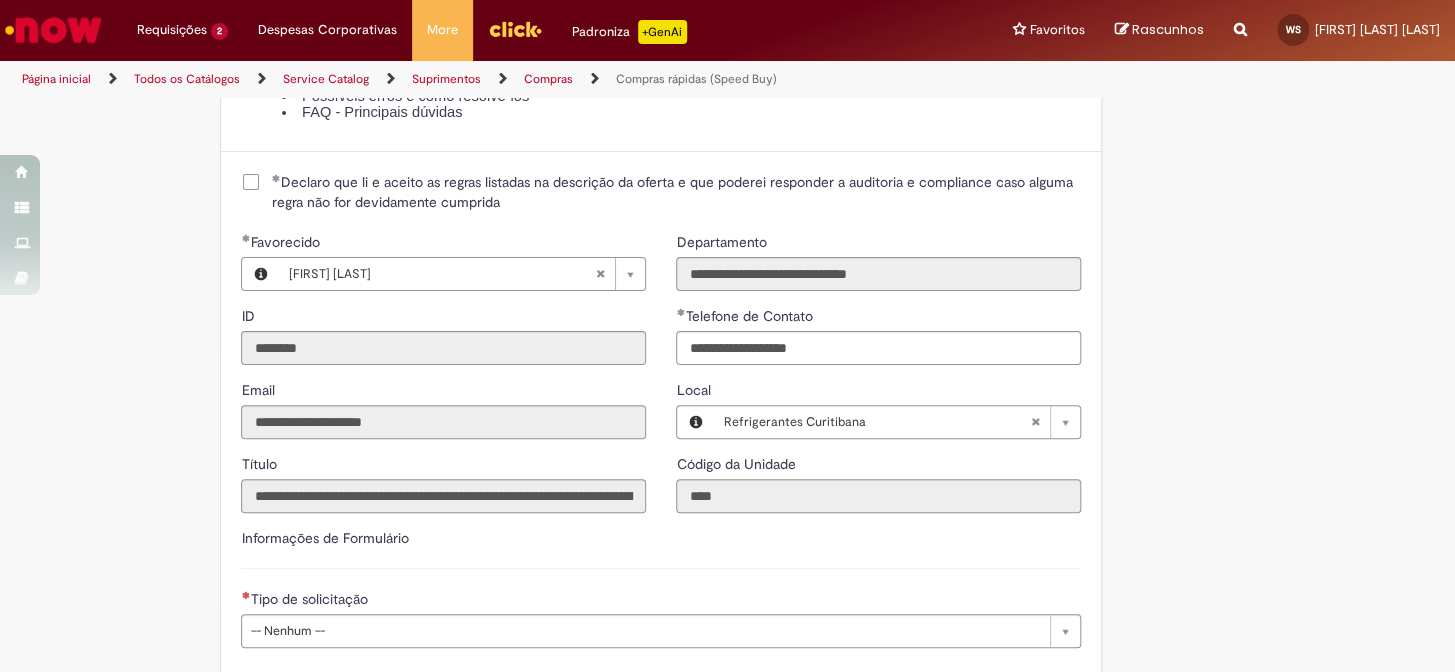 scroll, scrollTop: 2727, scrollLeft: 0, axis: vertical 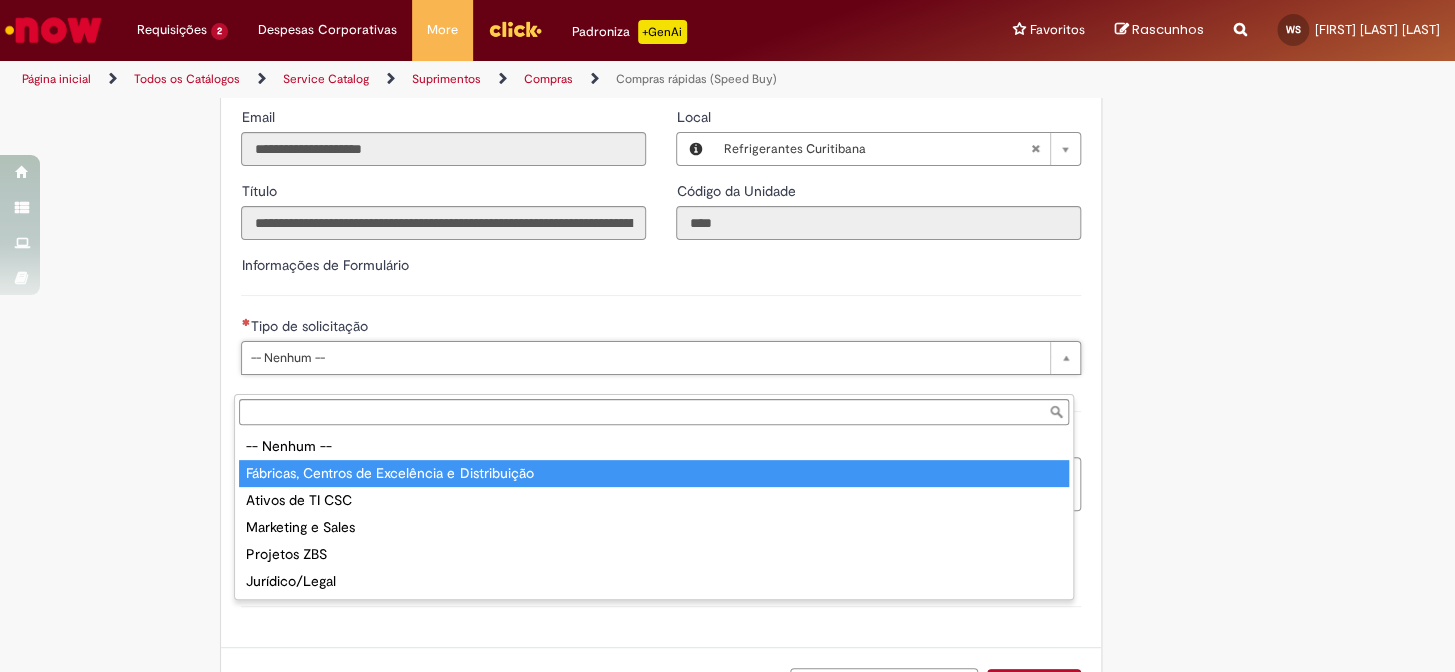 type on "**********" 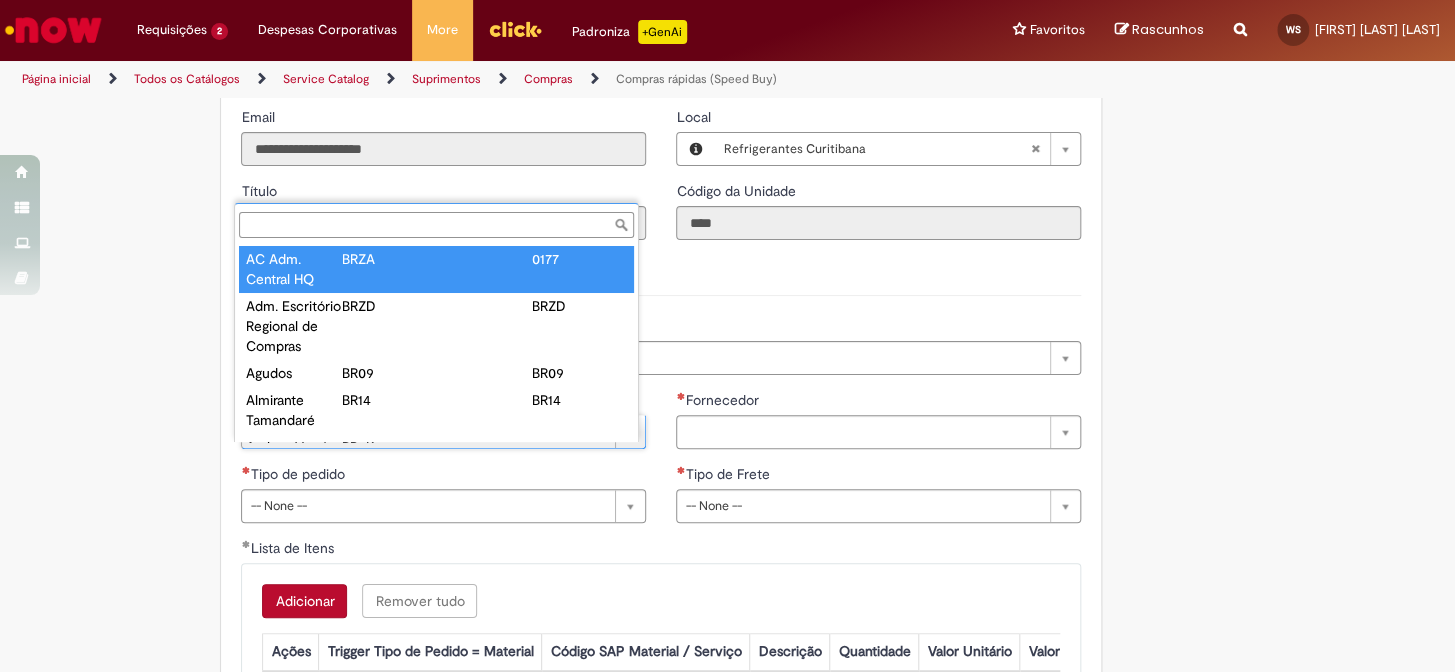 scroll, scrollTop: 8, scrollLeft: 0, axis: vertical 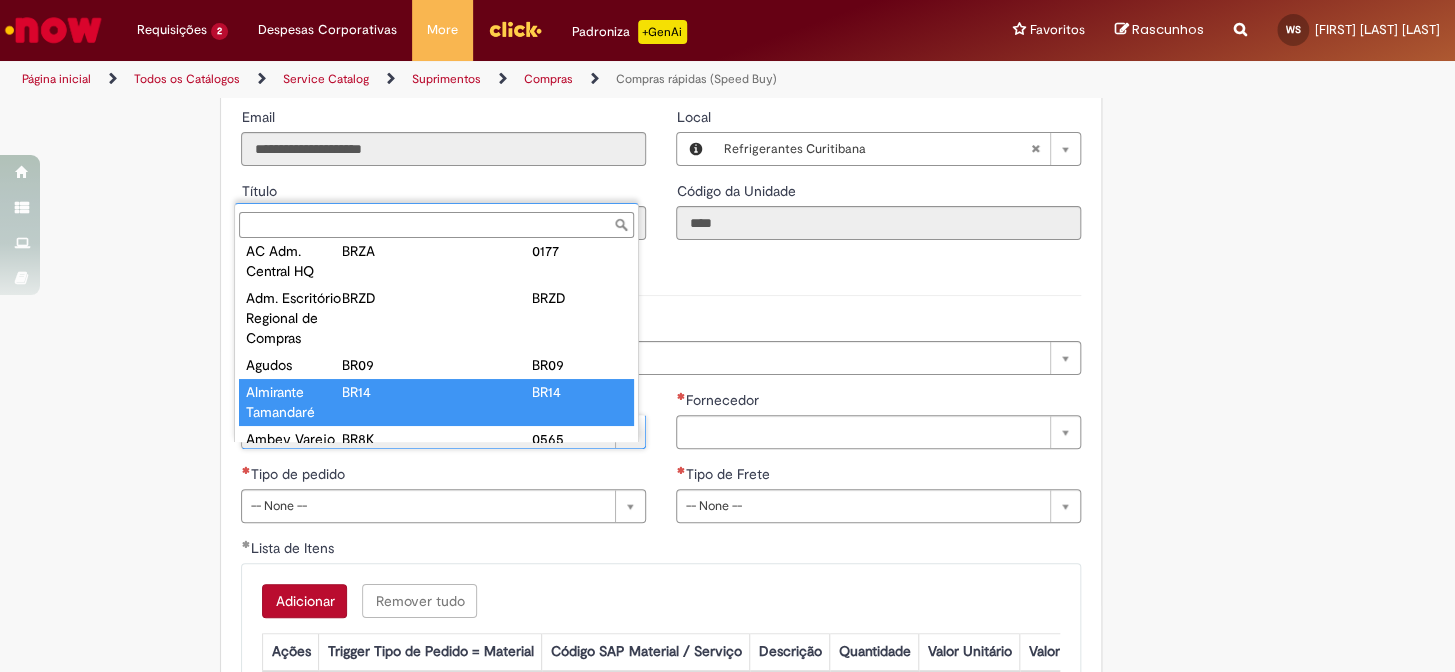 type on "**********" 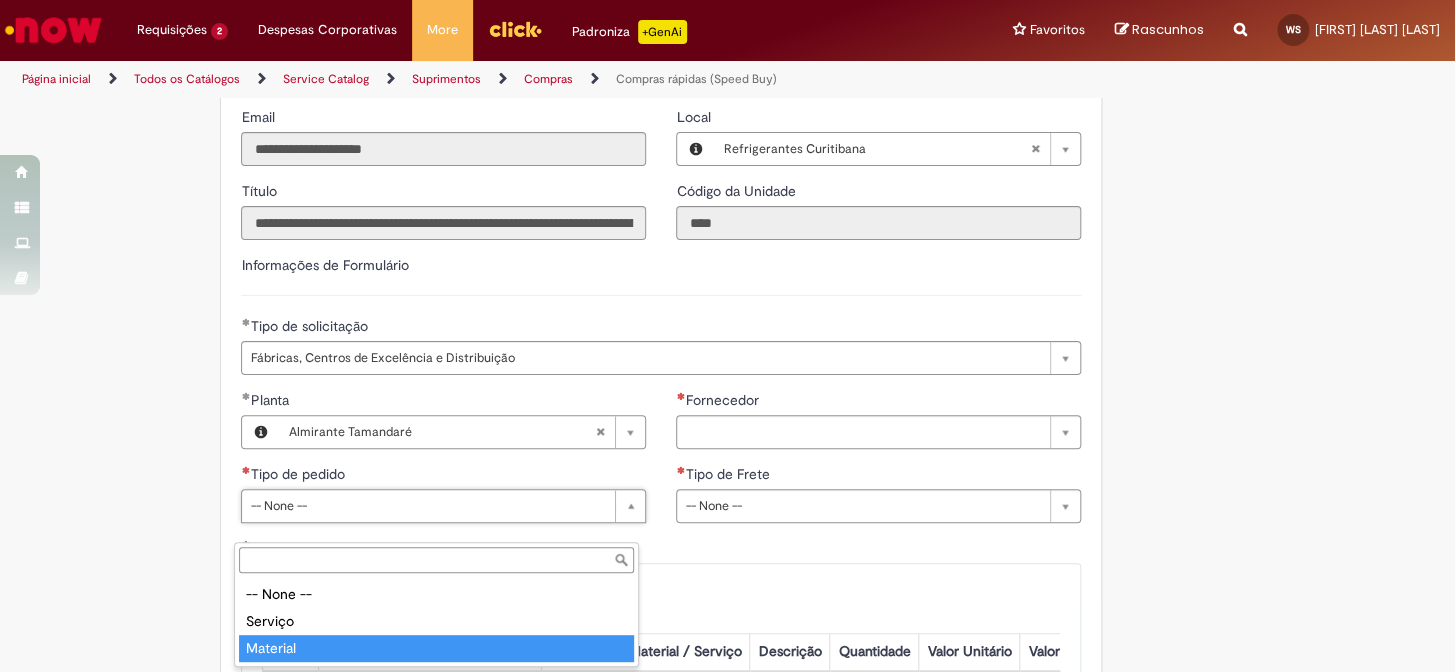 type on "********" 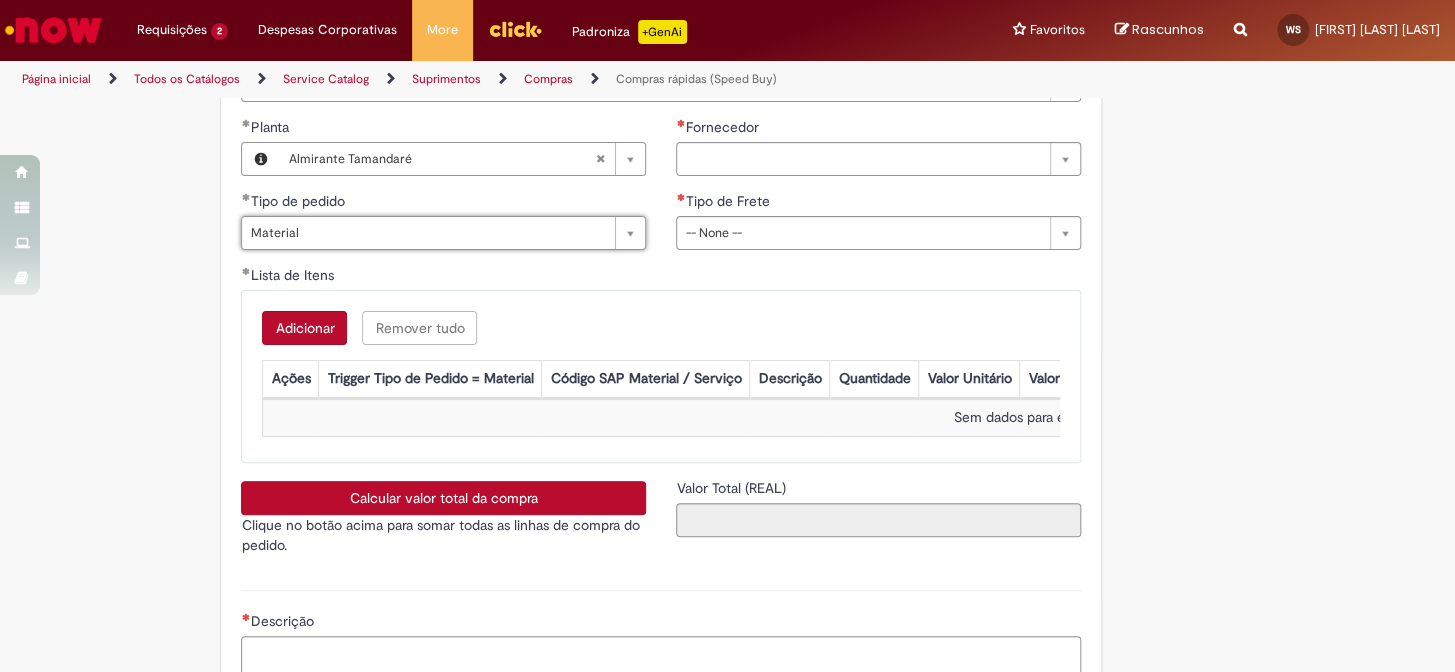 scroll, scrollTop: 2909, scrollLeft: 0, axis: vertical 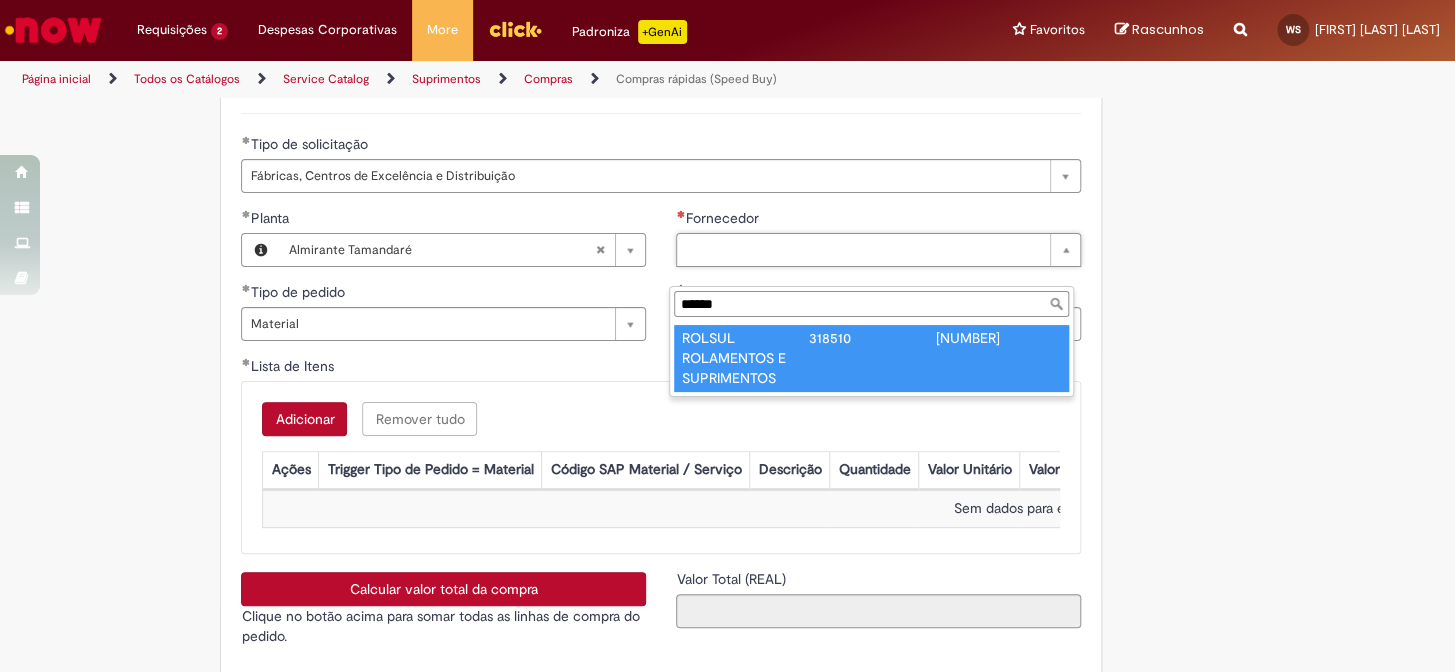 type on "******" 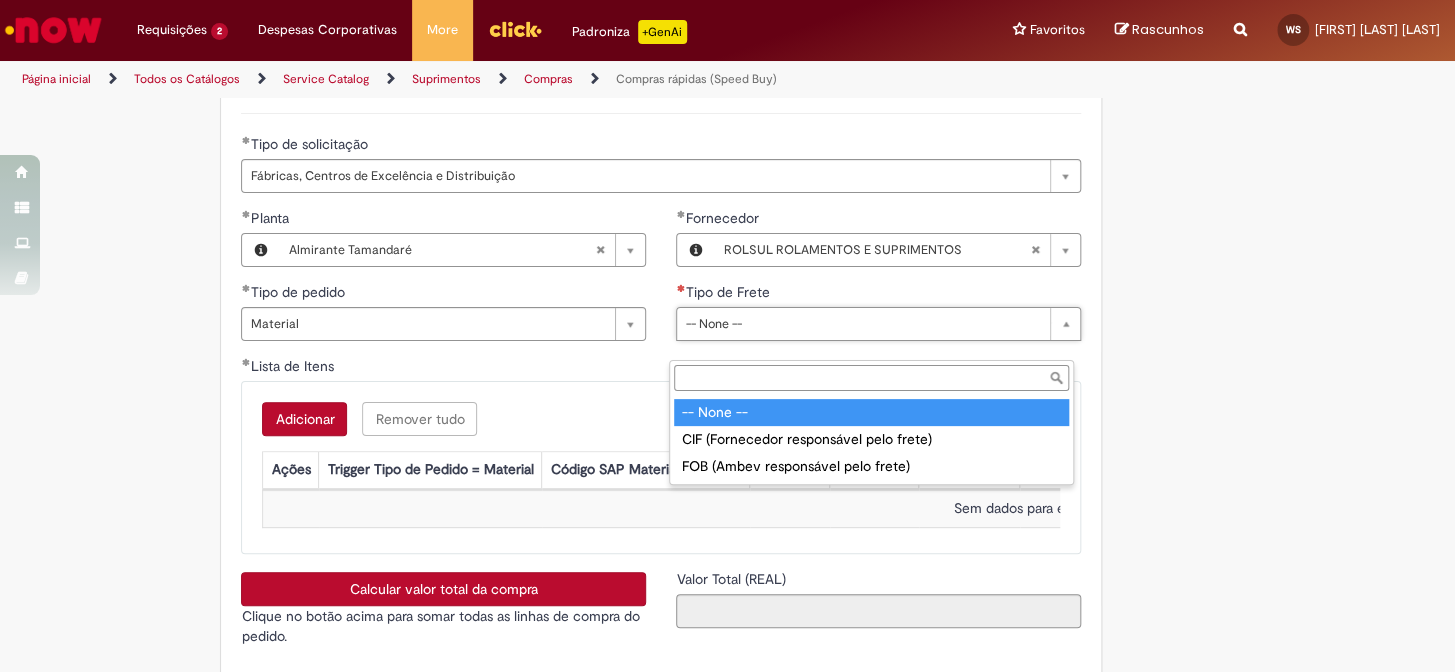 drag, startPoint x: 735, startPoint y: 349, endPoint x: 740, endPoint y: 373, distance: 24.5153 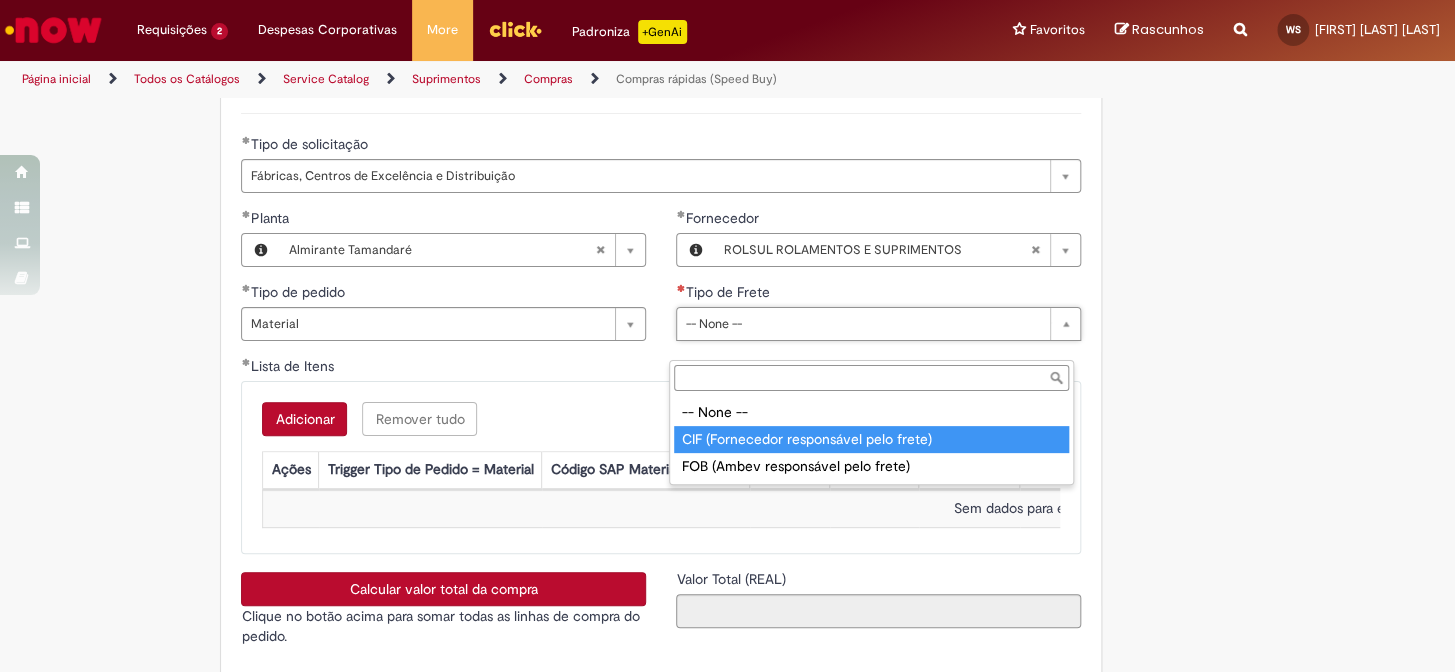 type on "**********" 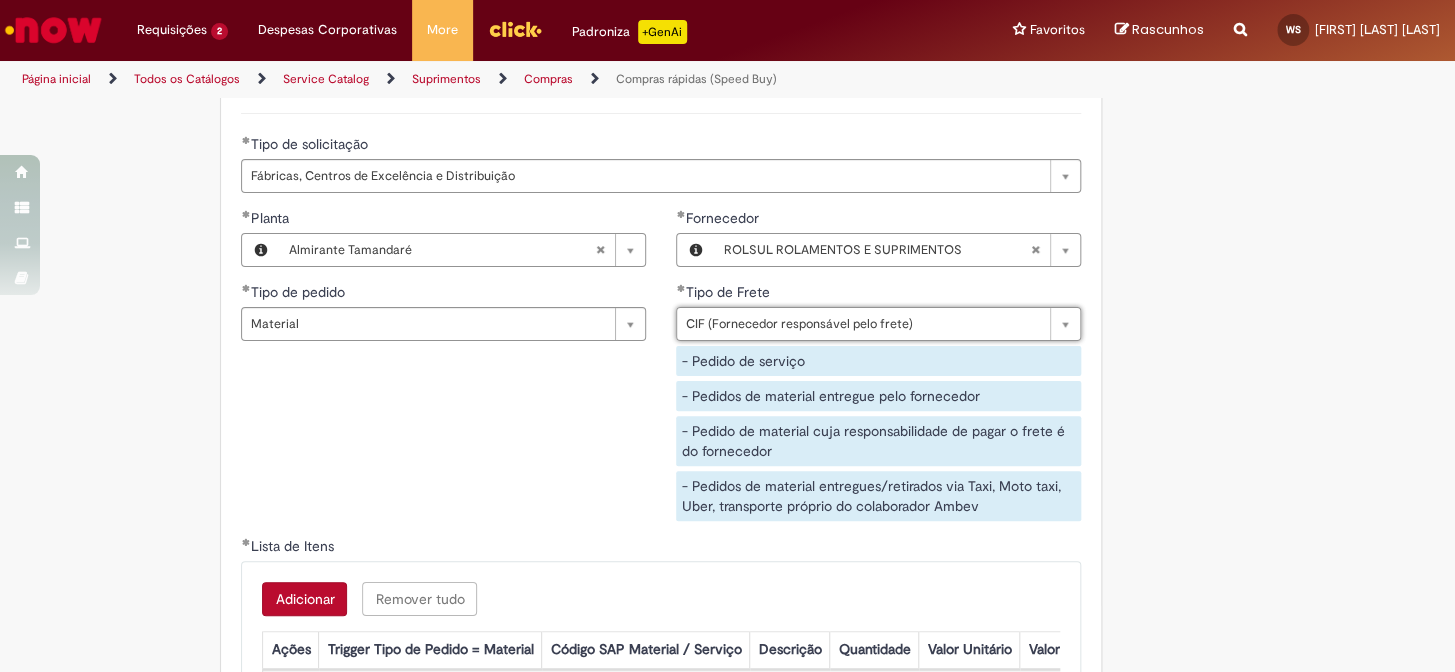 scroll, scrollTop: 3272, scrollLeft: 0, axis: vertical 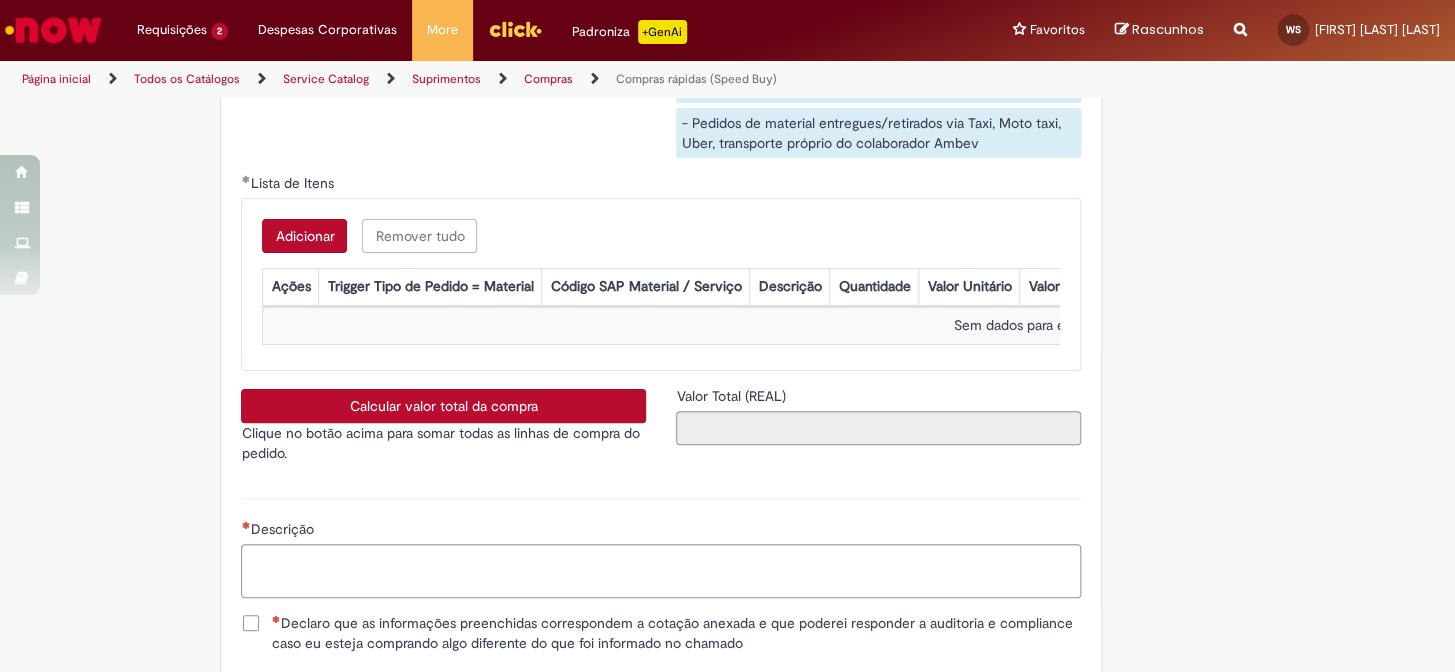 click on "Adicionar" at bounding box center (304, 236) 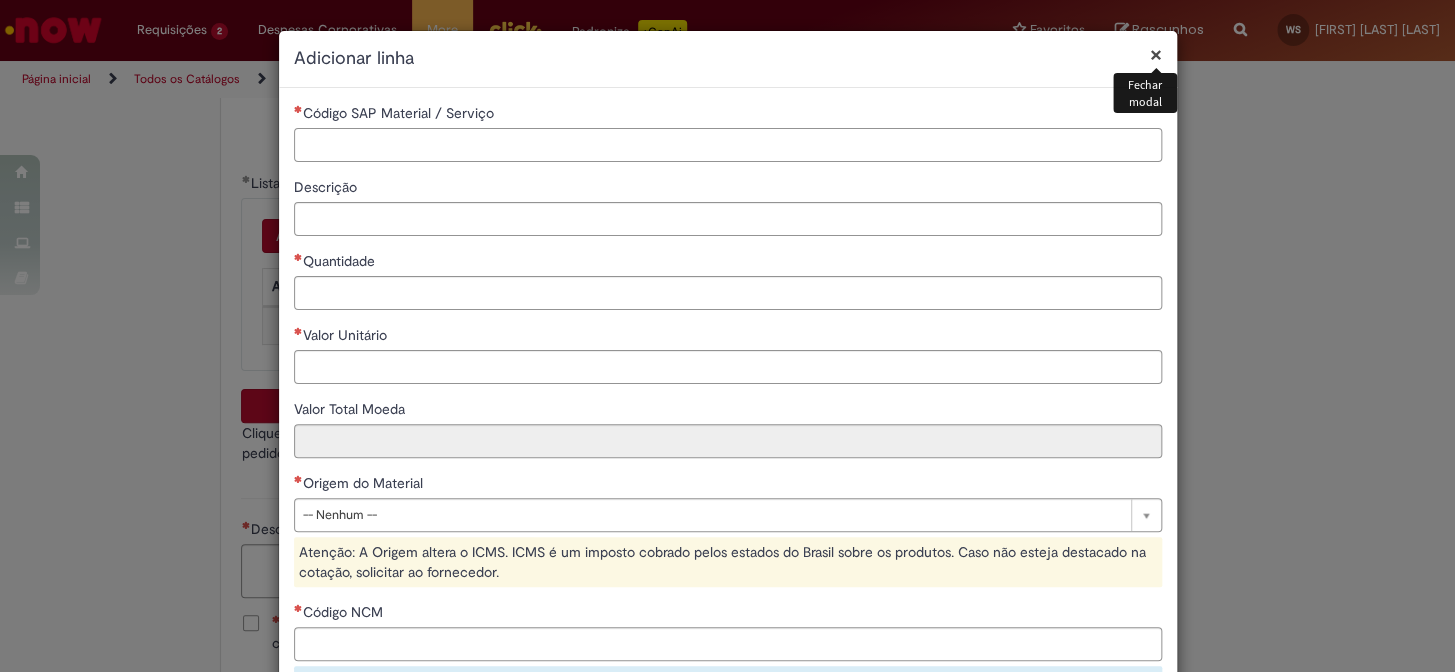 click on "Código SAP Material / Serviço" at bounding box center (728, 145) 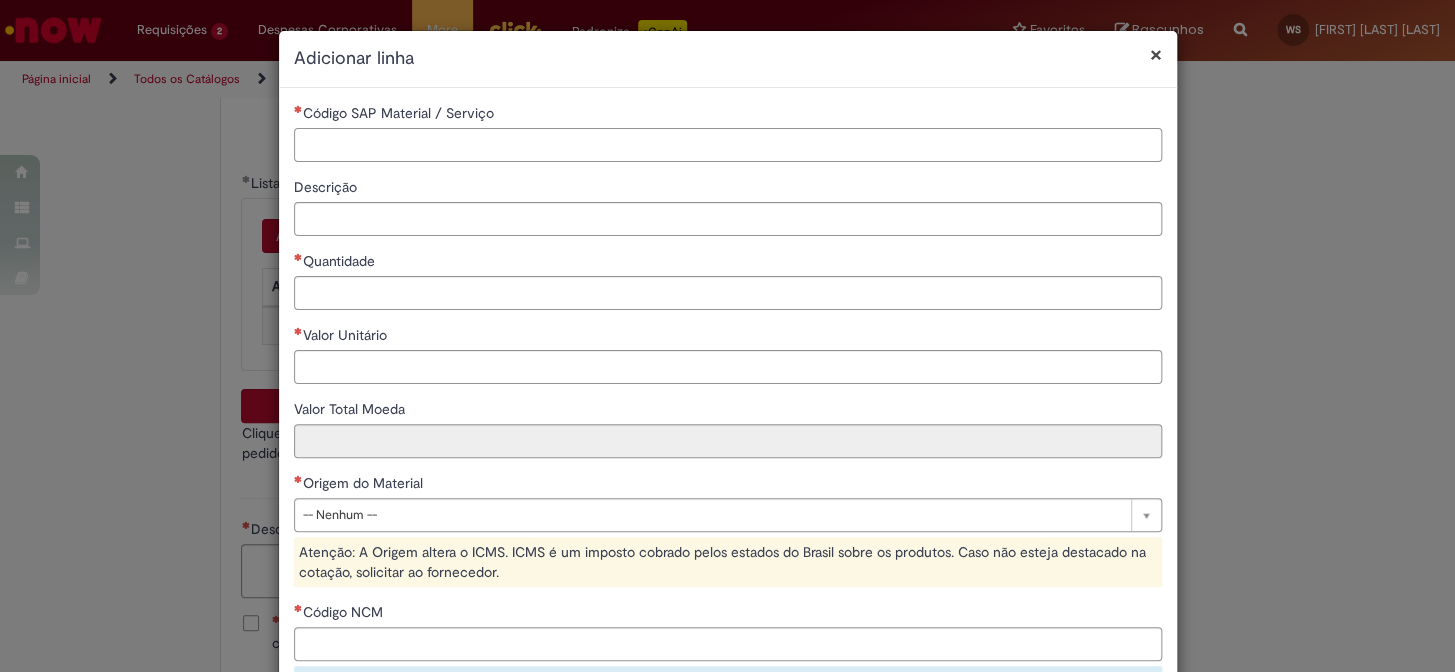 paste on "********" 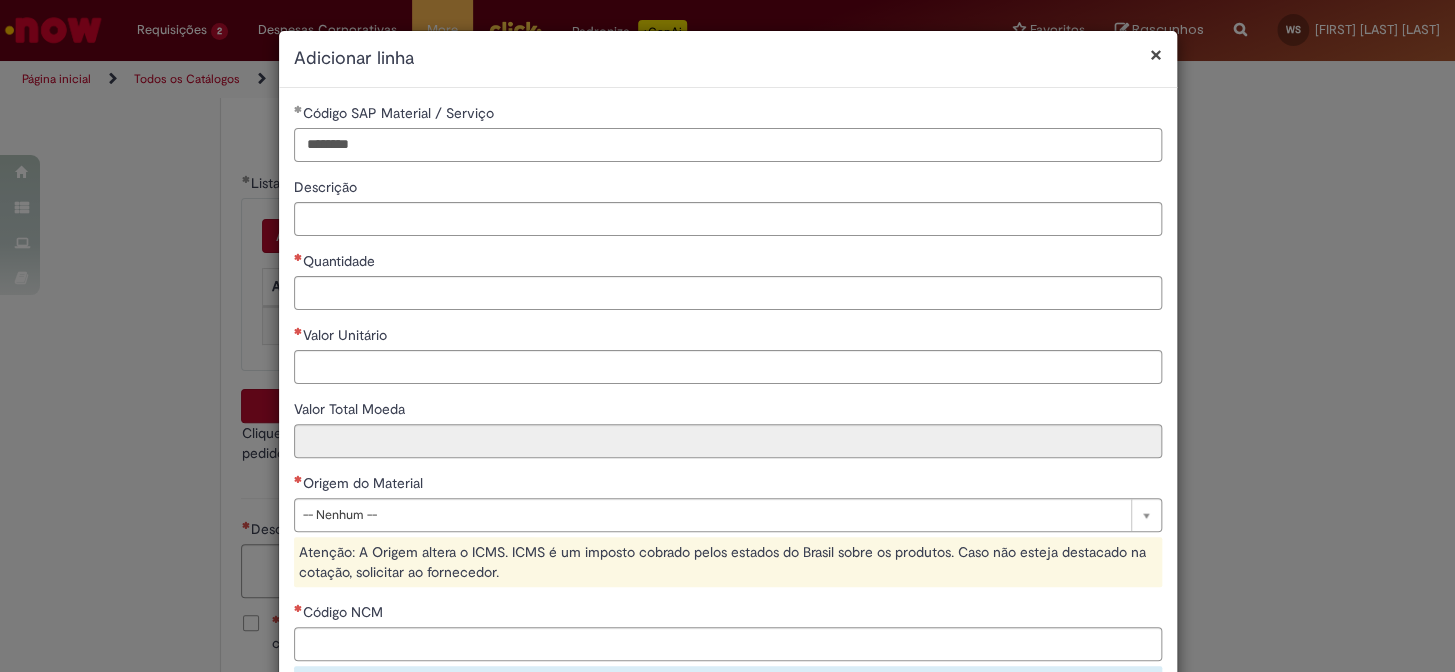 type on "********" 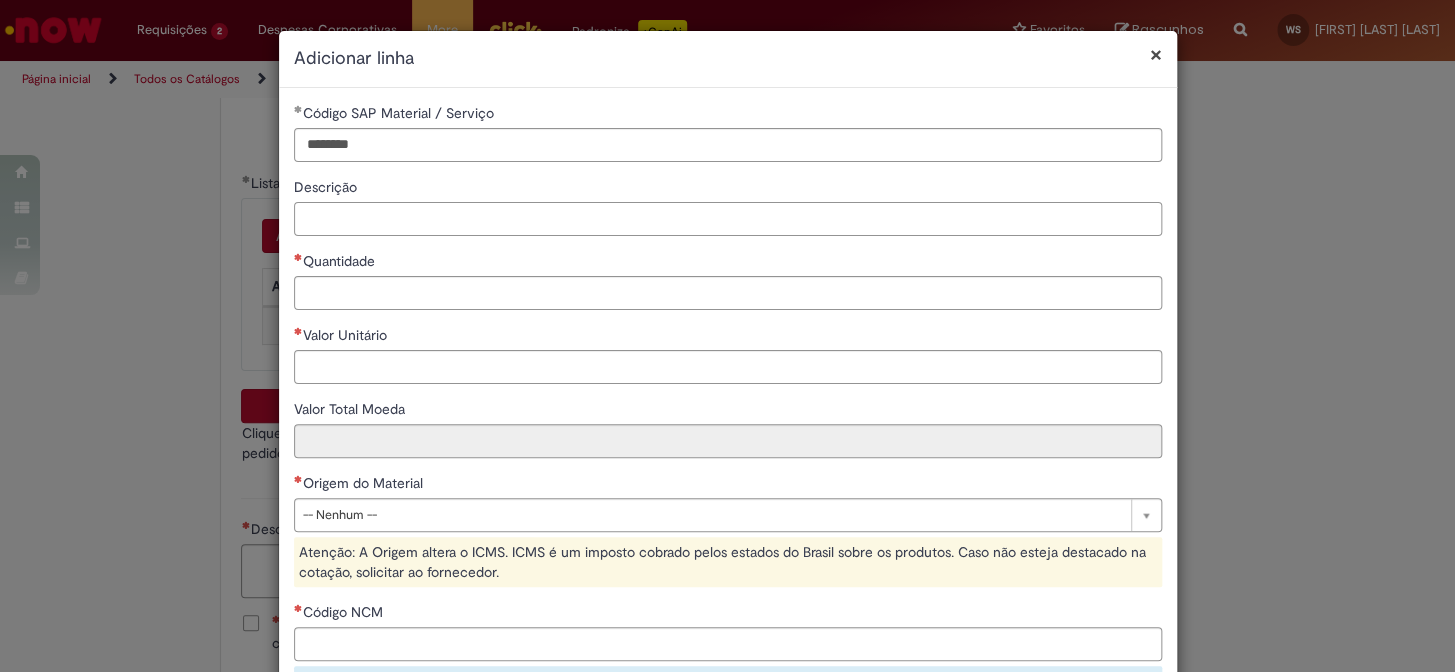 click on "Descrição" at bounding box center [728, 219] 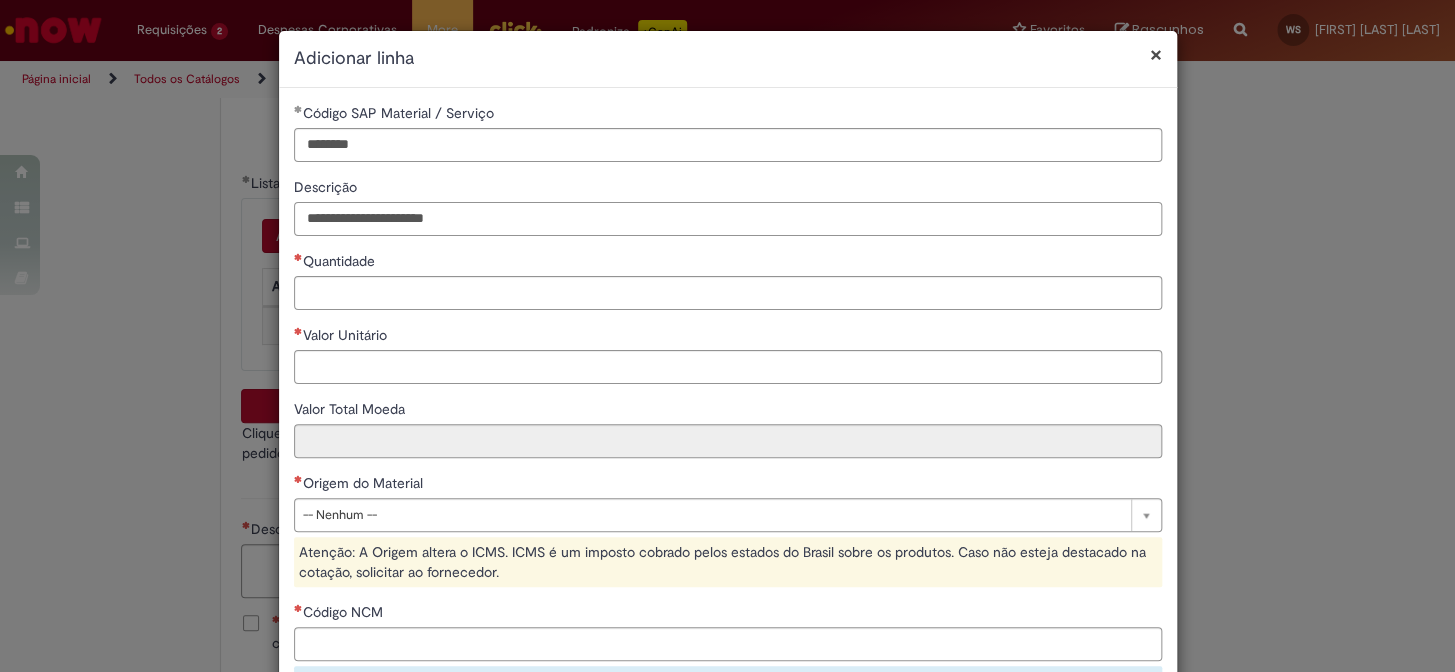 type on "**********" 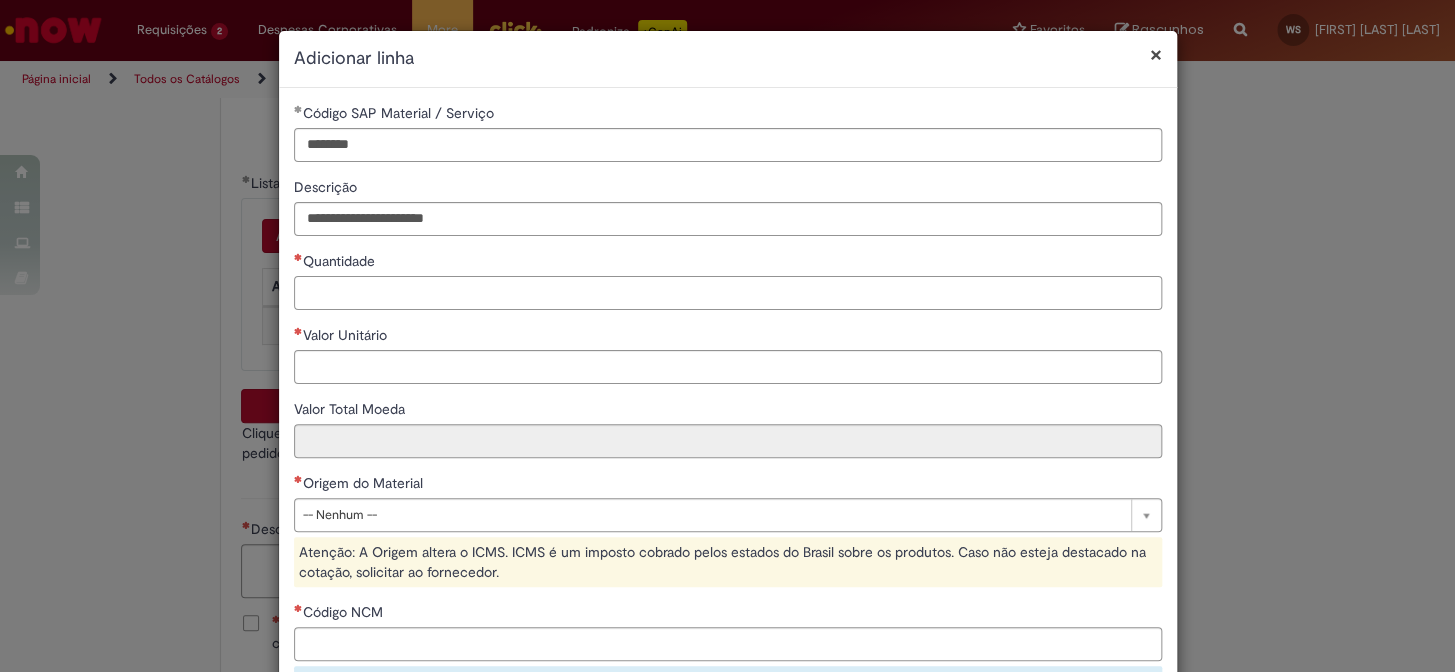 click on "Quantidade" at bounding box center (728, 293) 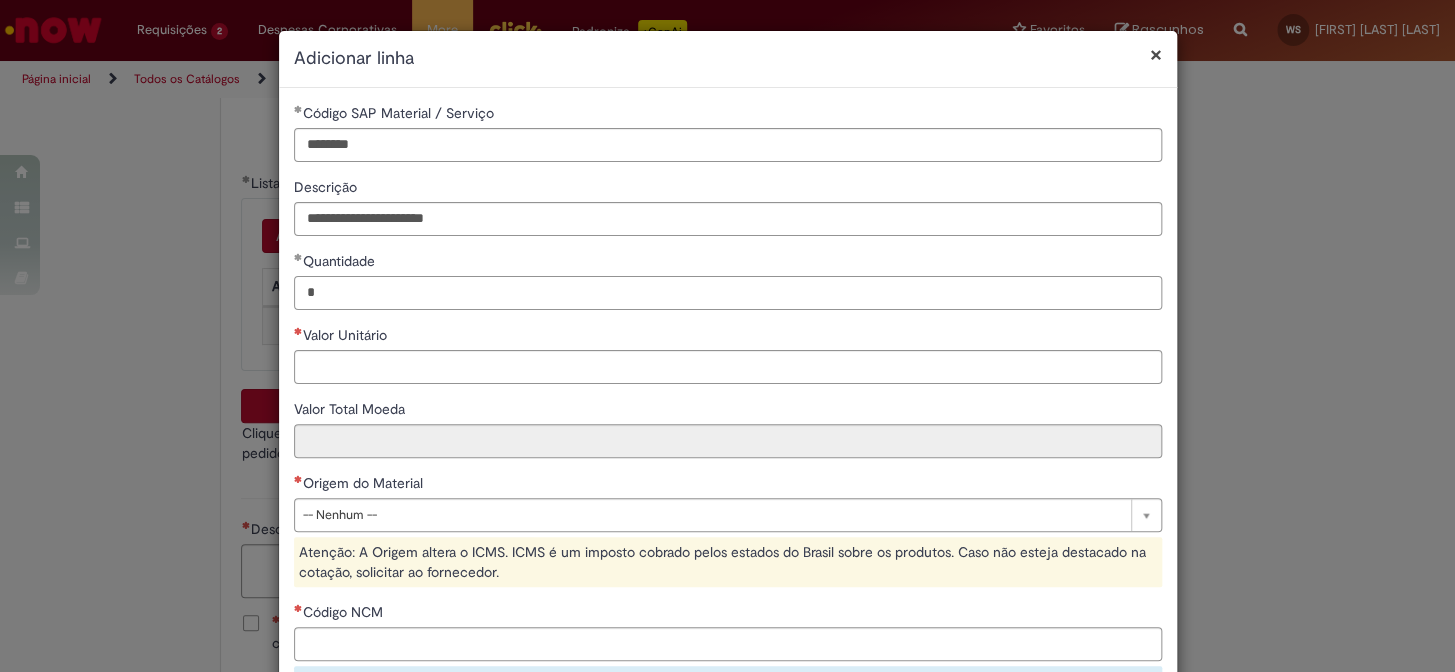 type on "*" 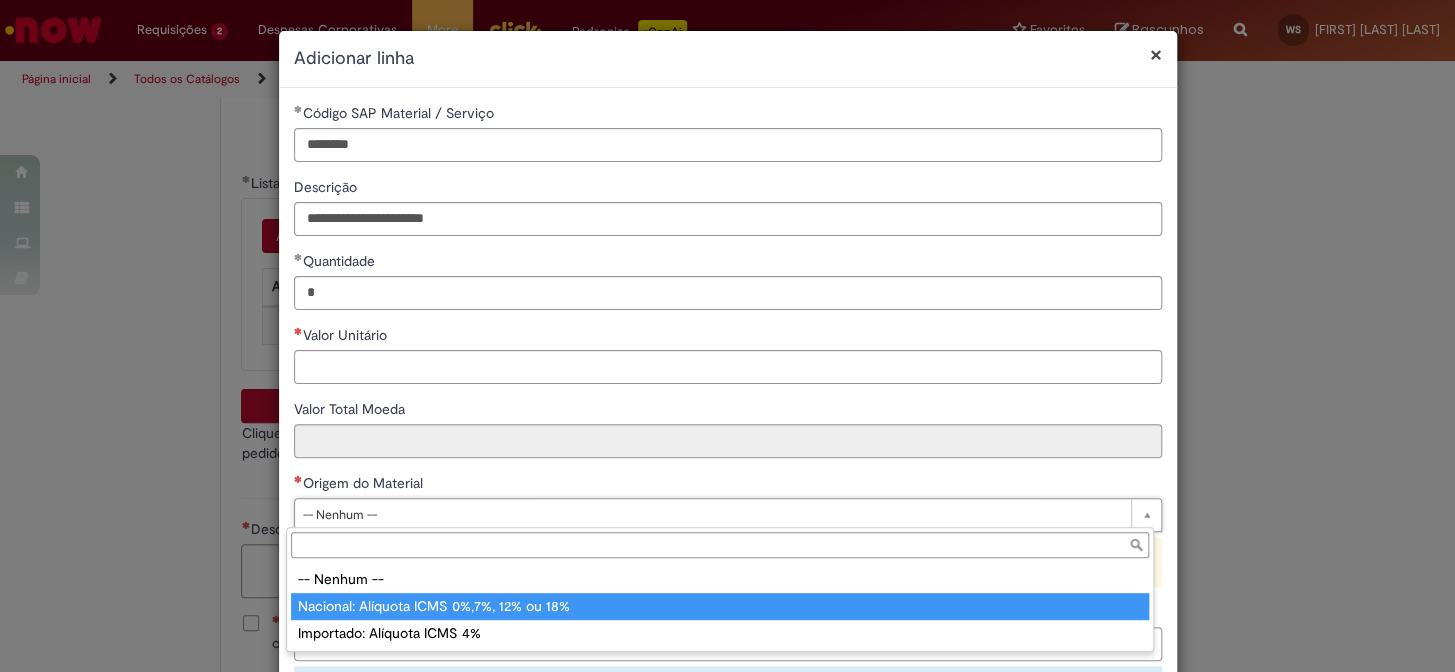 type on "**********" 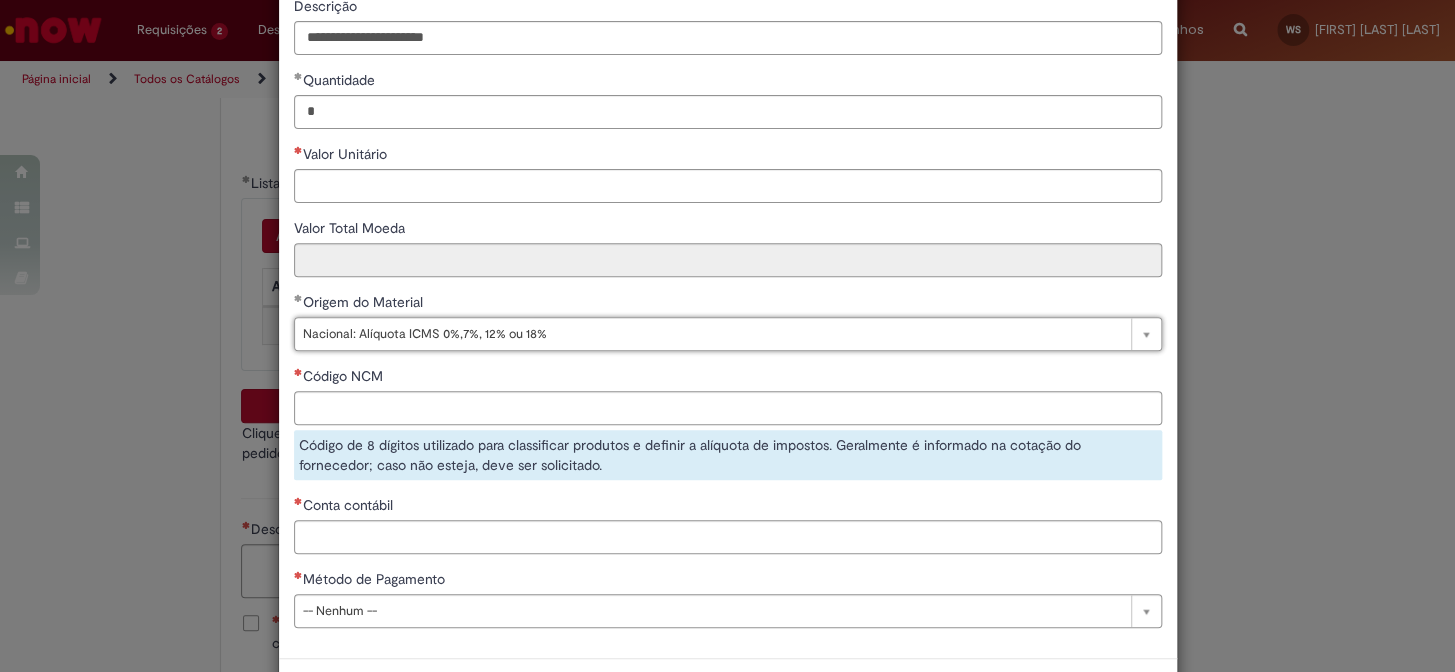 scroll, scrollTop: 261, scrollLeft: 0, axis: vertical 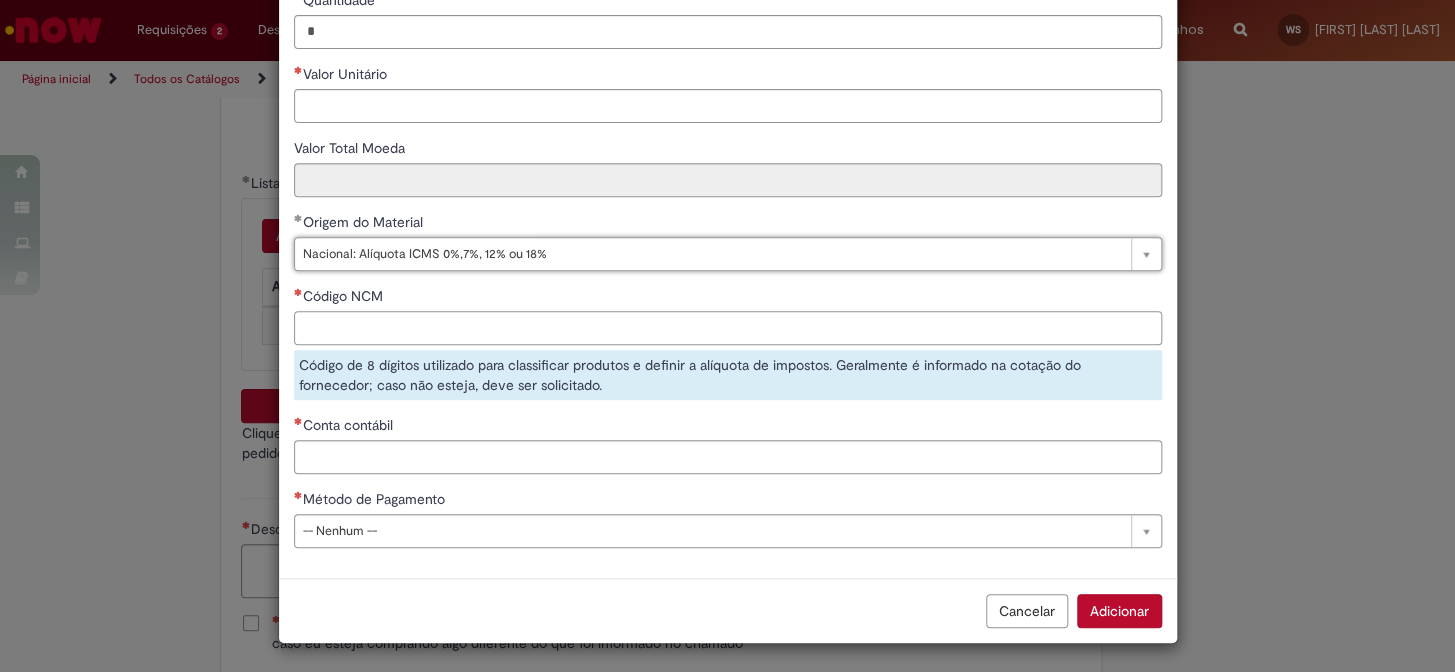 click on "Código NCM" at bounding box center [728, 328] 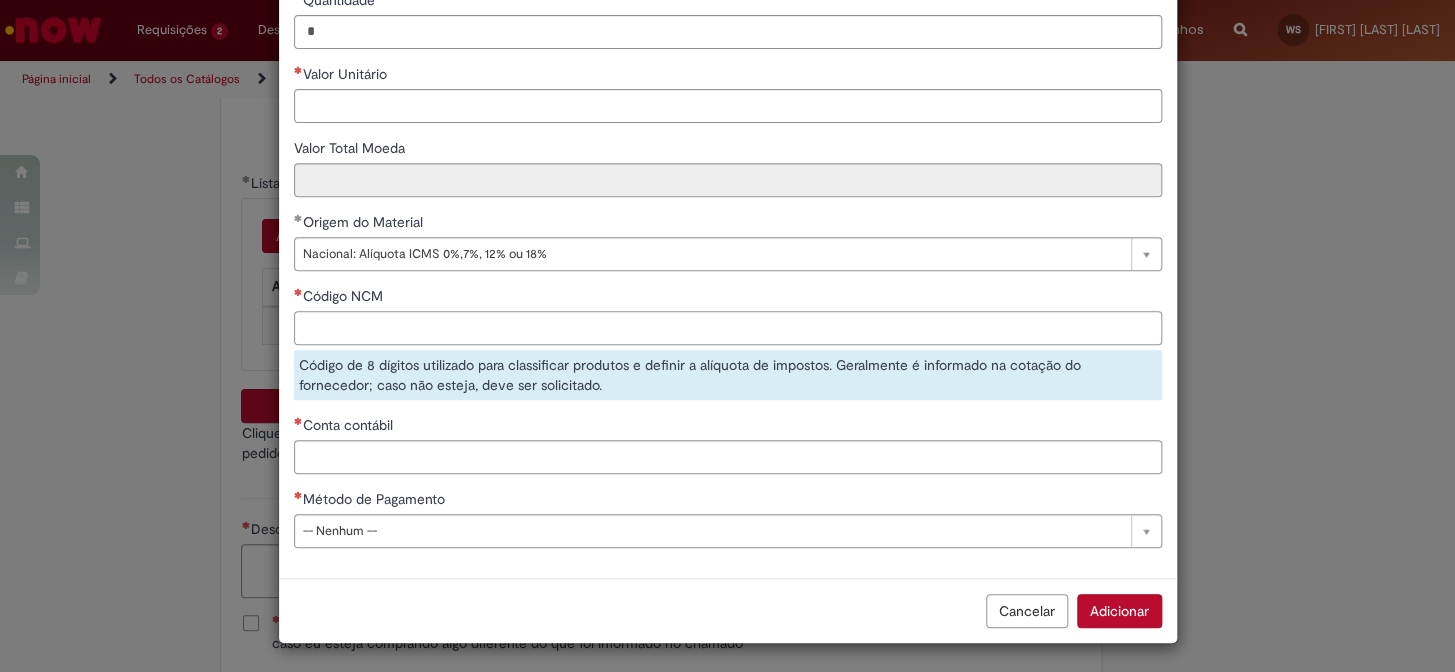 paste on "**********" 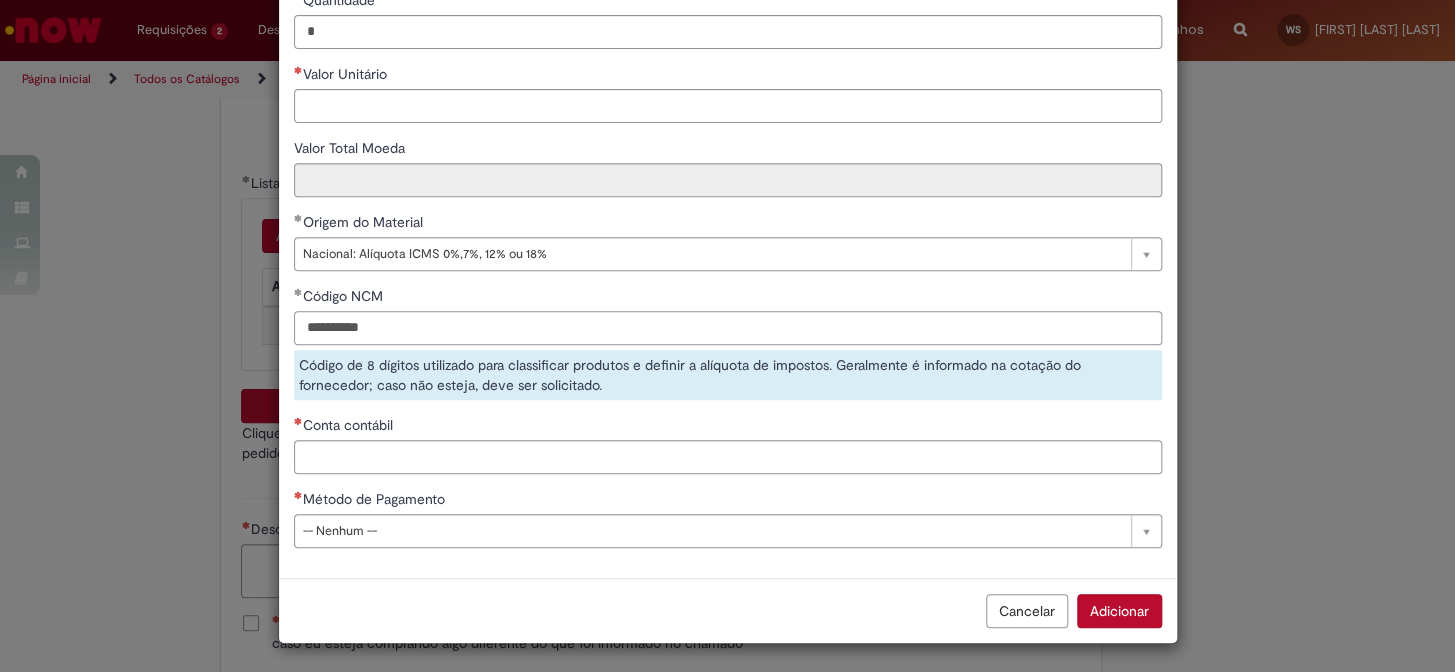 click on "**********" at bounding box center (728, 328) 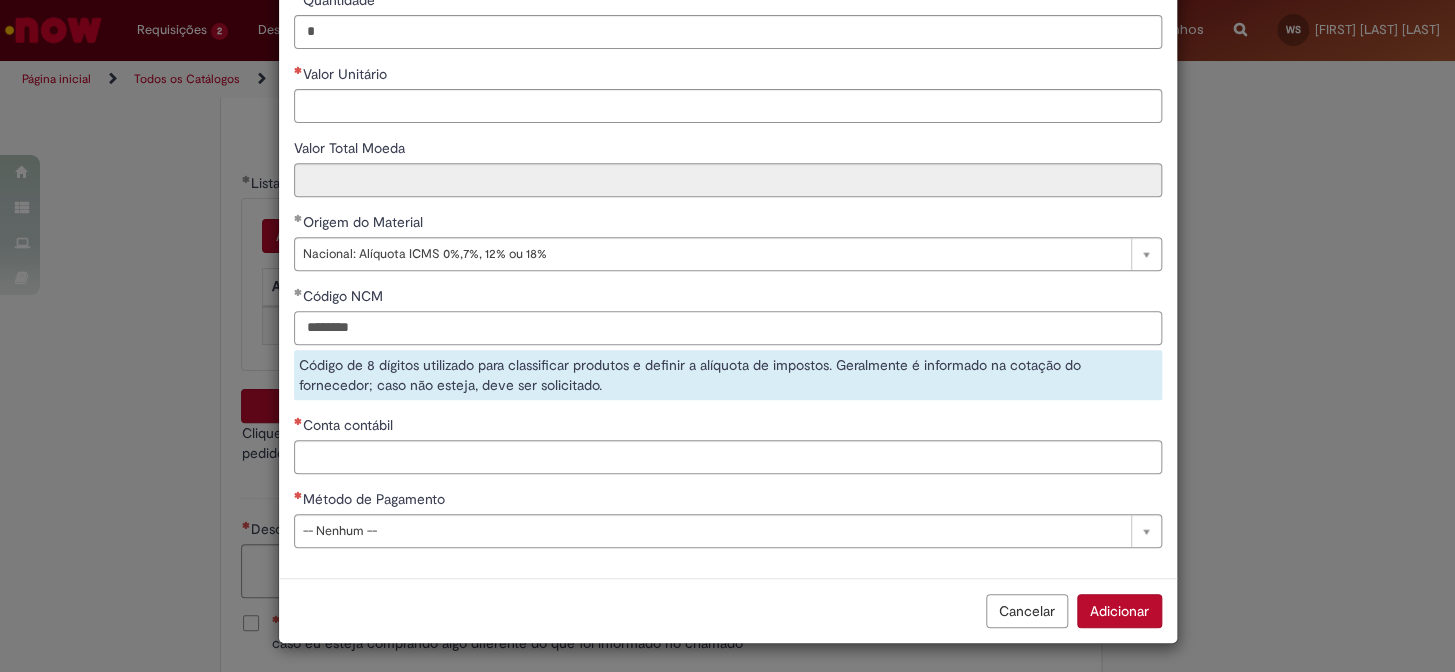 type on "********" 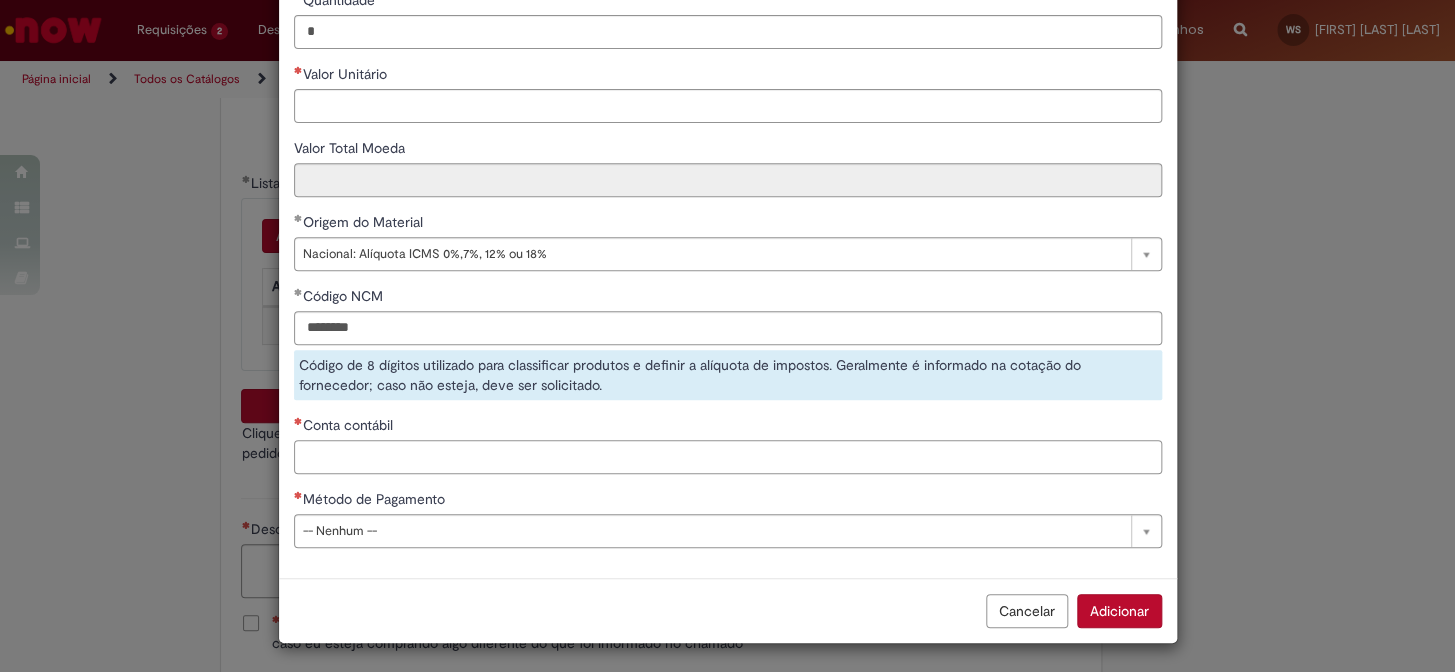 click on "Conta contábil" at bounding box center [728, 457] 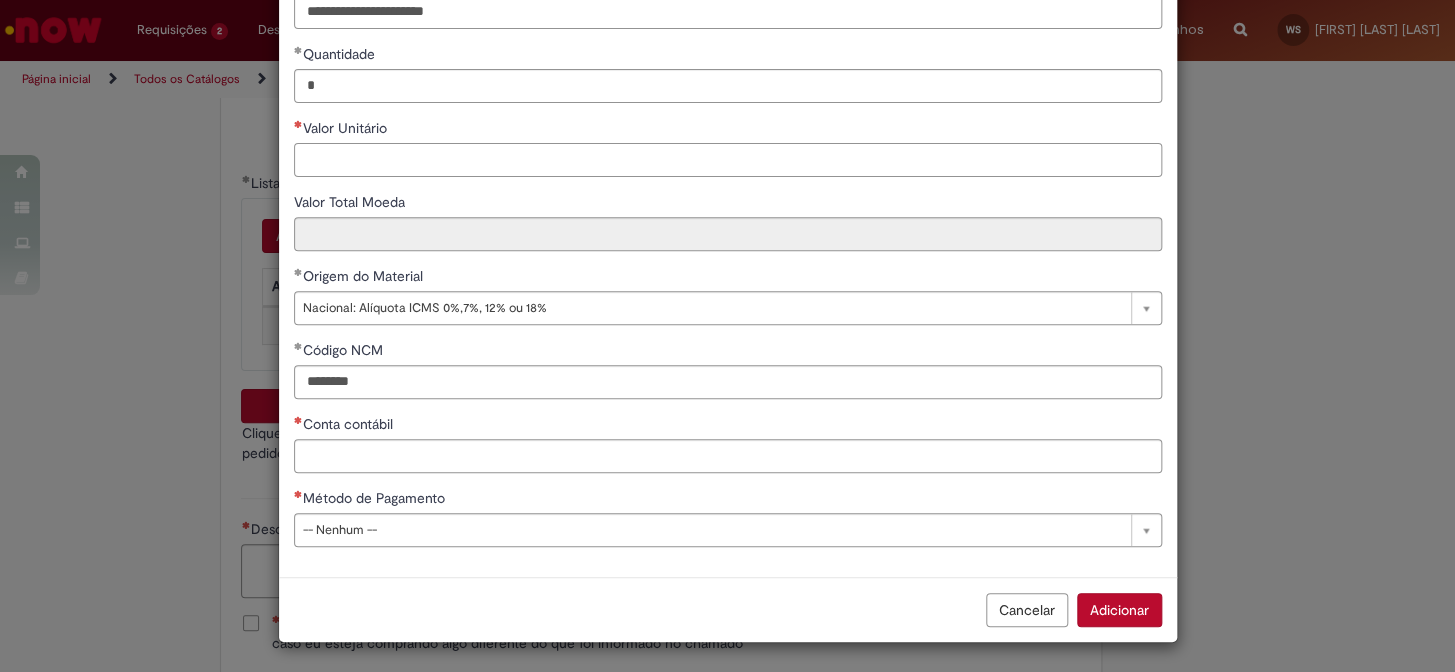 click on "Valor Unitário" at bounding box center (728, 160) 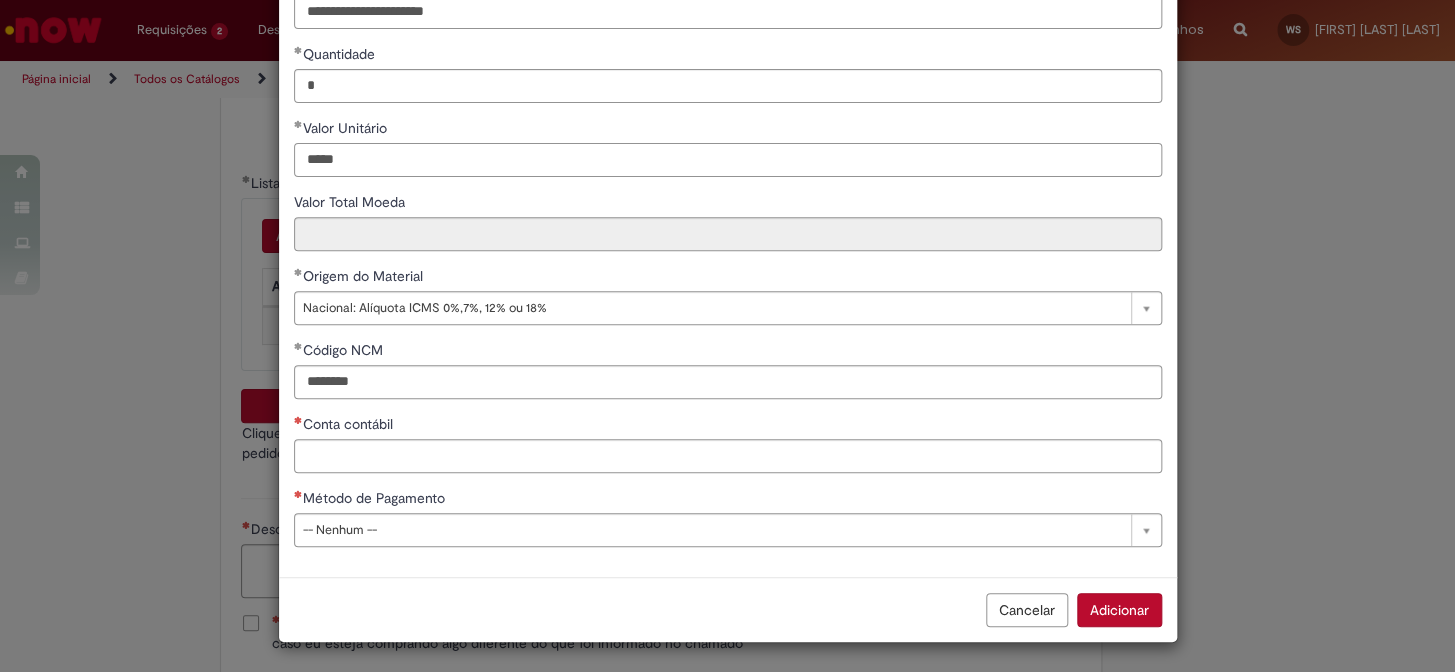 type on "*****" 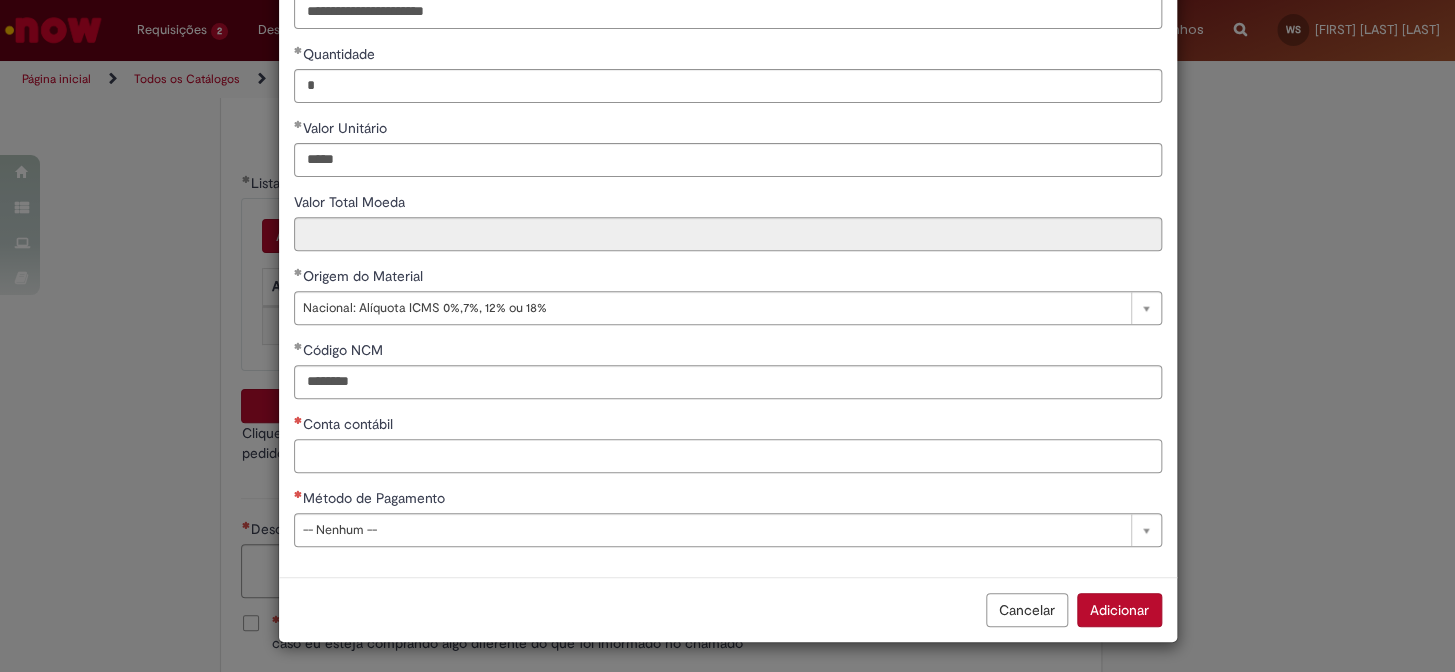 type on "*****" 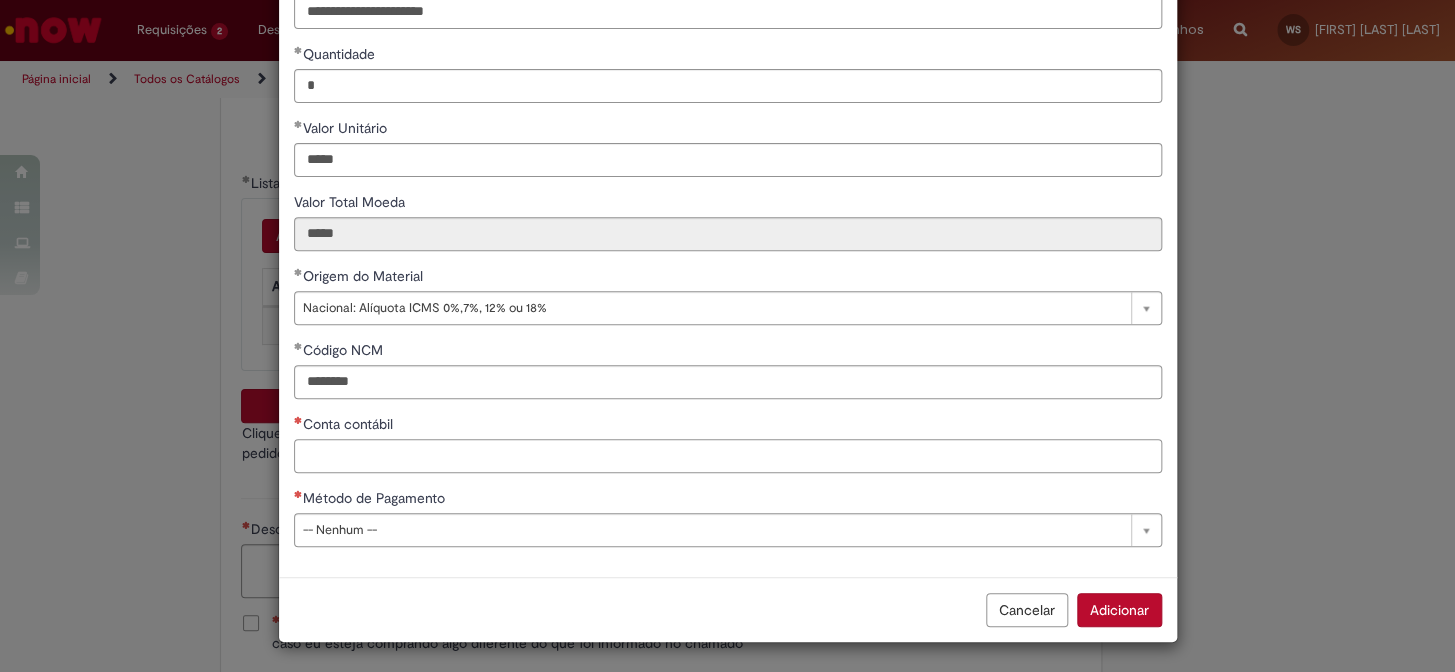 click on "Conta contábil" at bounding box center (728, 456) 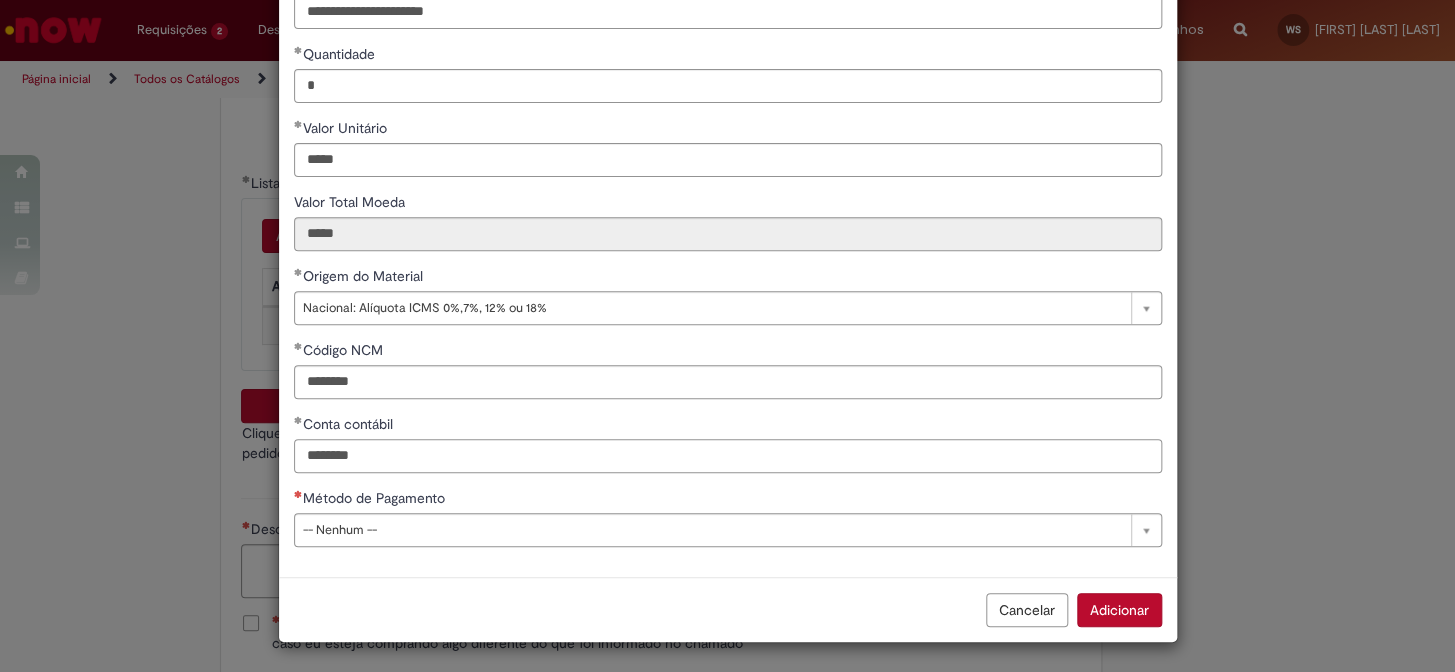 type on "********" 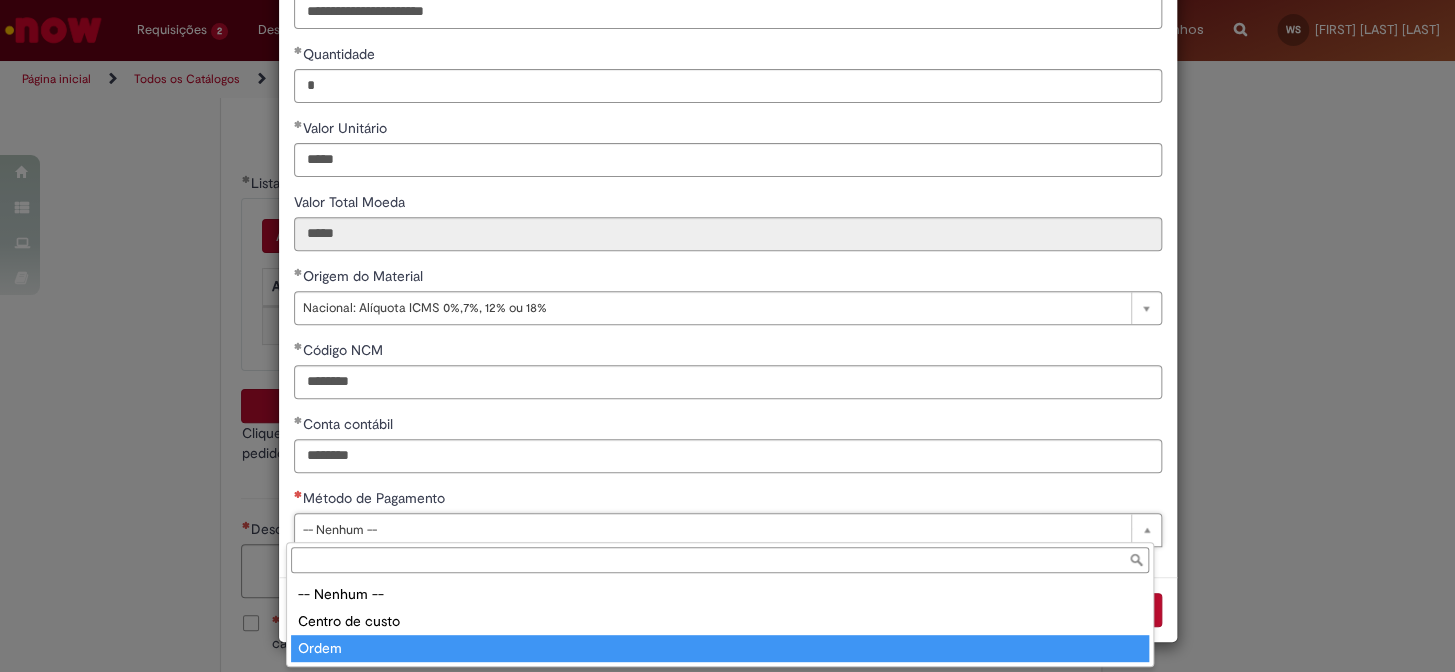 type on "*****" 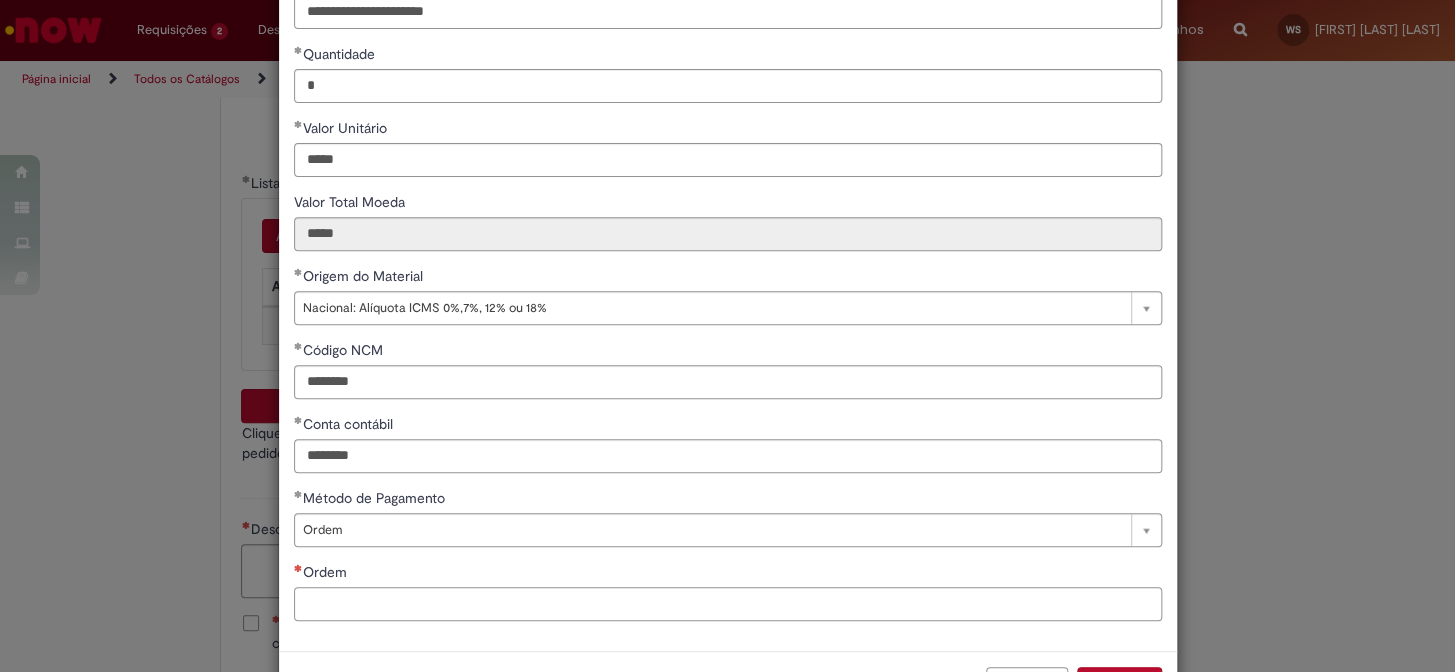 click on "Ordem" at bounding box center [728, 604] 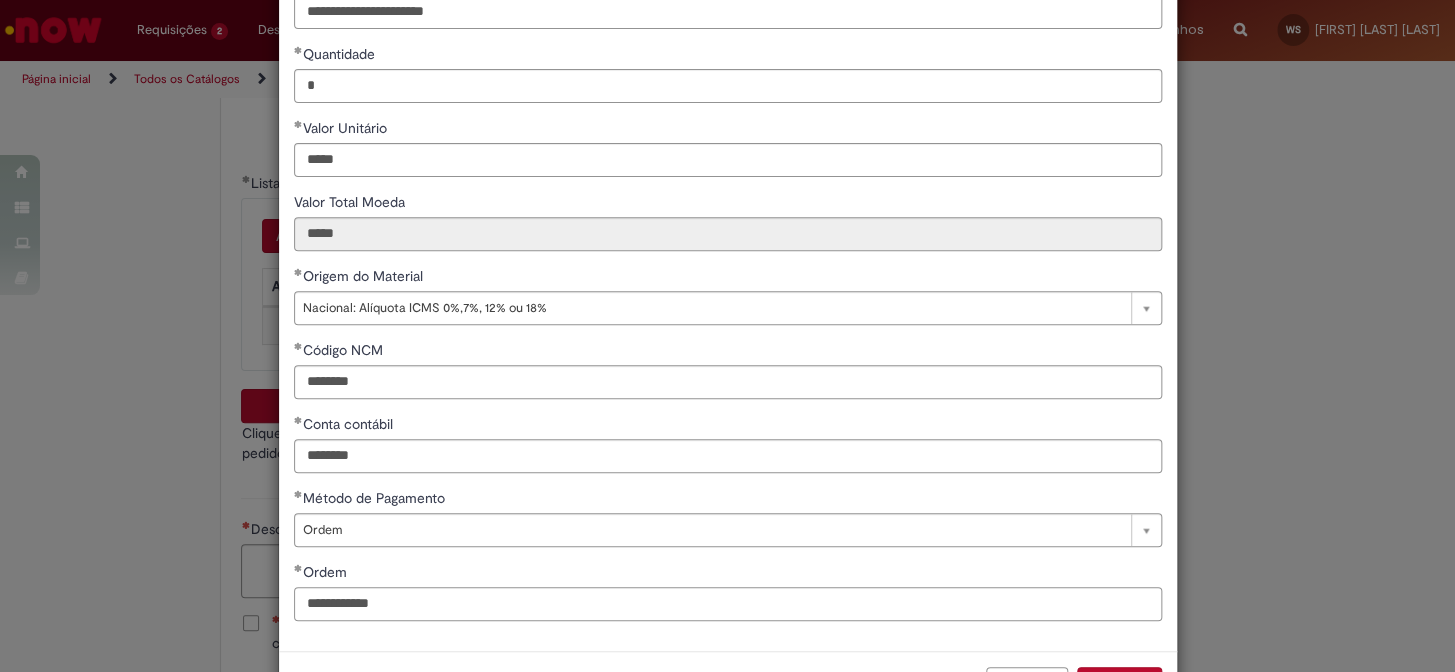 scroll, scrollTop: 280, scrollLeft: 0, axis: vertical 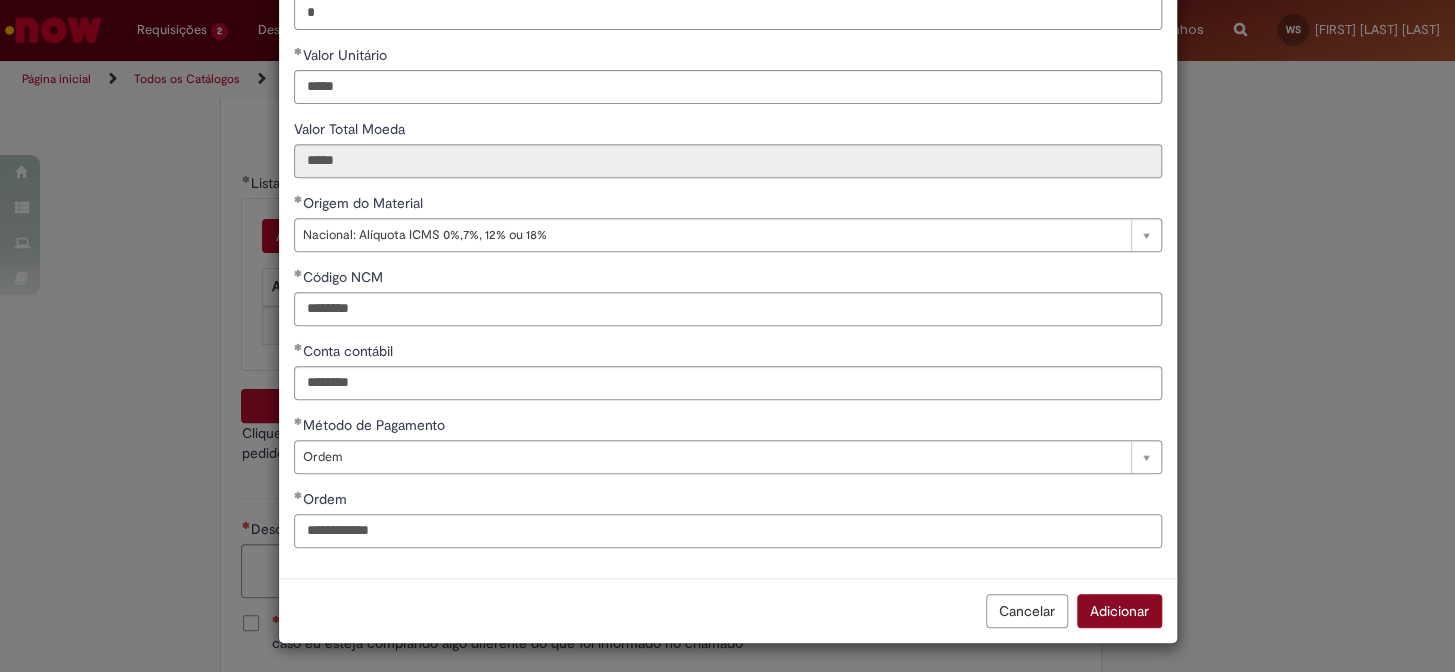 type on "**********" 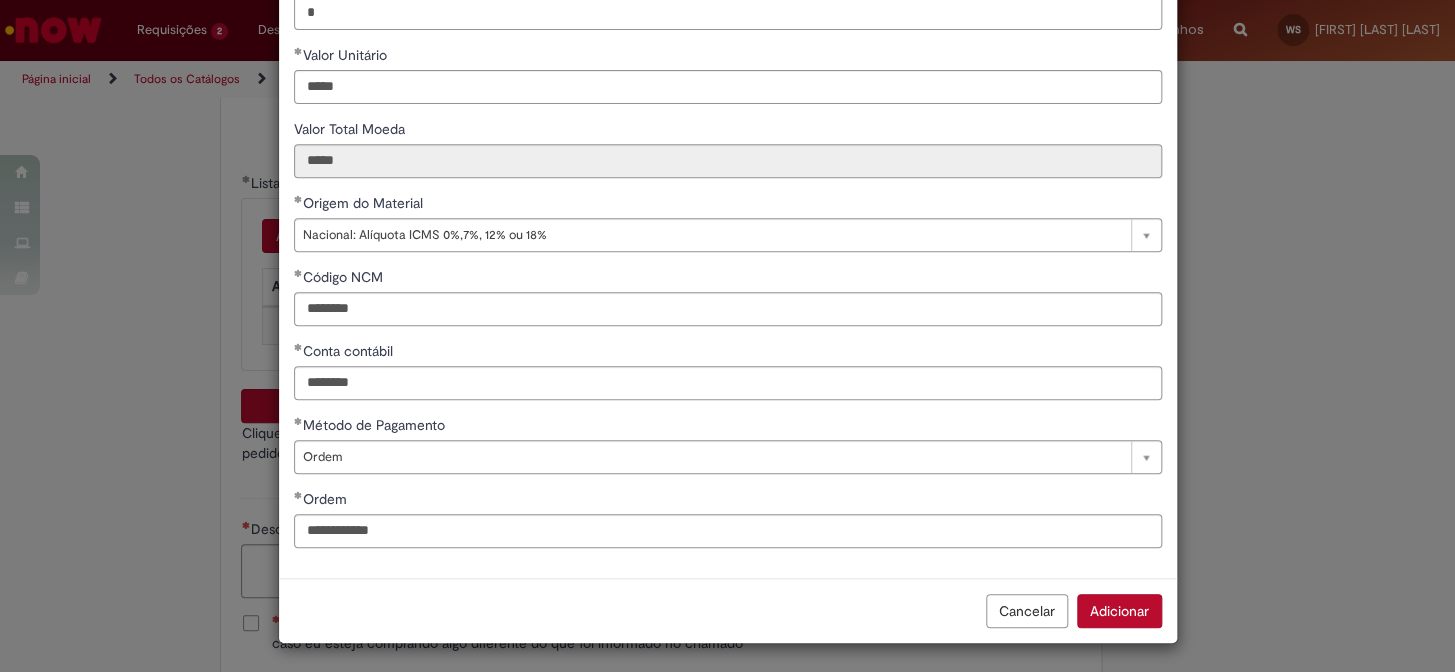 click on "Adicionar" at bounding box center [1119, 611] 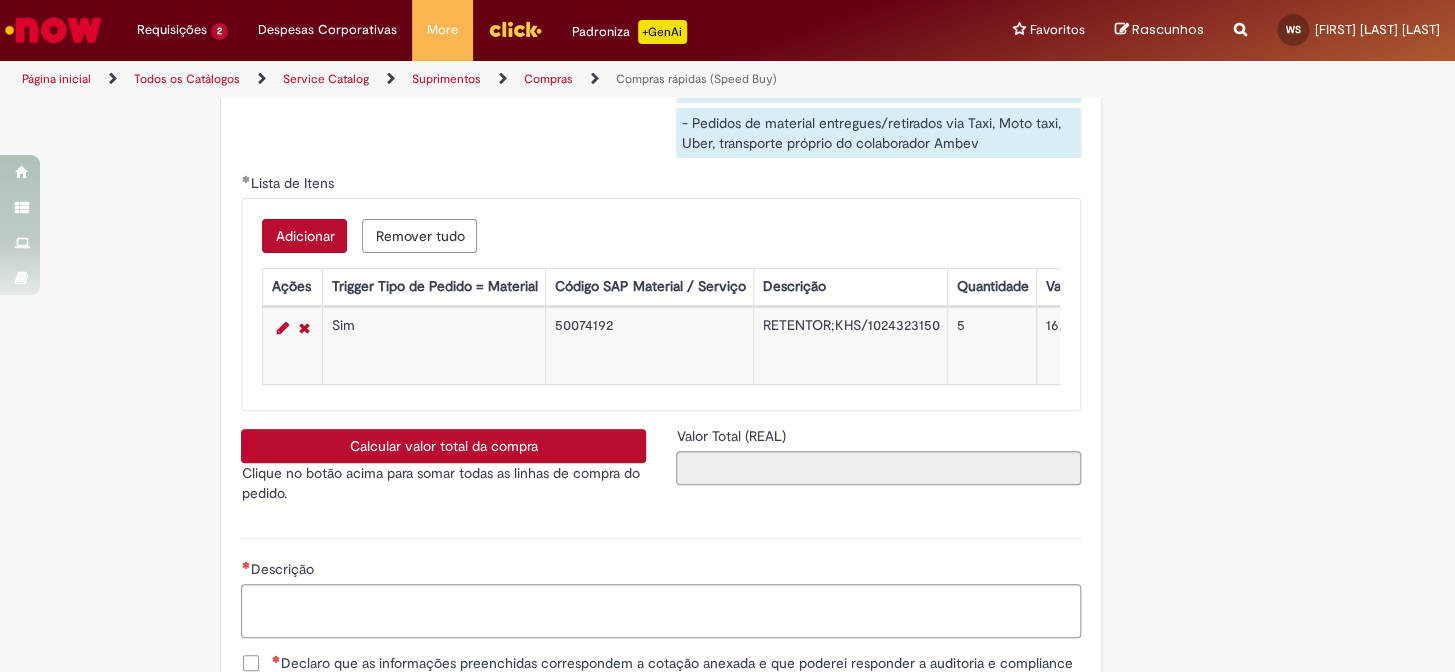 click on "Adicionar" at bounding box center (304, 236) 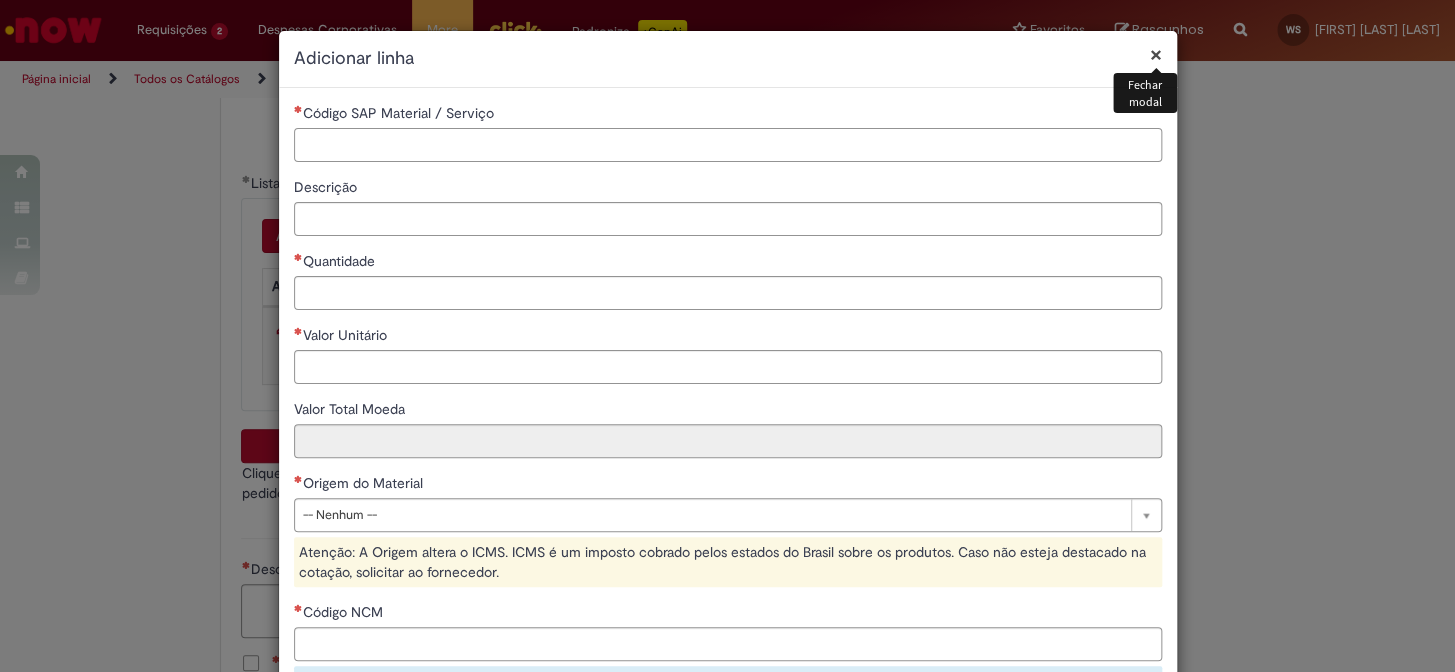 click on "Código SAP Material / Serviço" at bounding box center [728, 145] 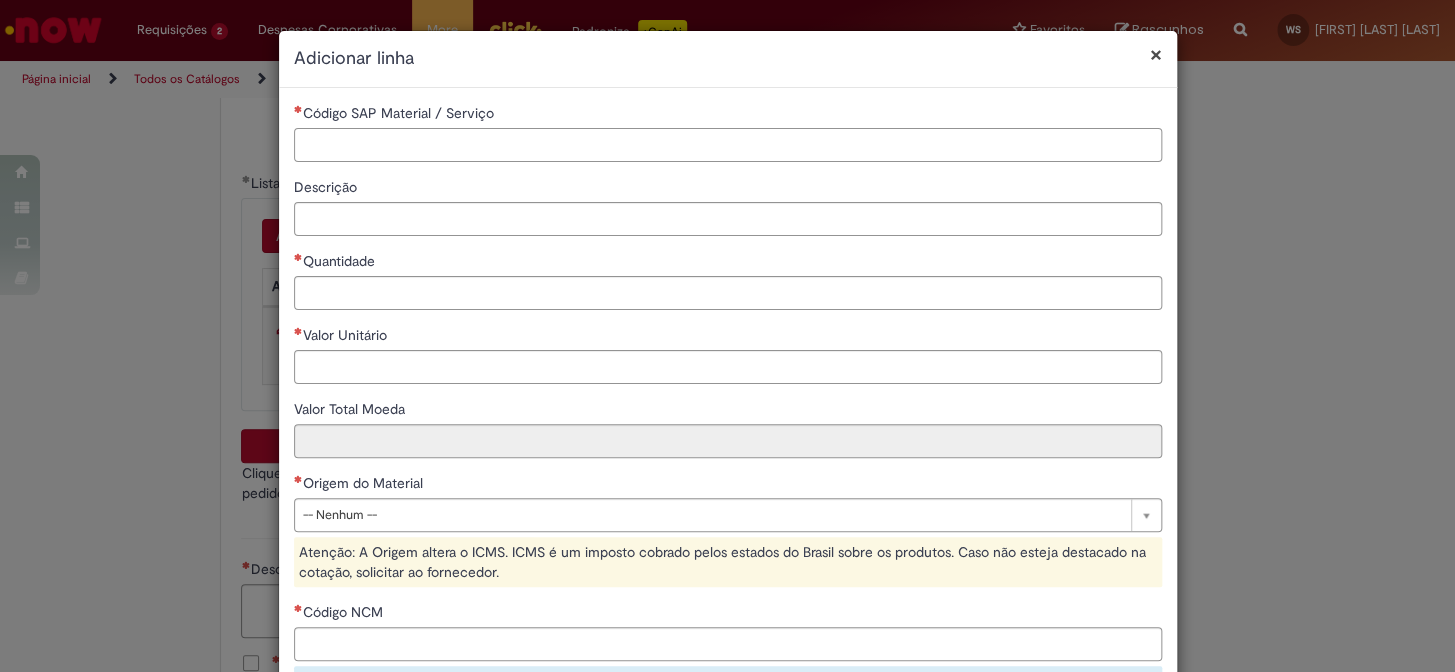 paste on "********" 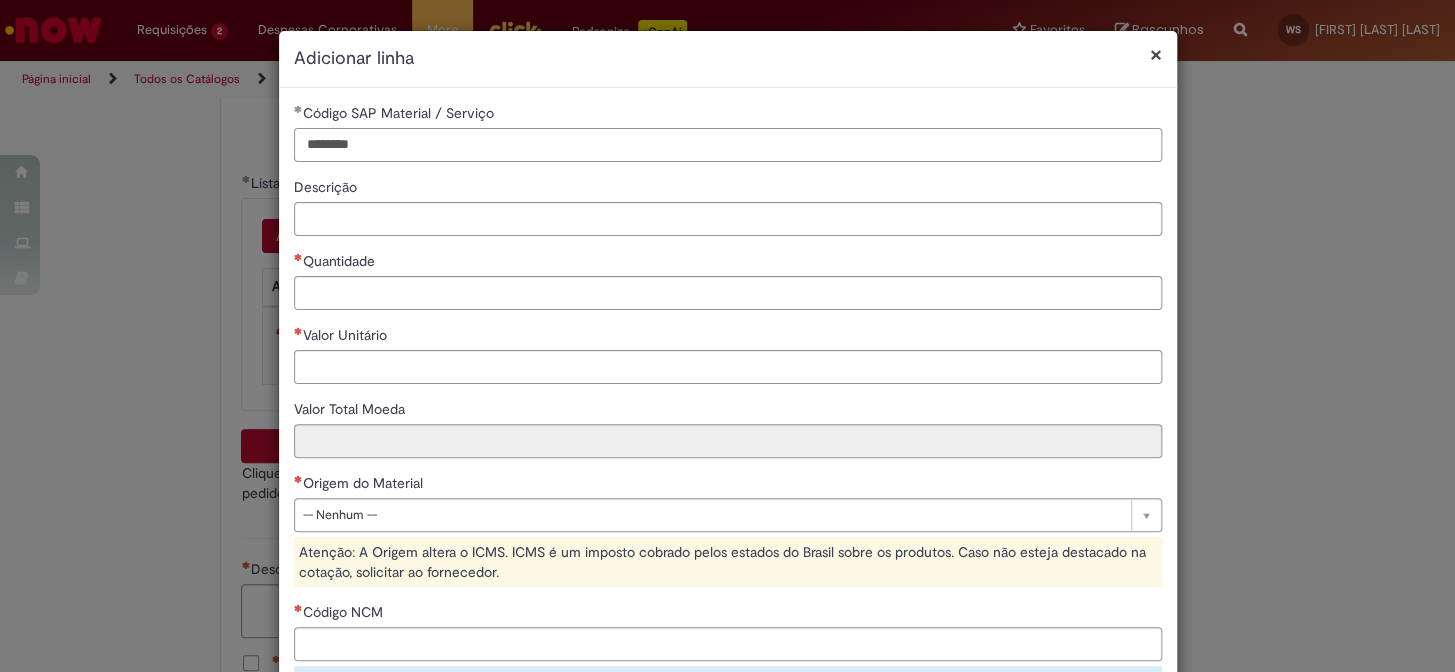 type on "********" 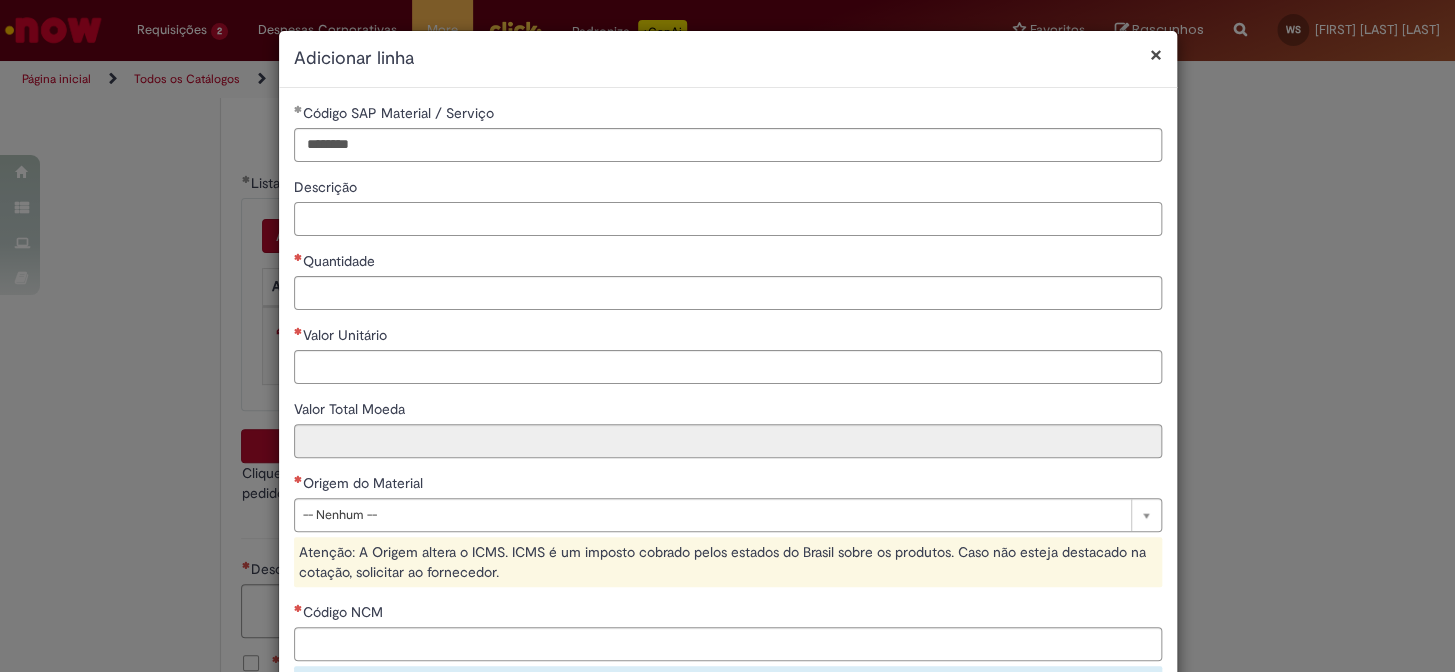 click on "Descrição" at bounding box center (728, 219) 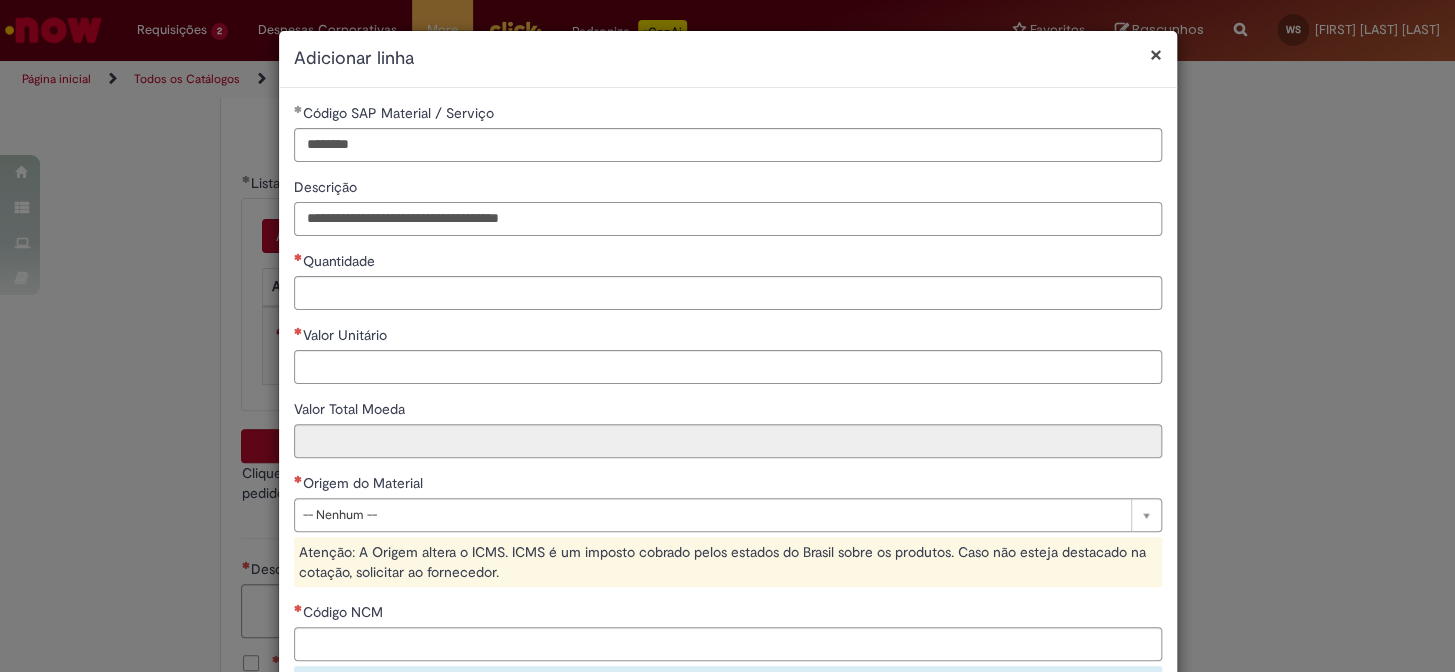 type on "**********" 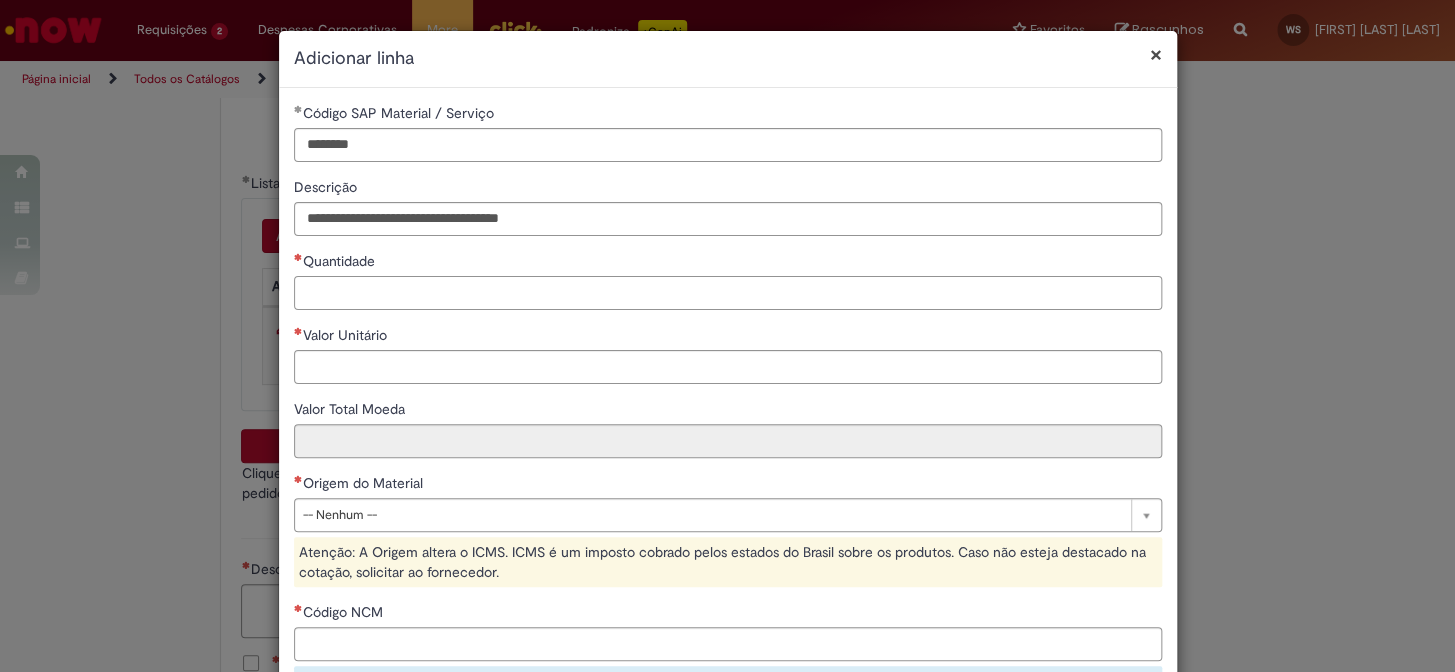 click on "Quantidade" at bounding box center [728, 293] 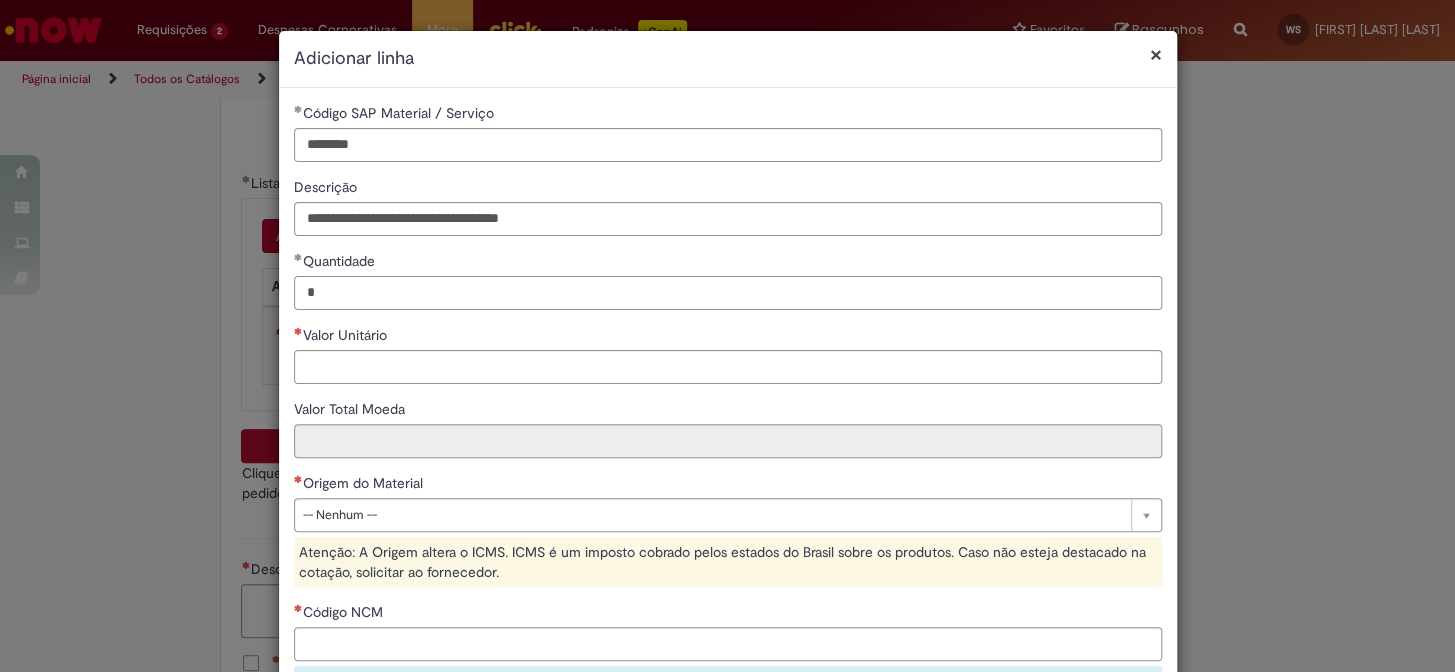 type on "*" 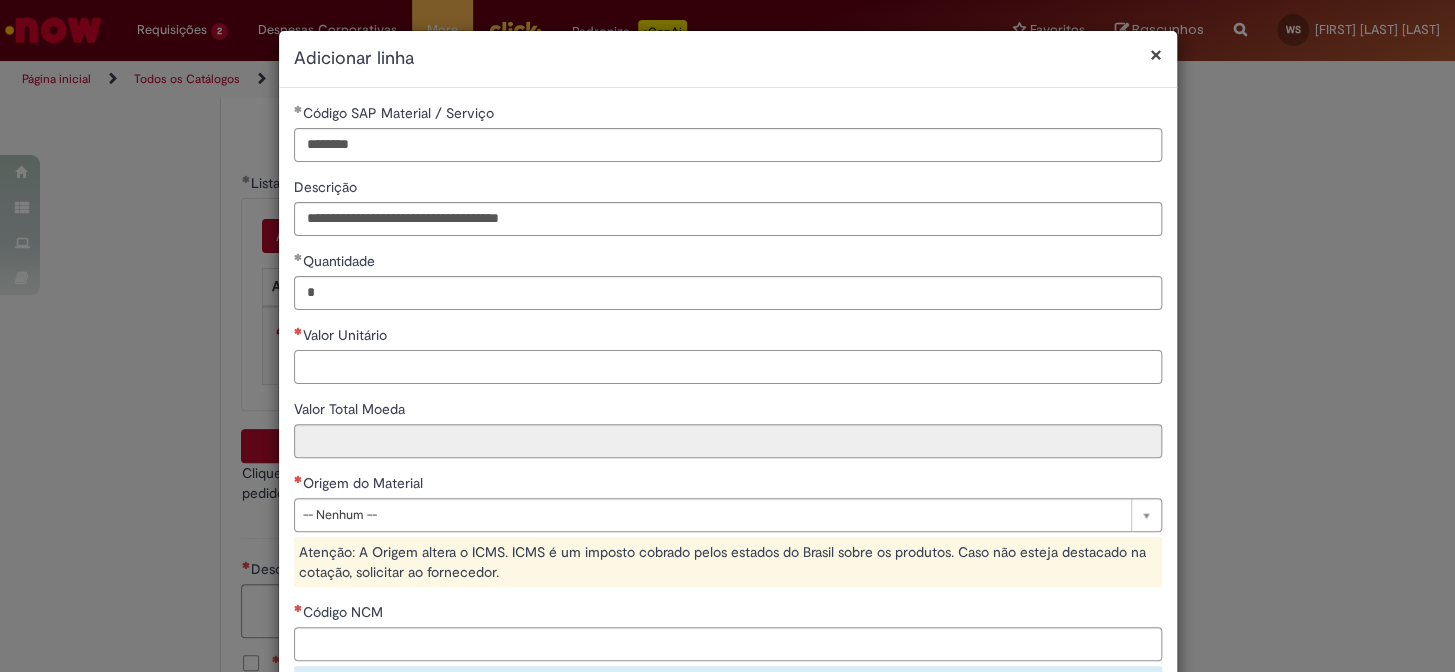 click on "Valor Unitário" at bounding box center [728, 367] 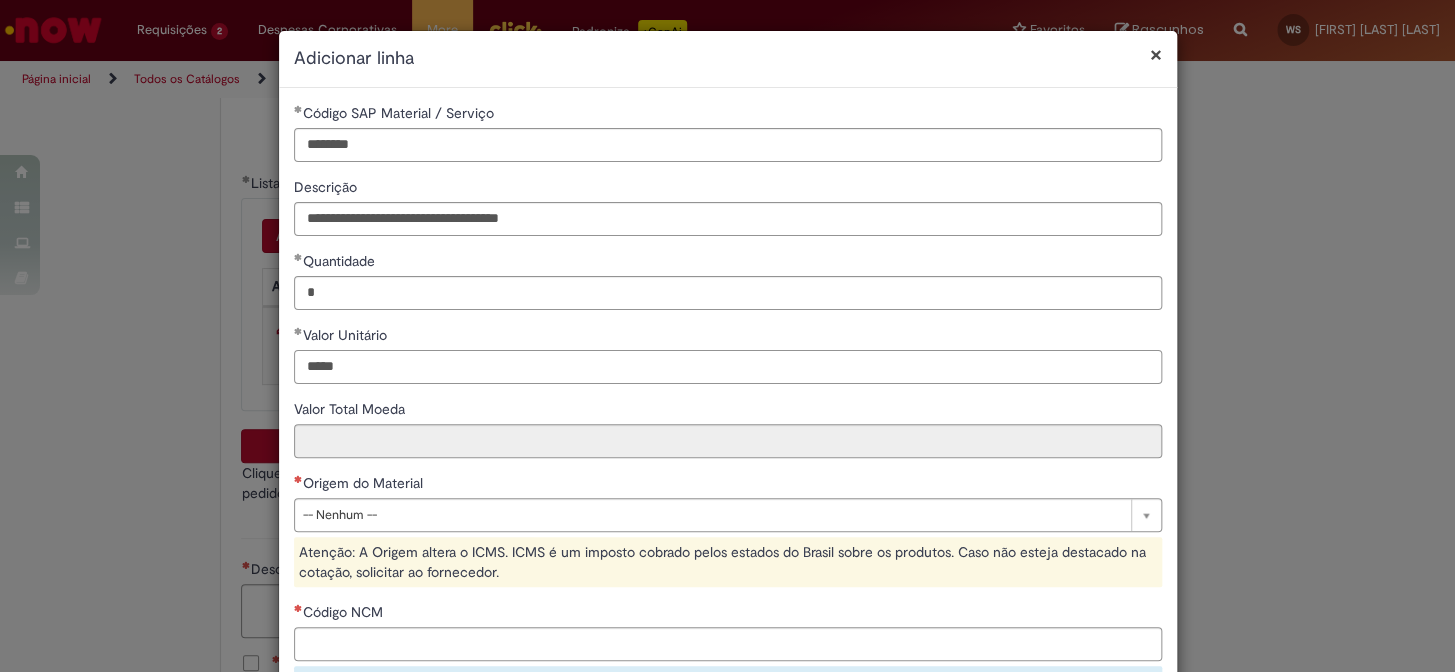 type on "*****" 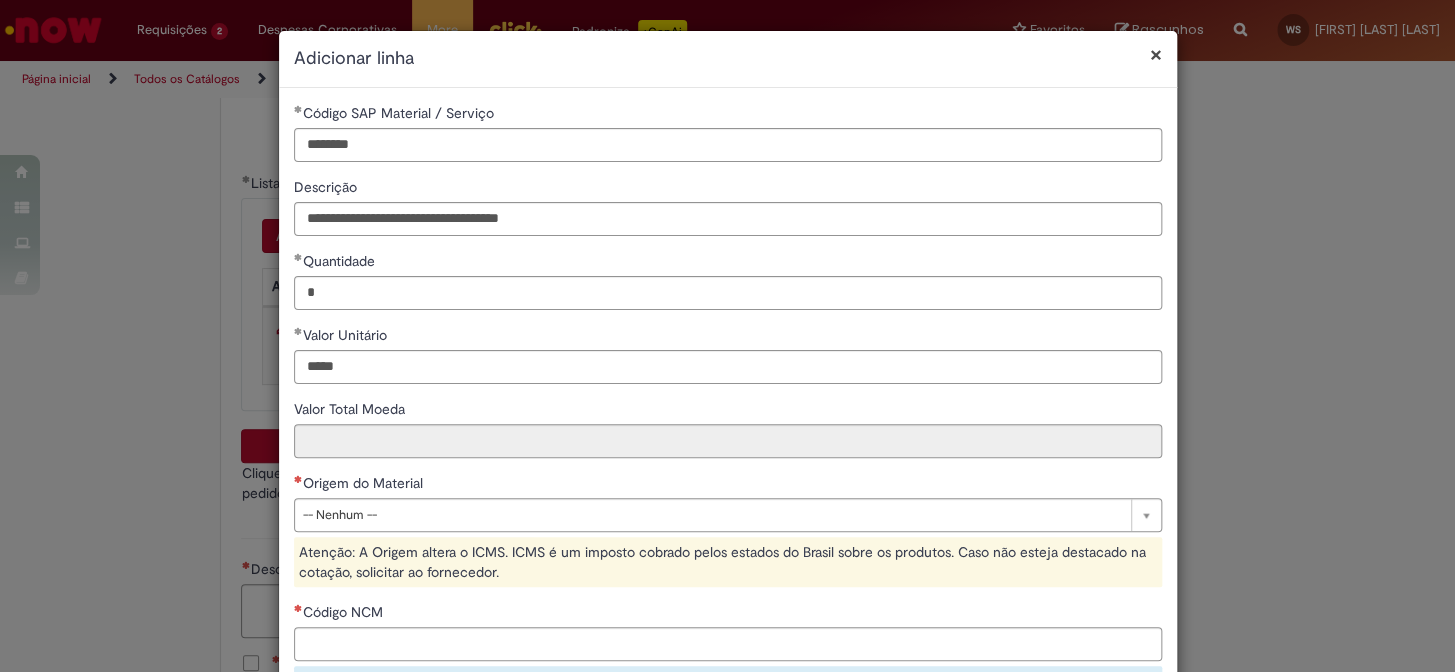 type on "*****" 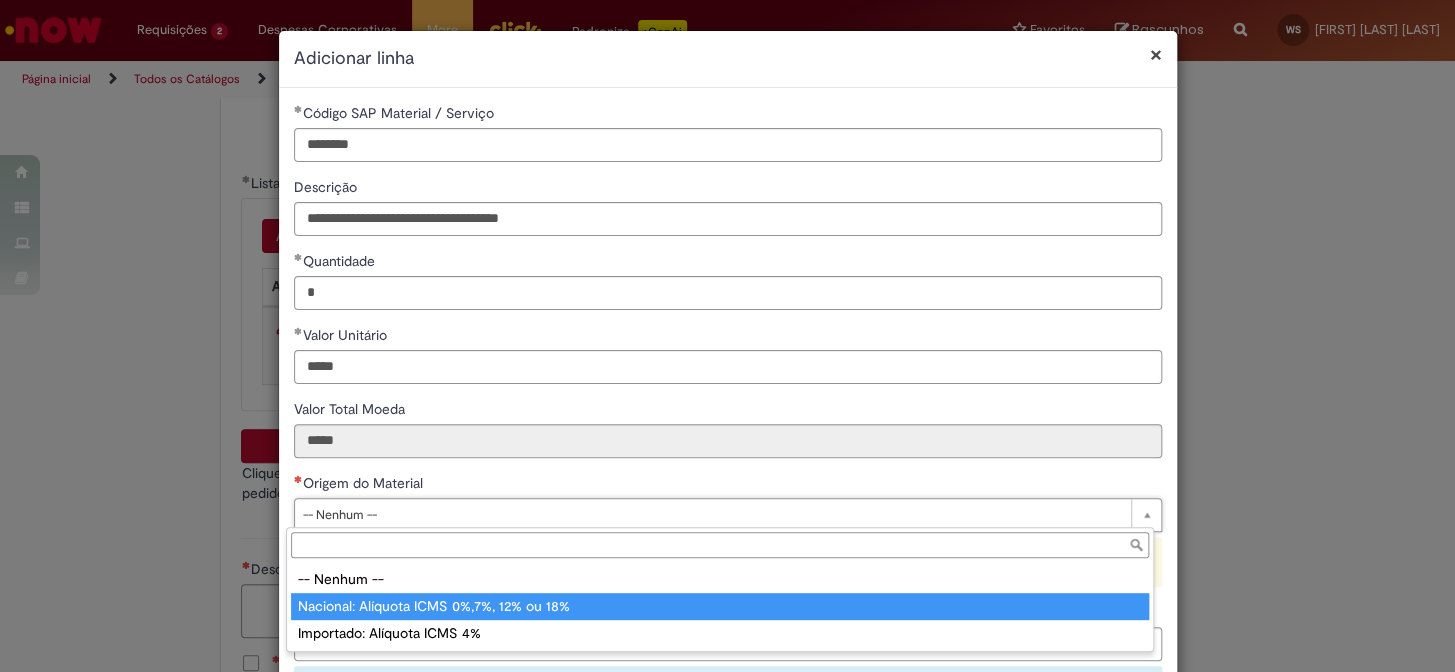 type on "**********" 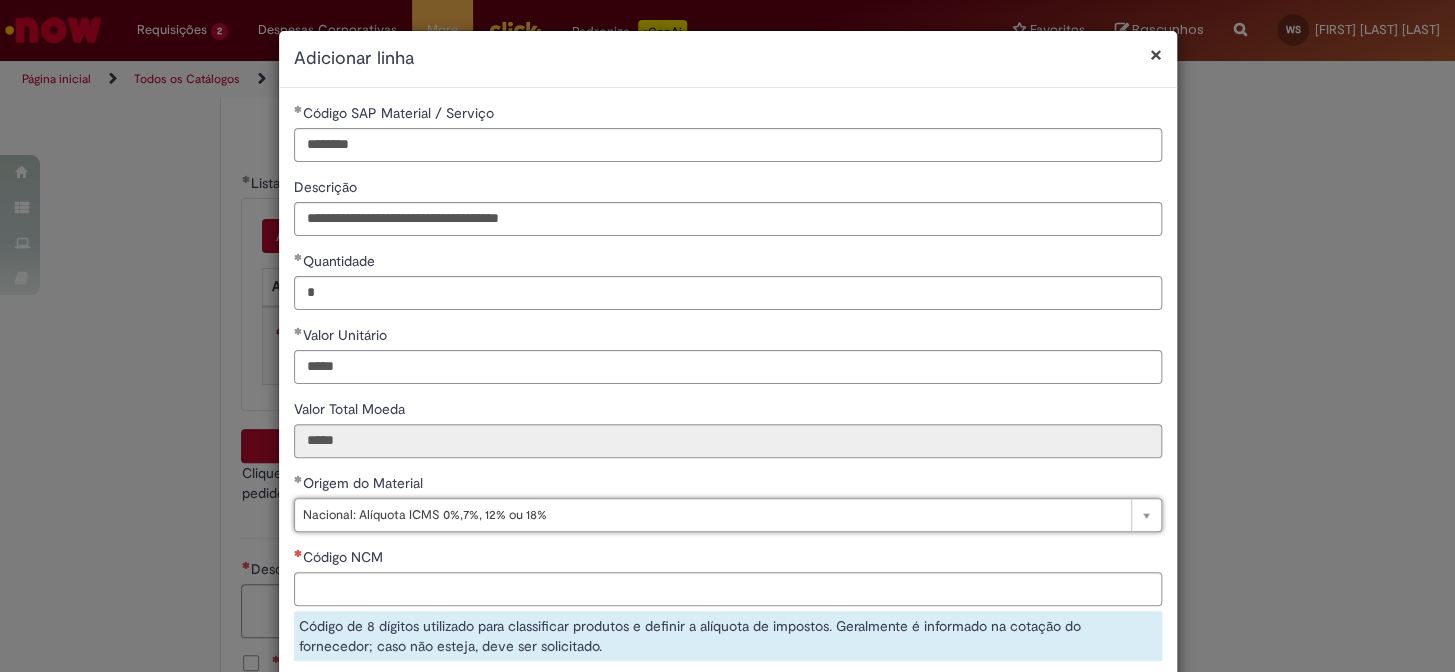 scroll, scrollTop: 181, scrollLeft: 0, axis: vertical 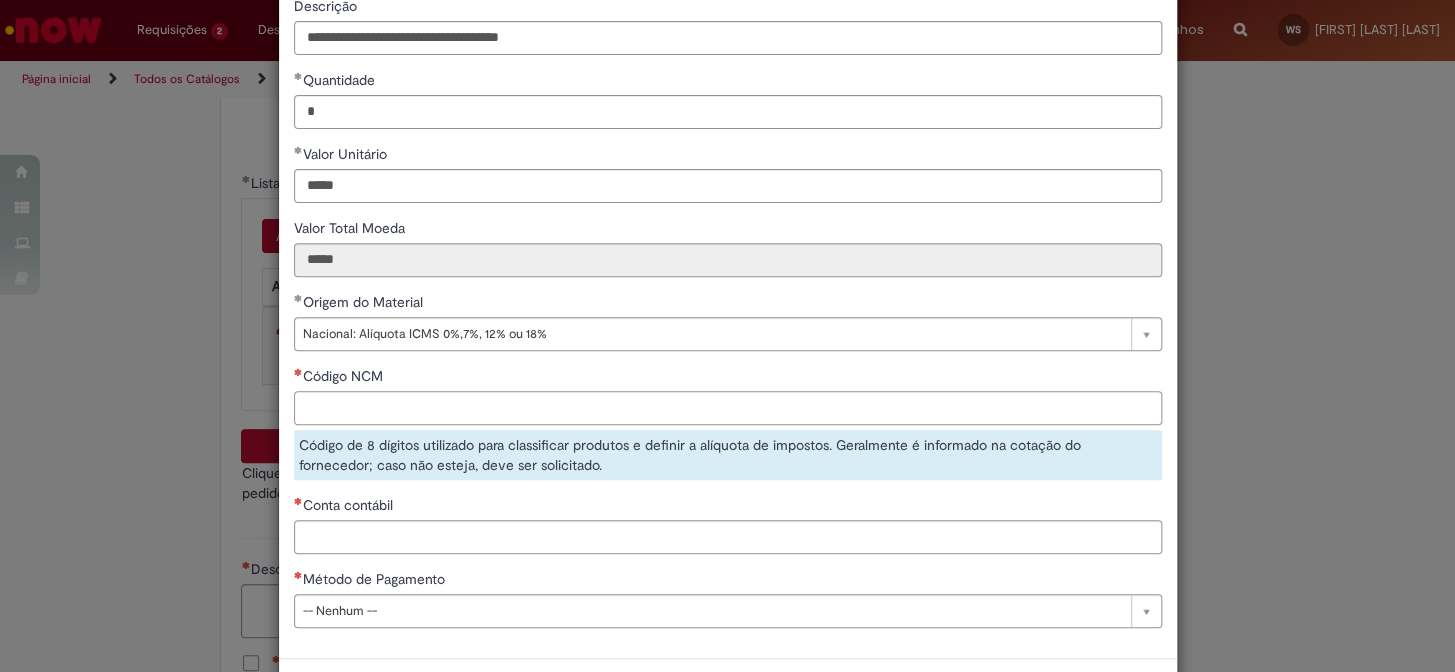 click on "Código NCM" at bounding box center [728, 408] 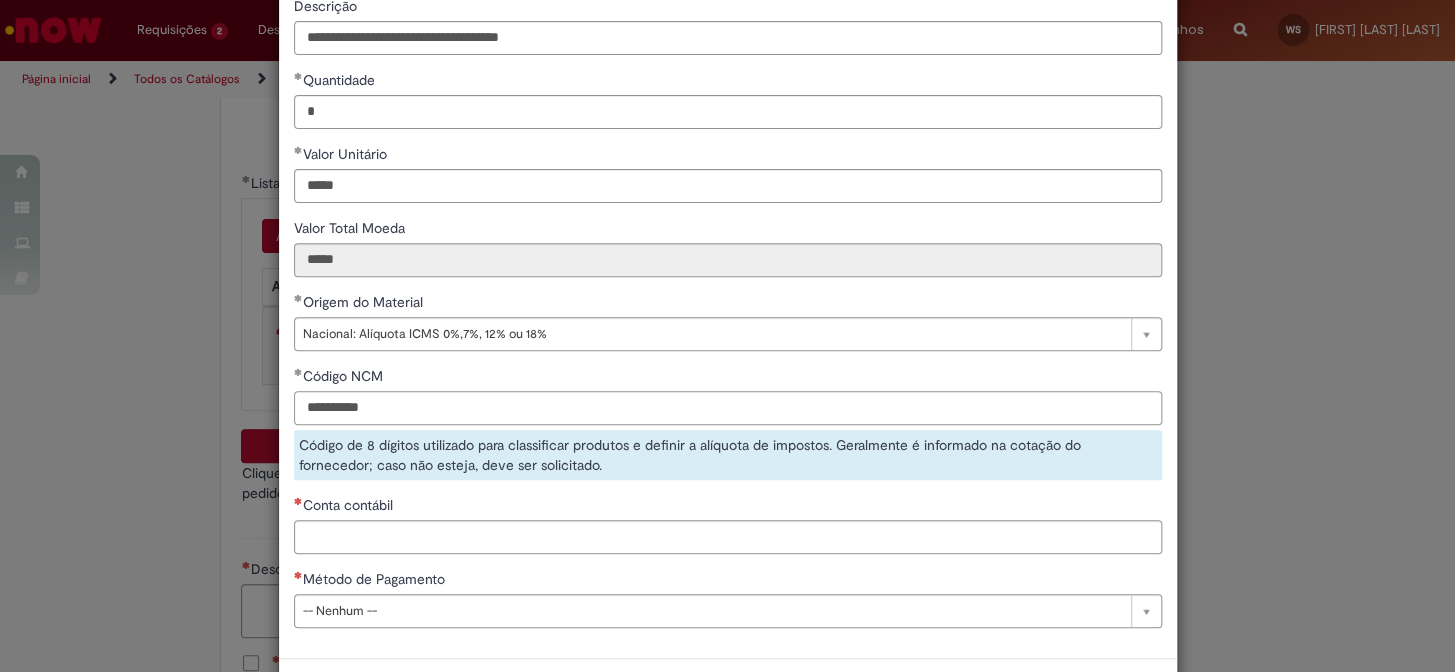 click on "**********" at bounding box center [728, 408] 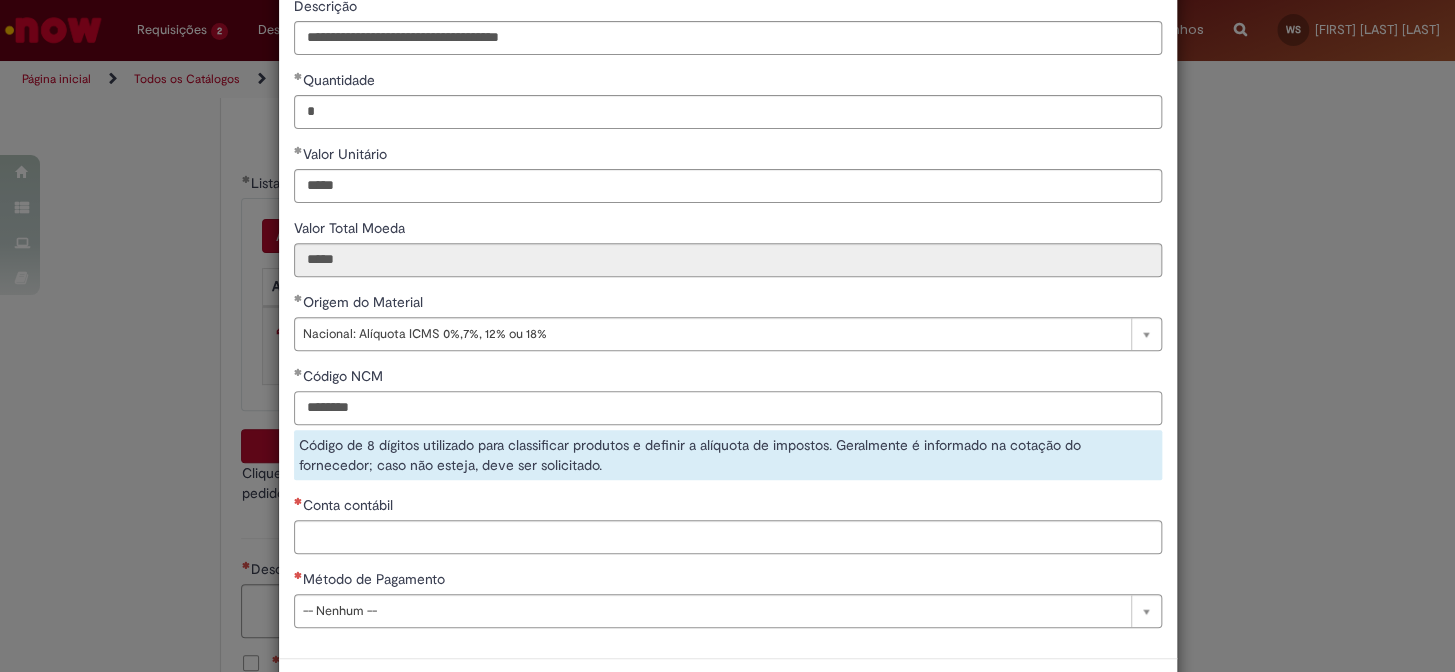 type on "********" 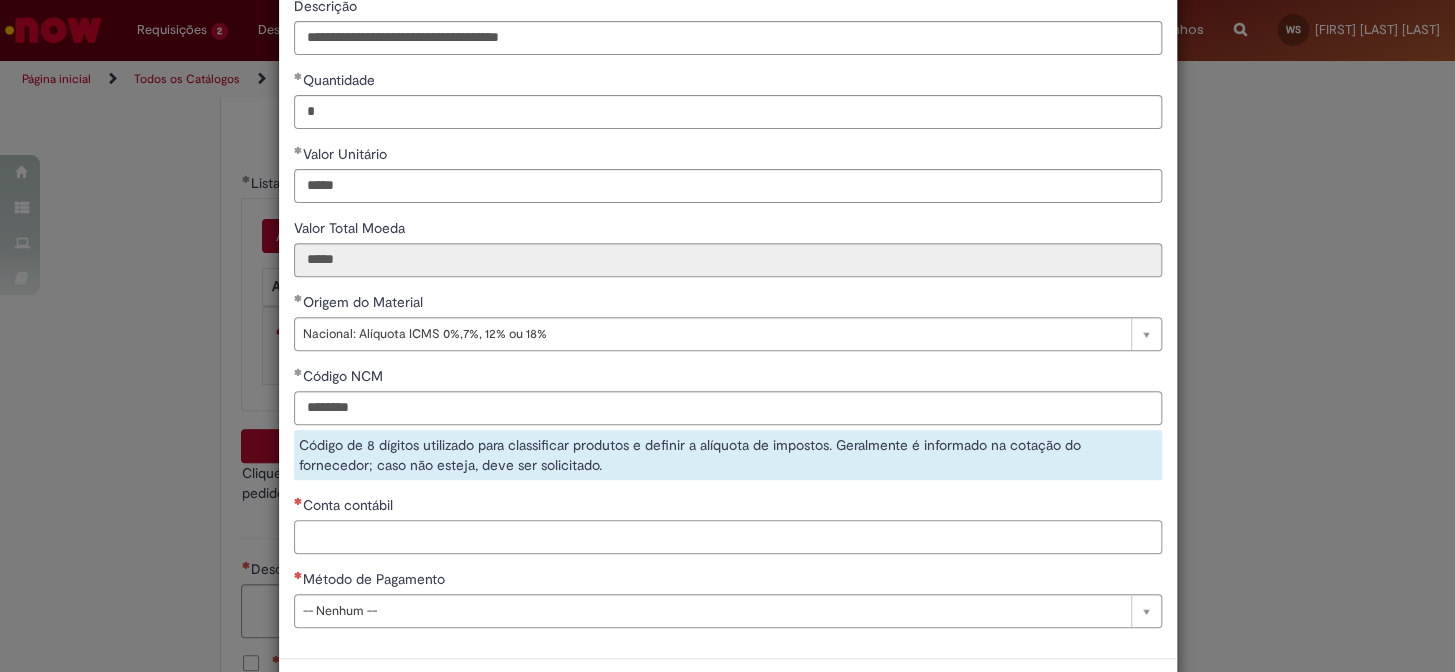 click on "**********" at bounding box center (728, 282) 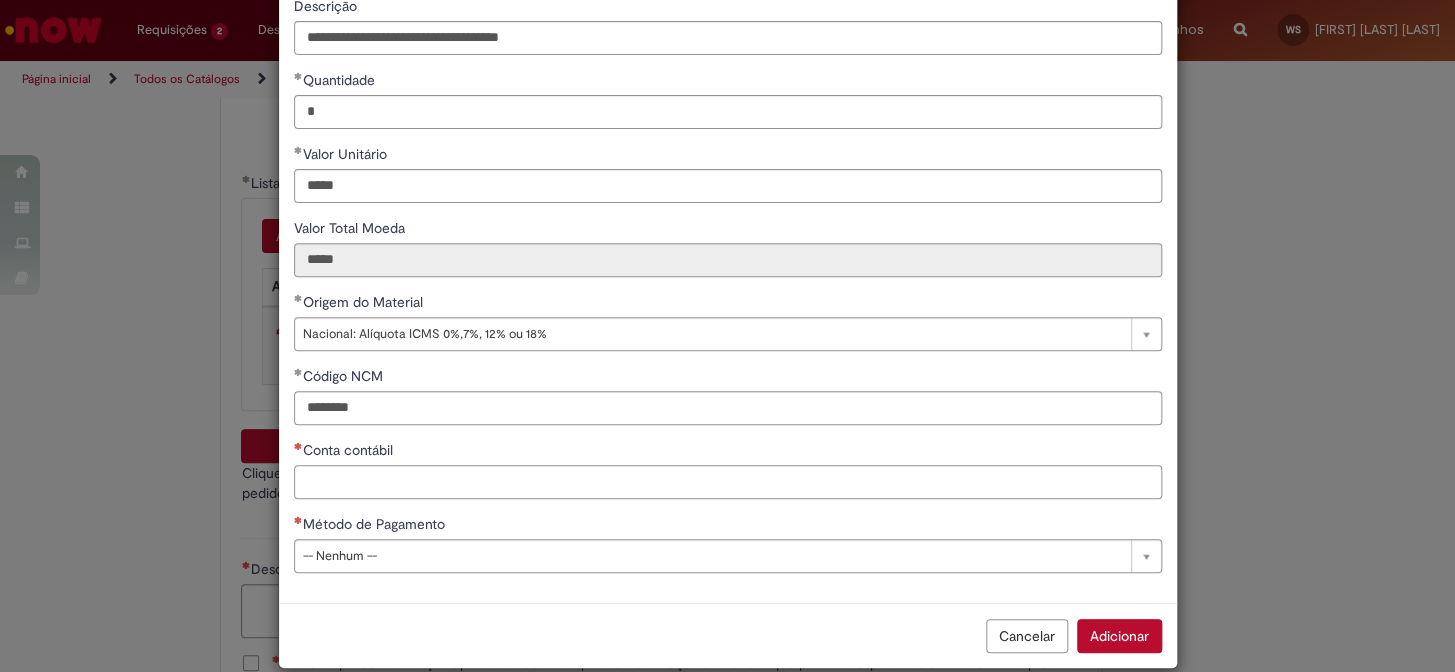 paste on "********" 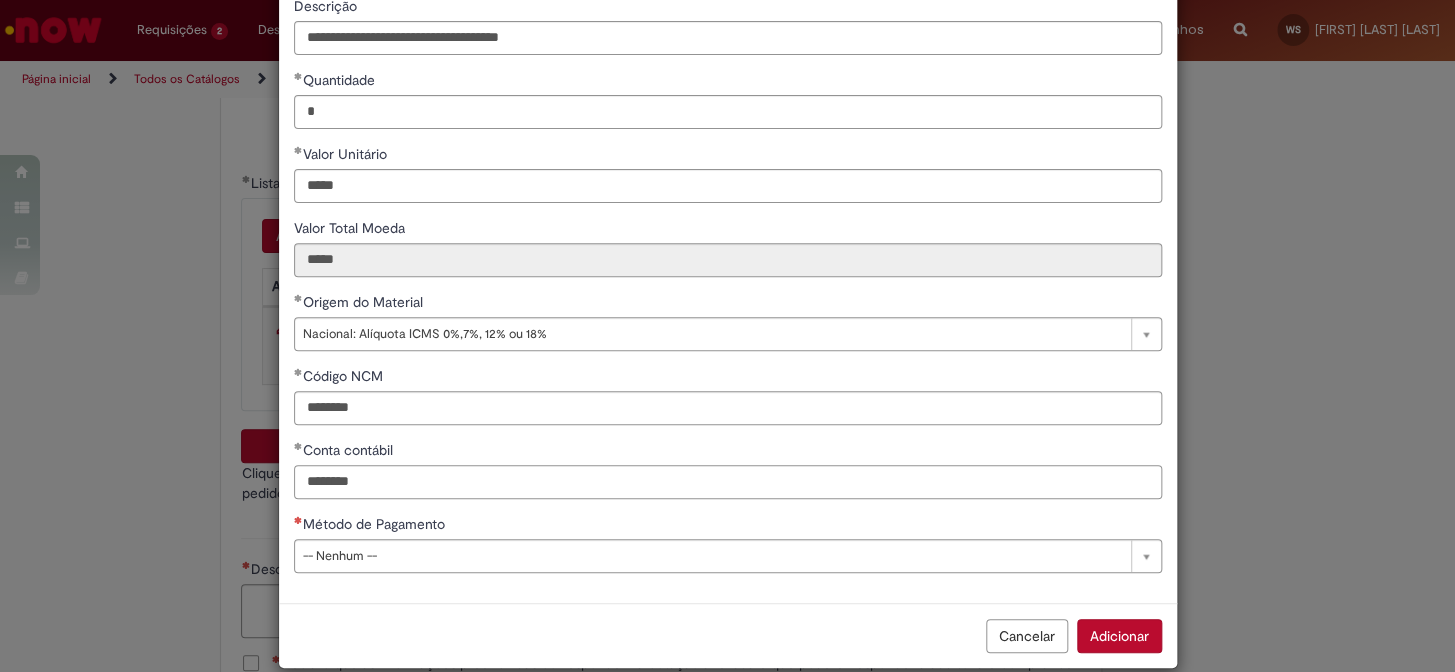 type on "********" 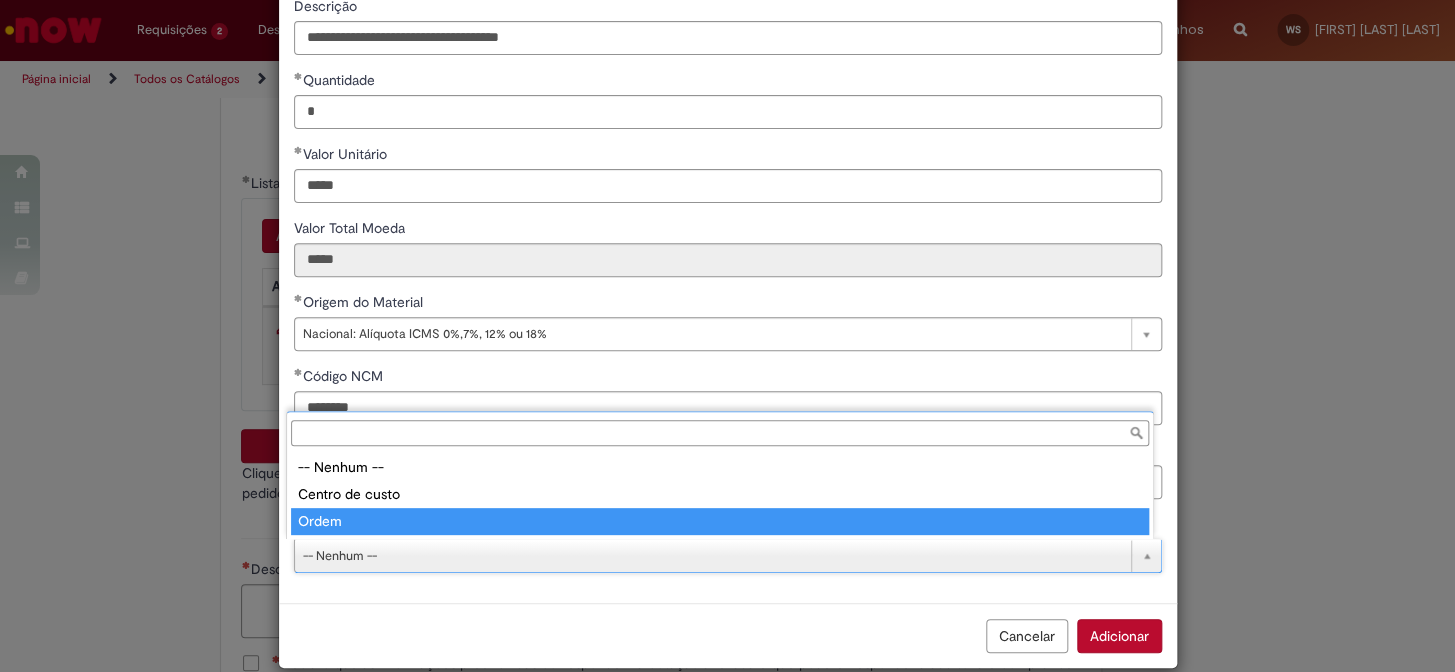 type on "*****" 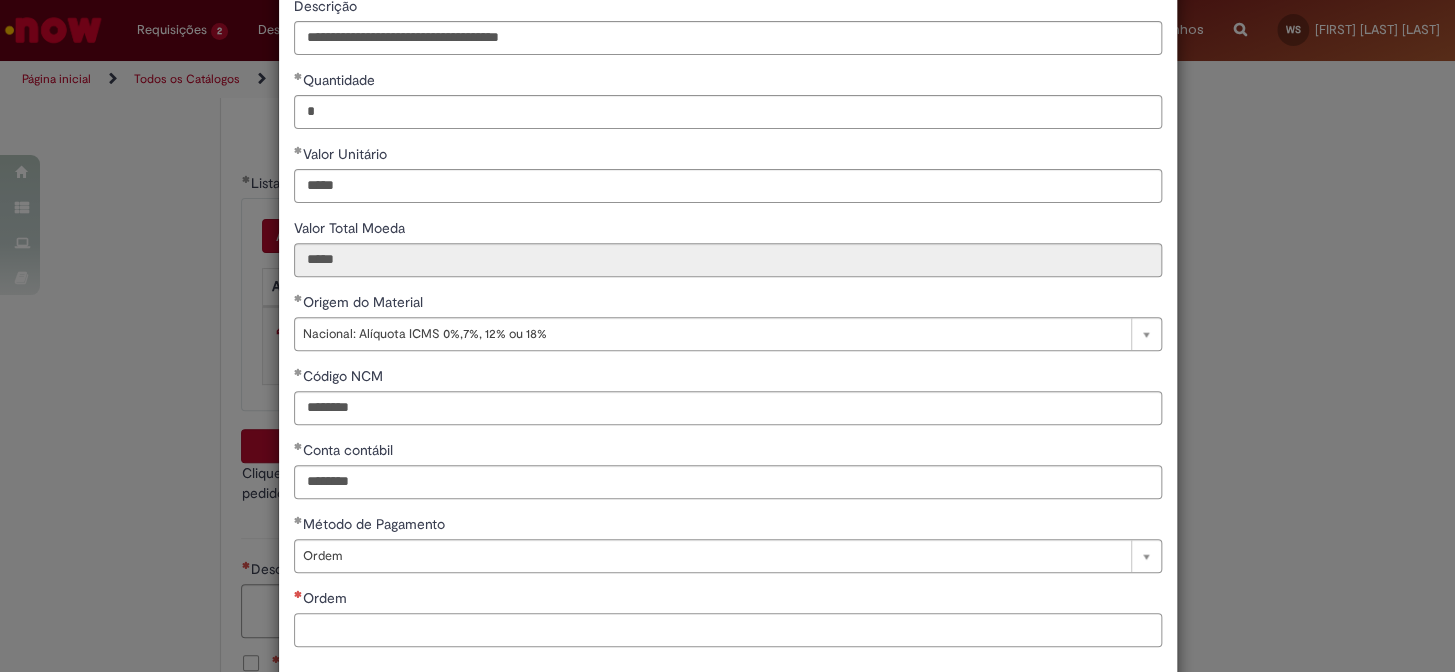click on "Ordem" at bounding box center (728, 630) 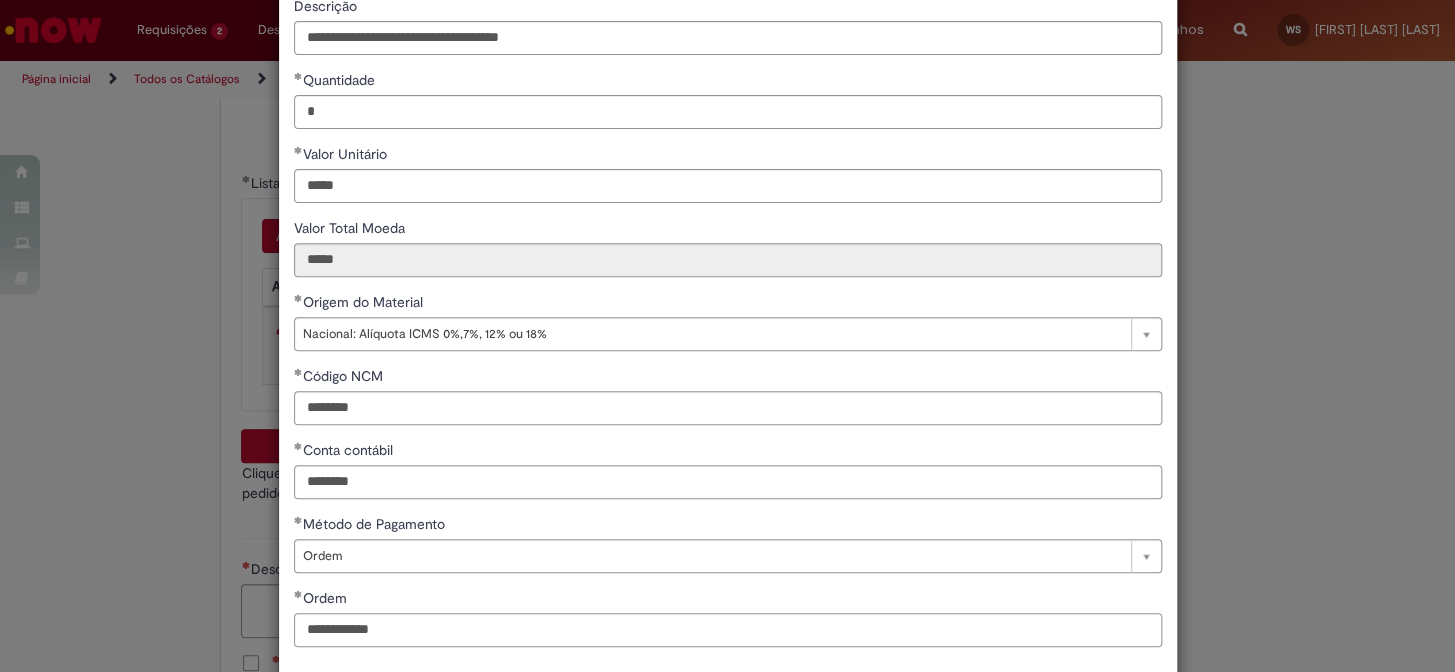 scroll, scrollTop: 280, scrollLeft: 0, axis: vertical 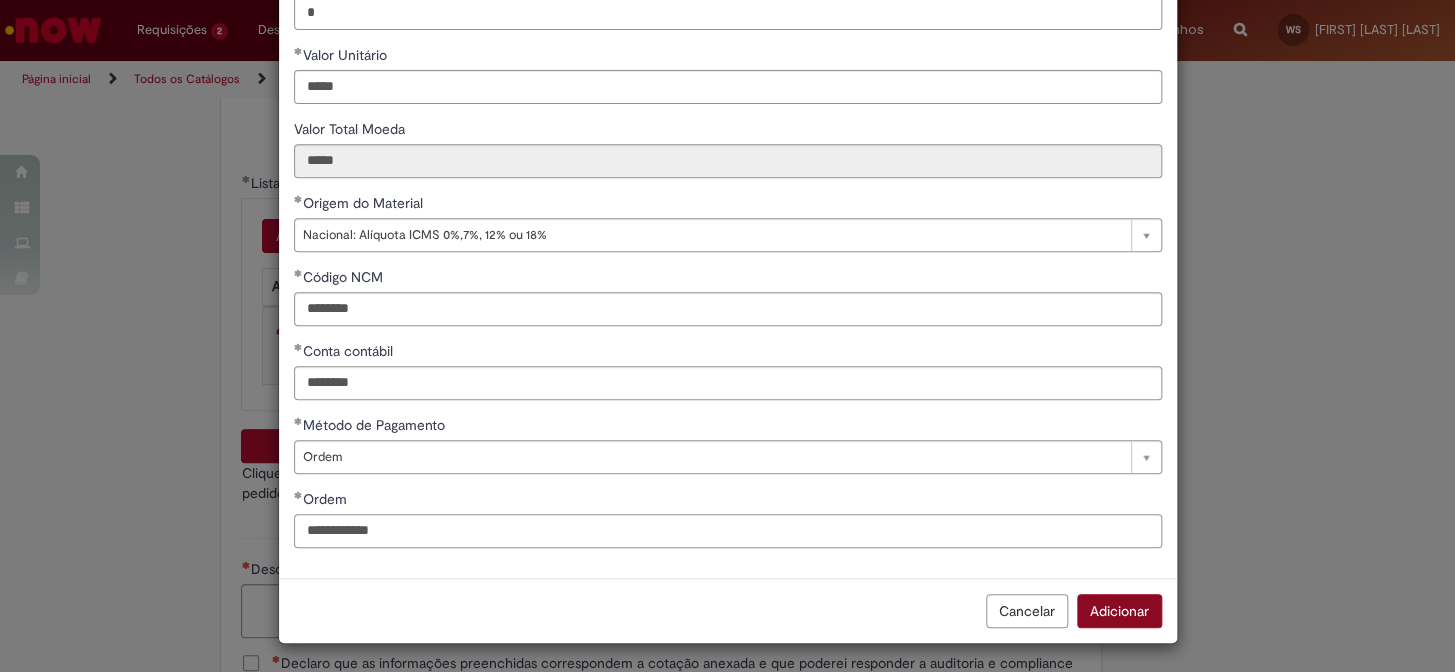 type on "**********" 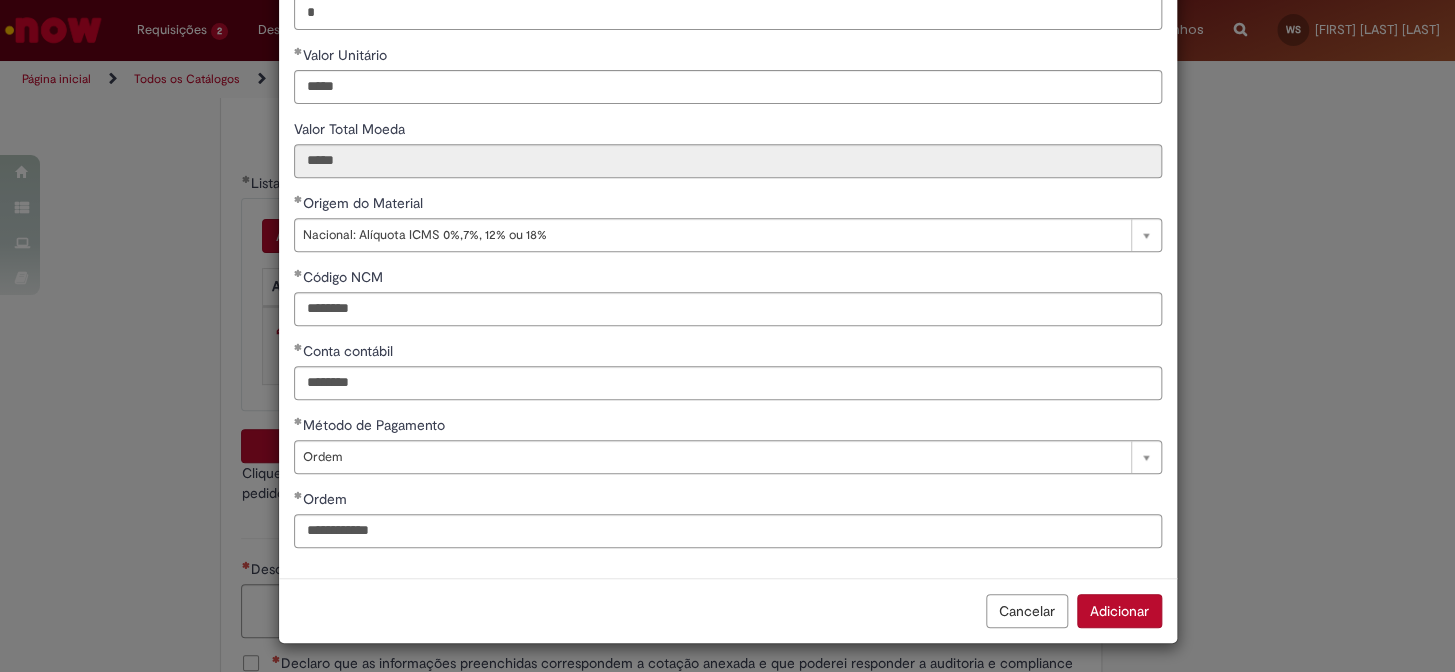 click on "Adicionar" at bounding box center [1119, 611] 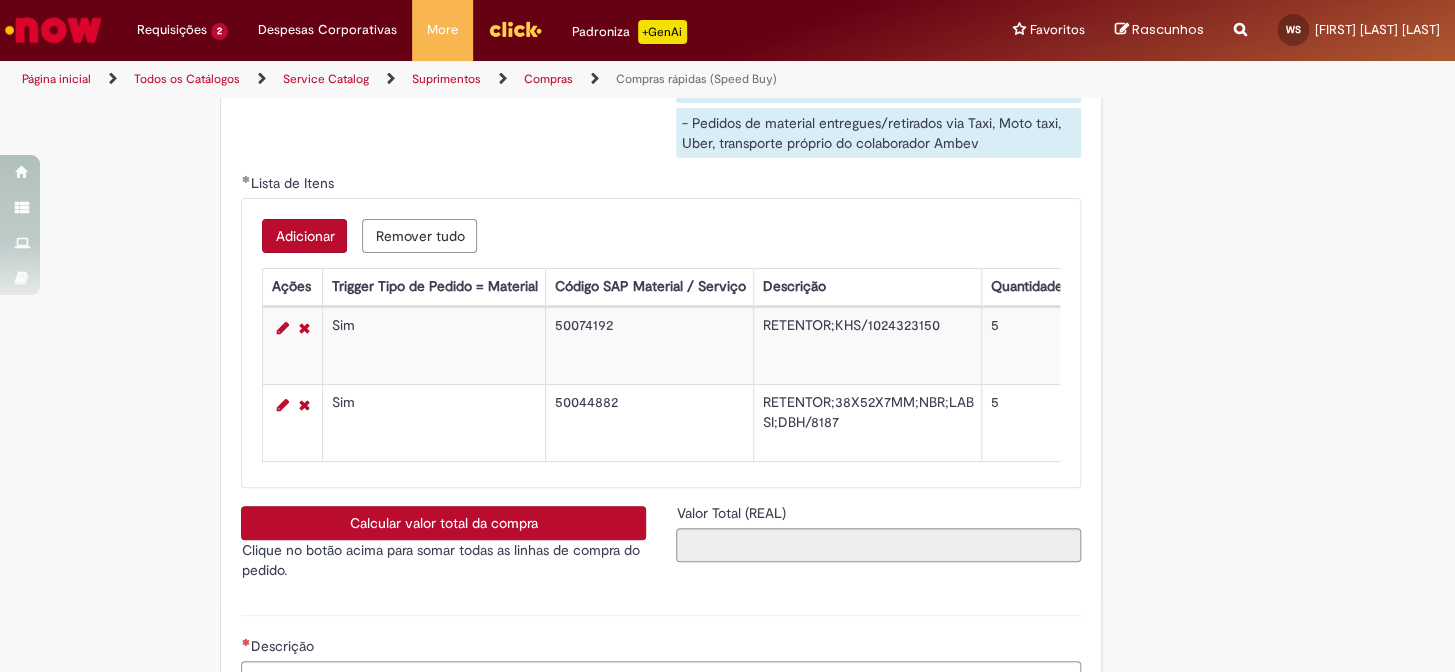 click on "Adicionar" at bounding box center [304, 236] 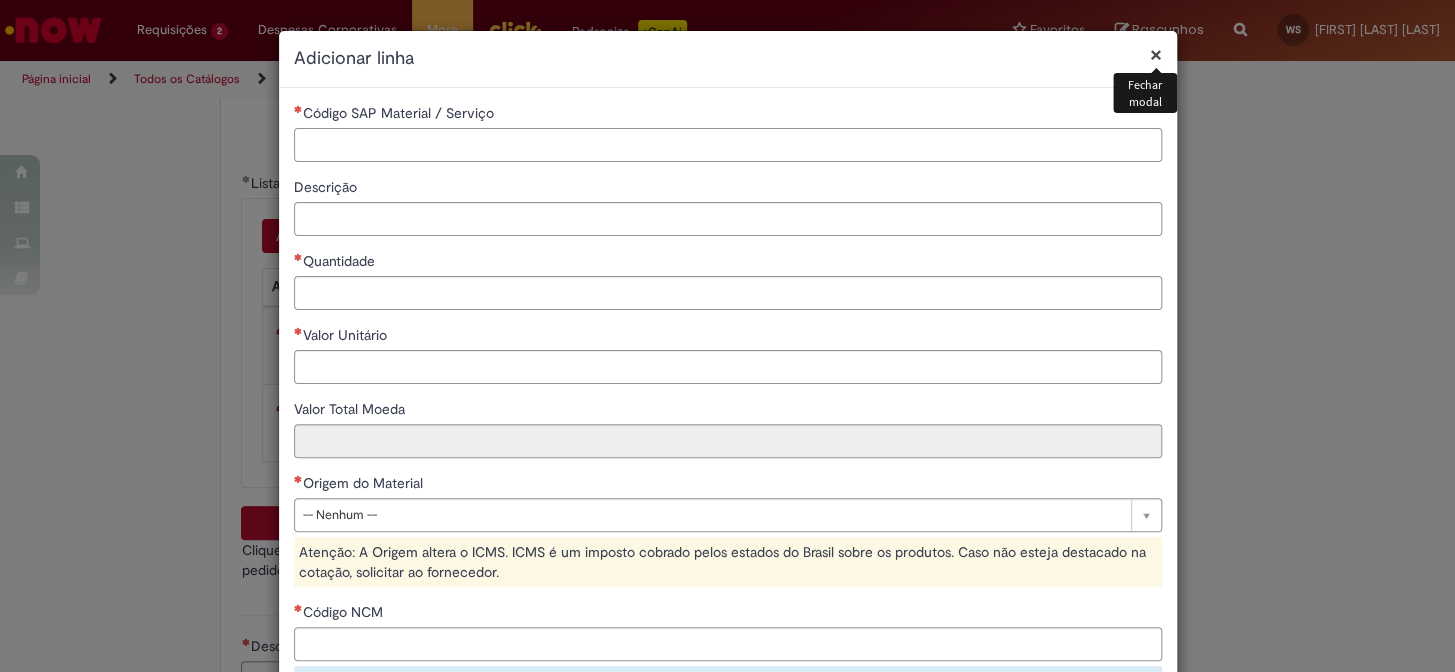 click on "Código SAP Material / Serviço" at bounding box center (728, 145) 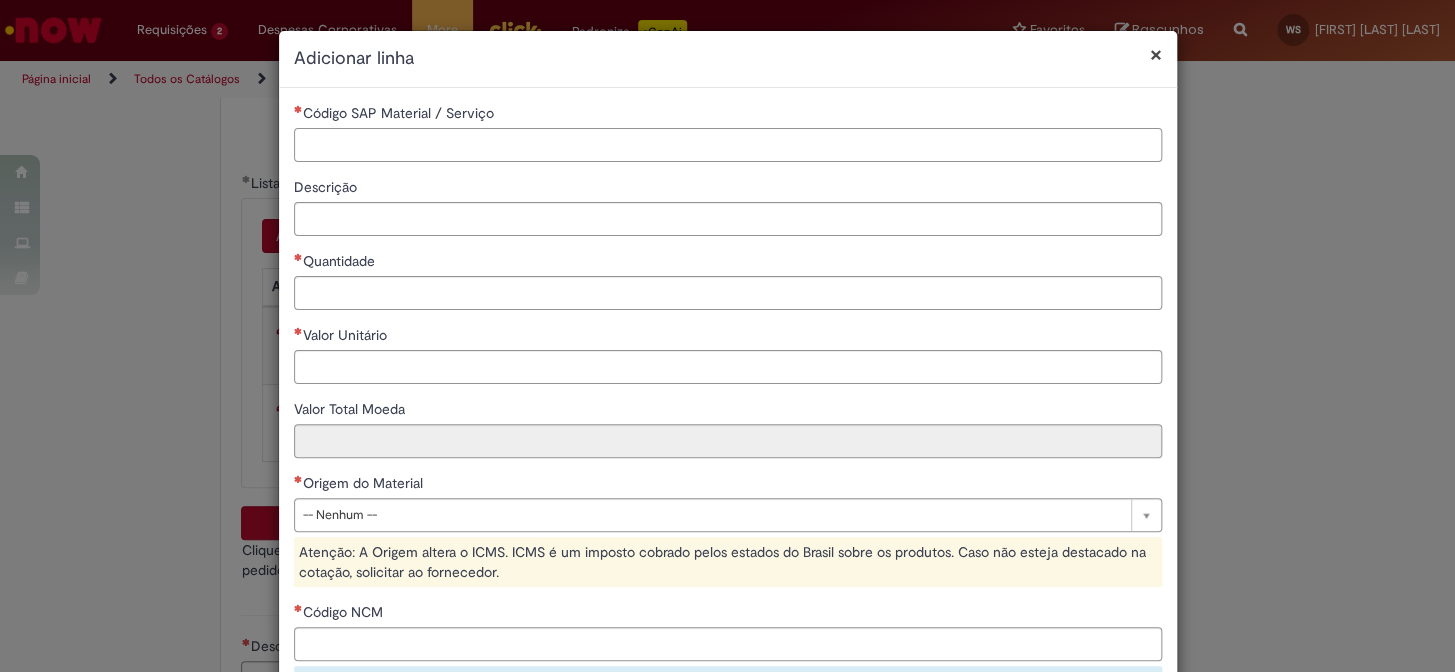 paste on "********" 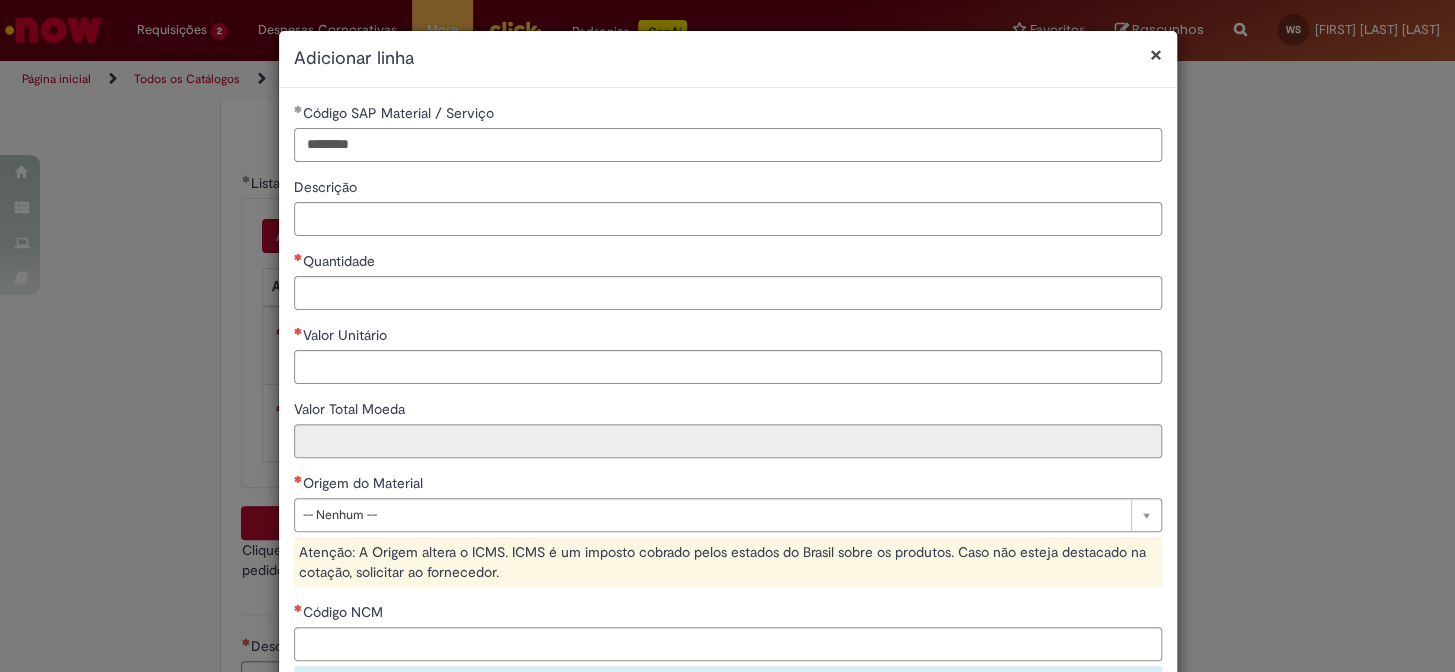 type on "********" 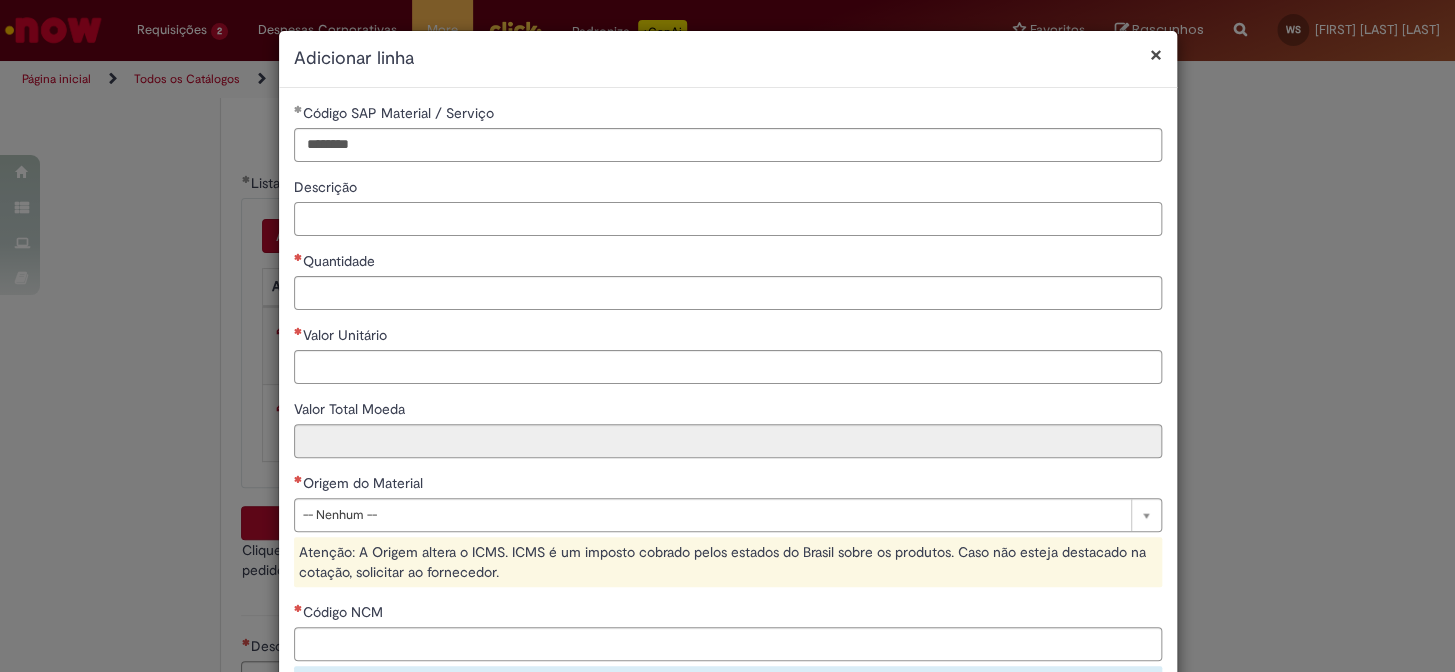 click on "Descrição" at bounding box center [728, 219] 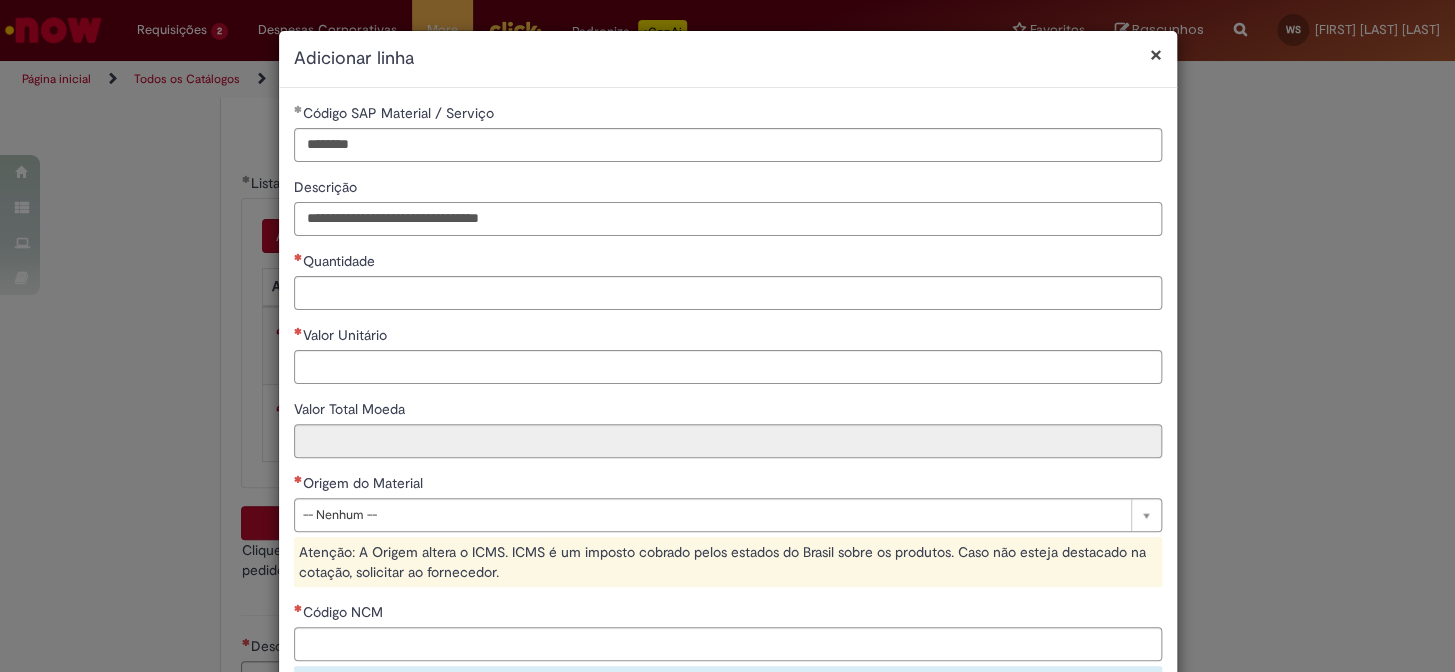 type on "**********" 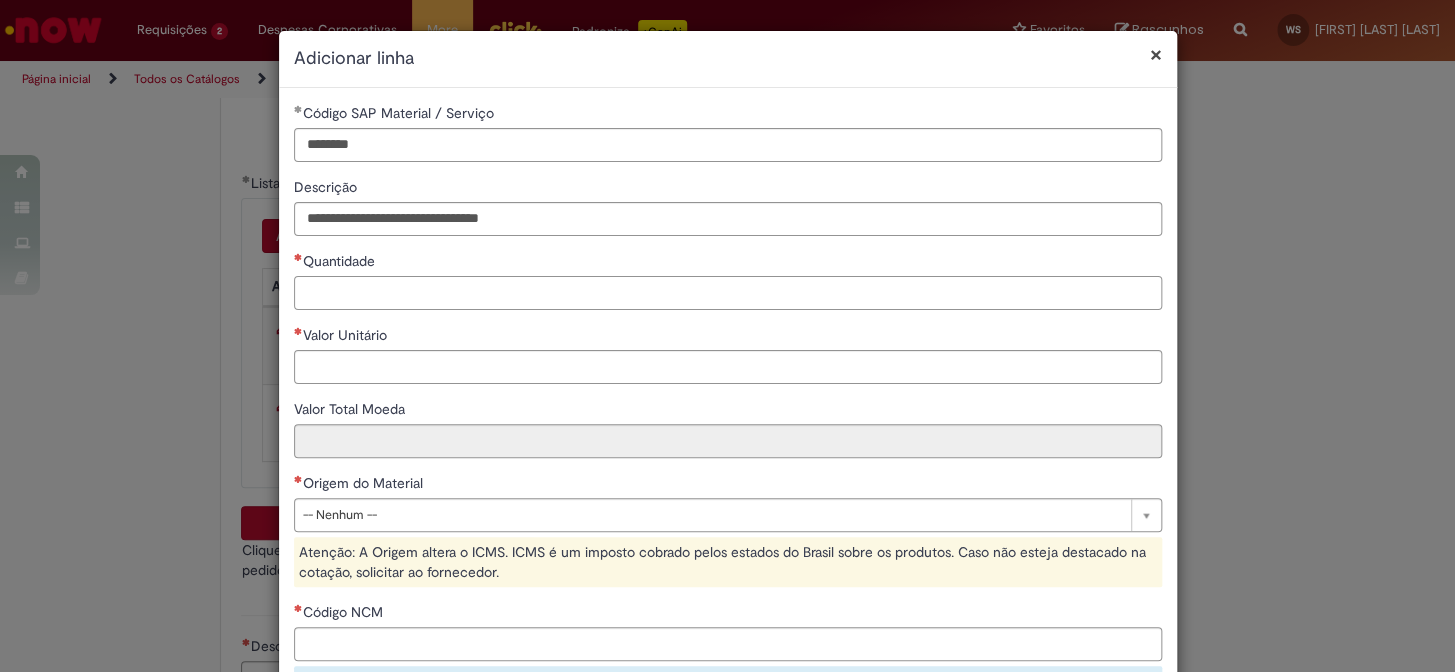 click on "Quantidade" at bounding box center [728, 293] 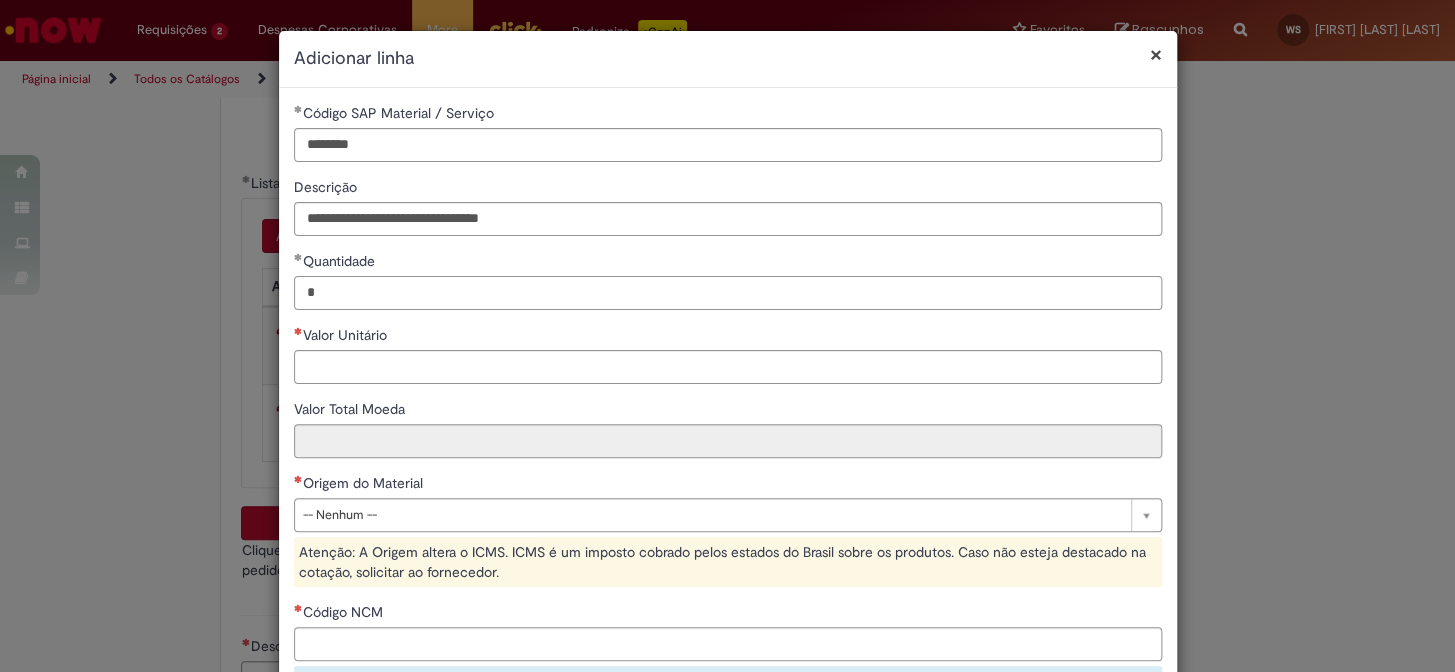 type on "*" 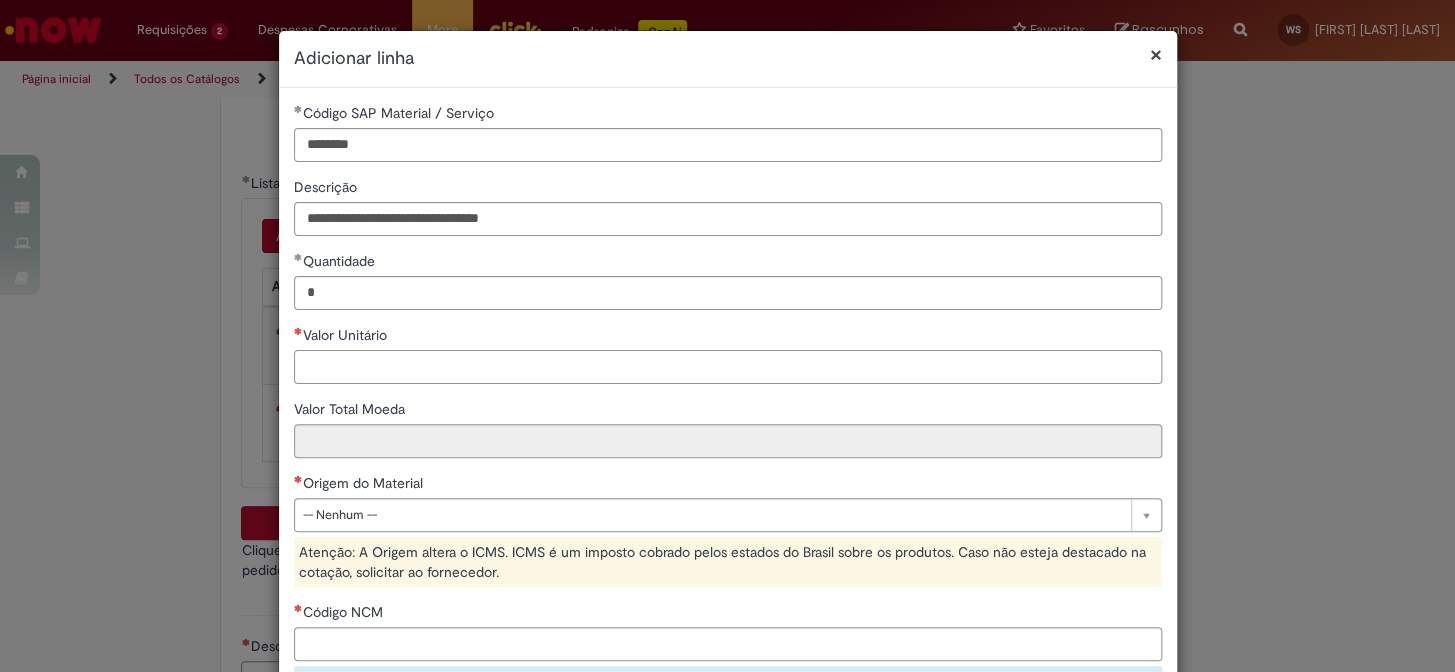 click on "Valor Unitário" at bounding box center (728, 367) 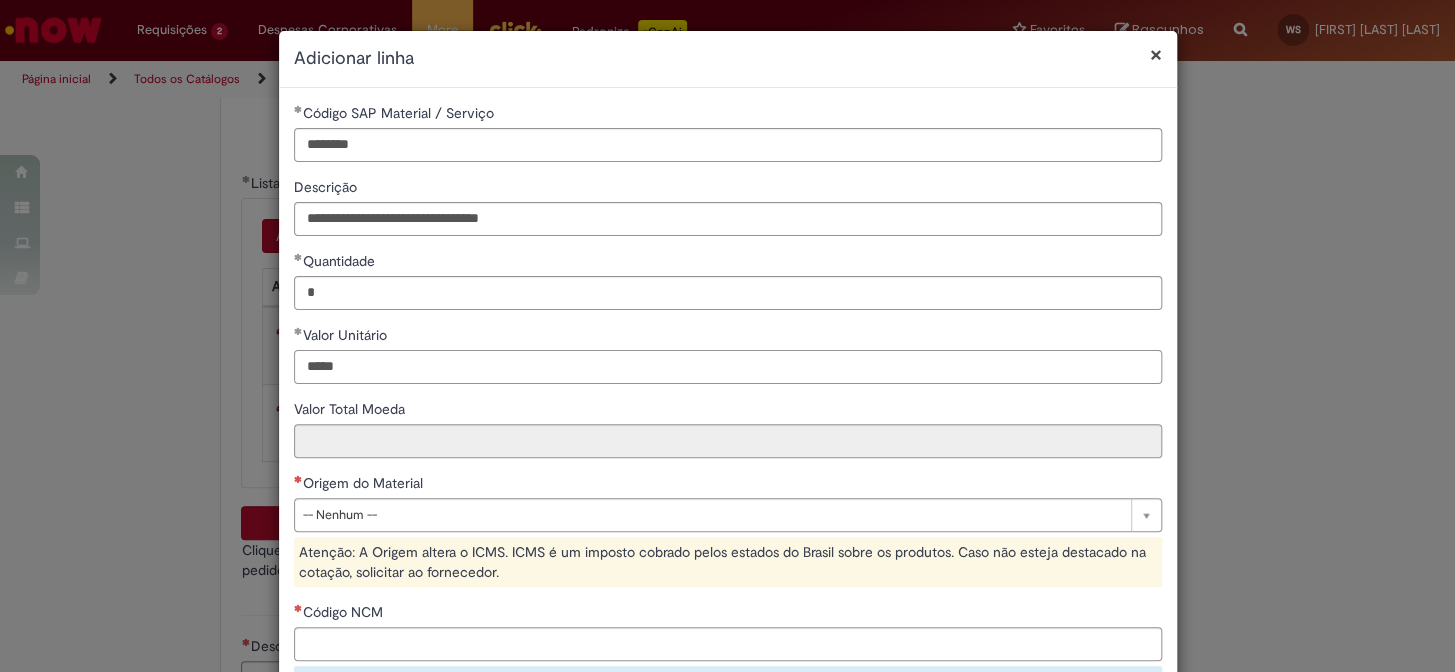 type on "*****" 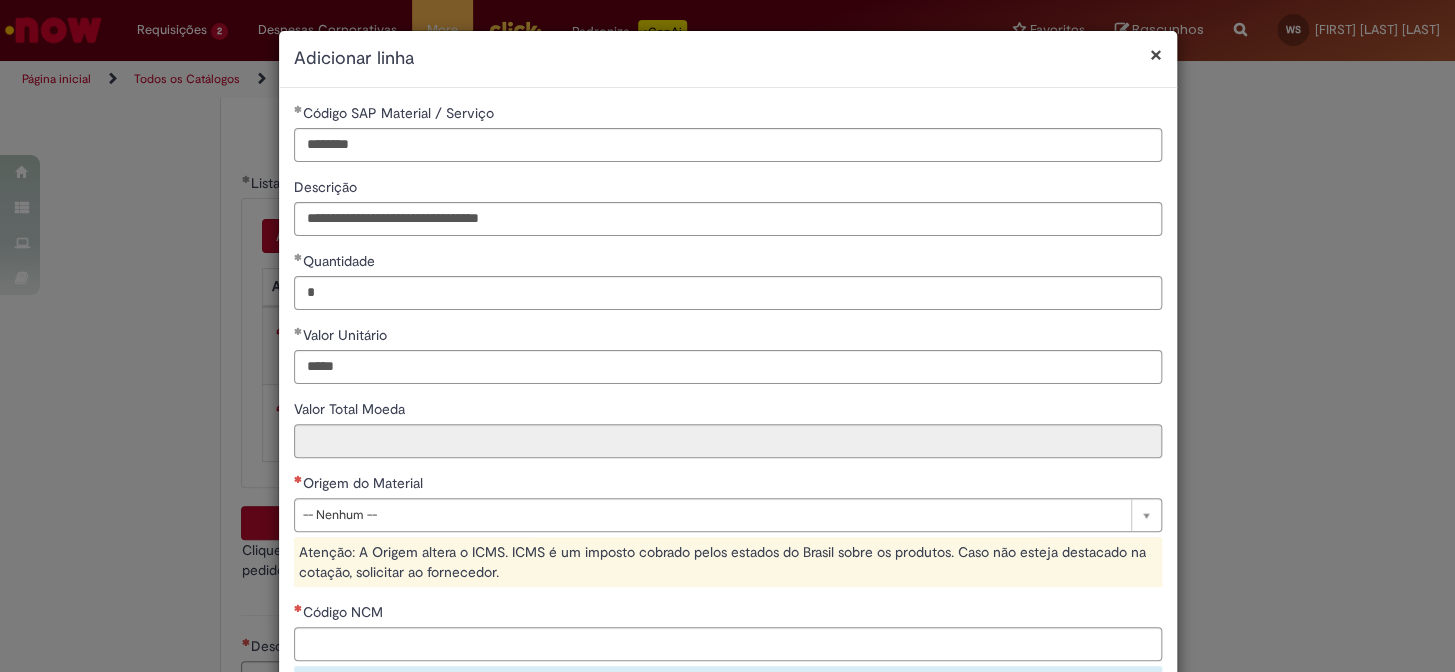 type on "*****" 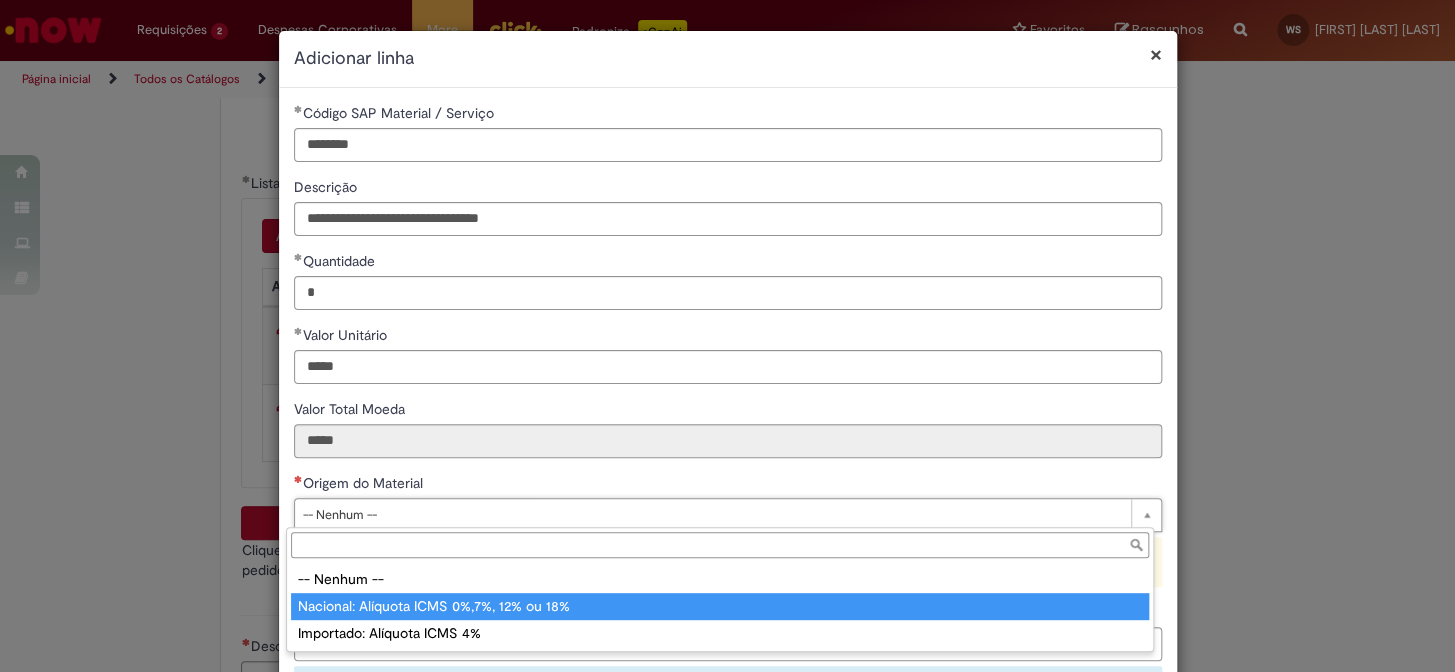 type on "**********" 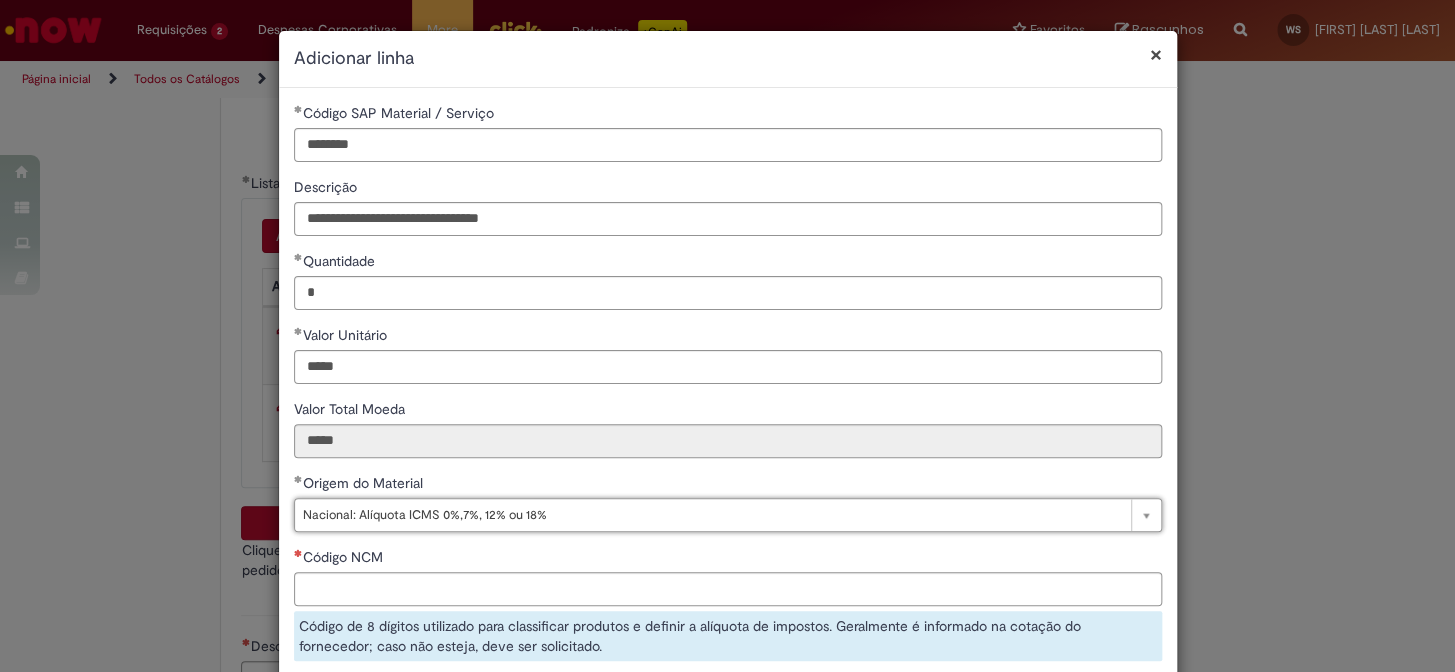 scroll, scrollTop: 261, scrollLeft: 0, axis: vertical 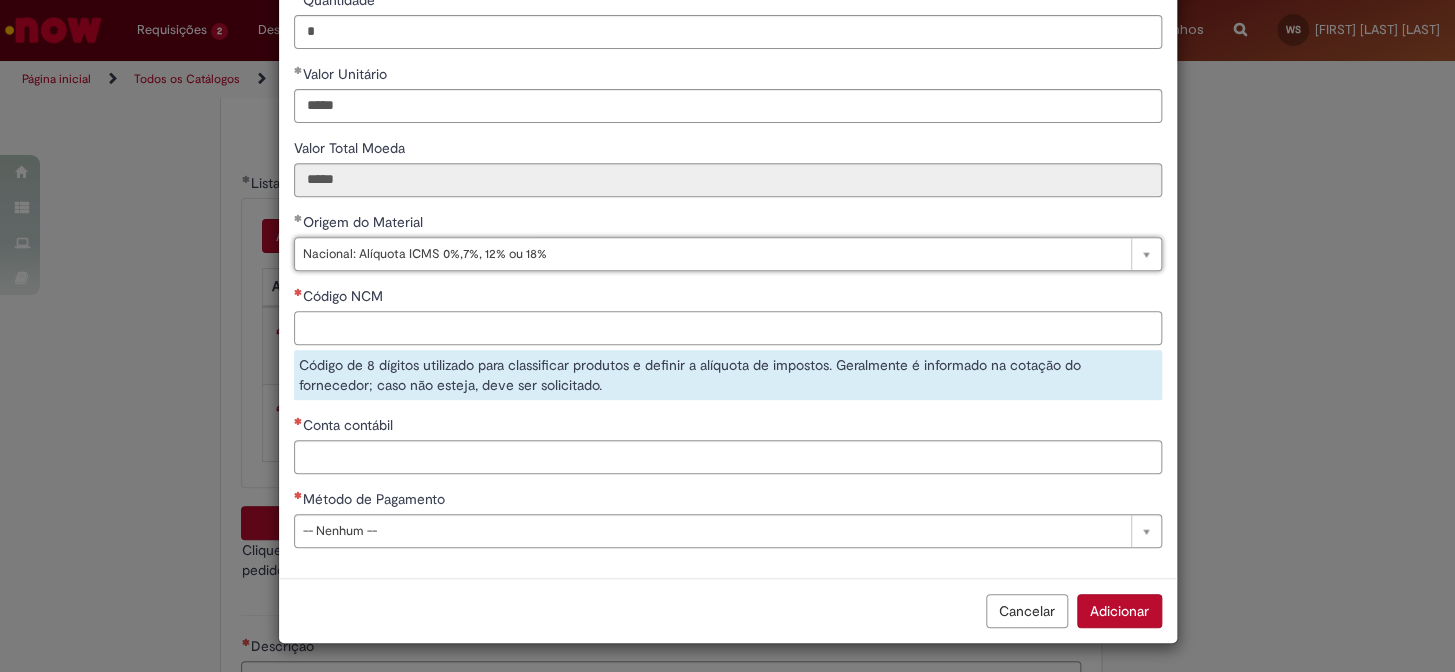 click on "Código NCM" at bounding box center [728, 328] 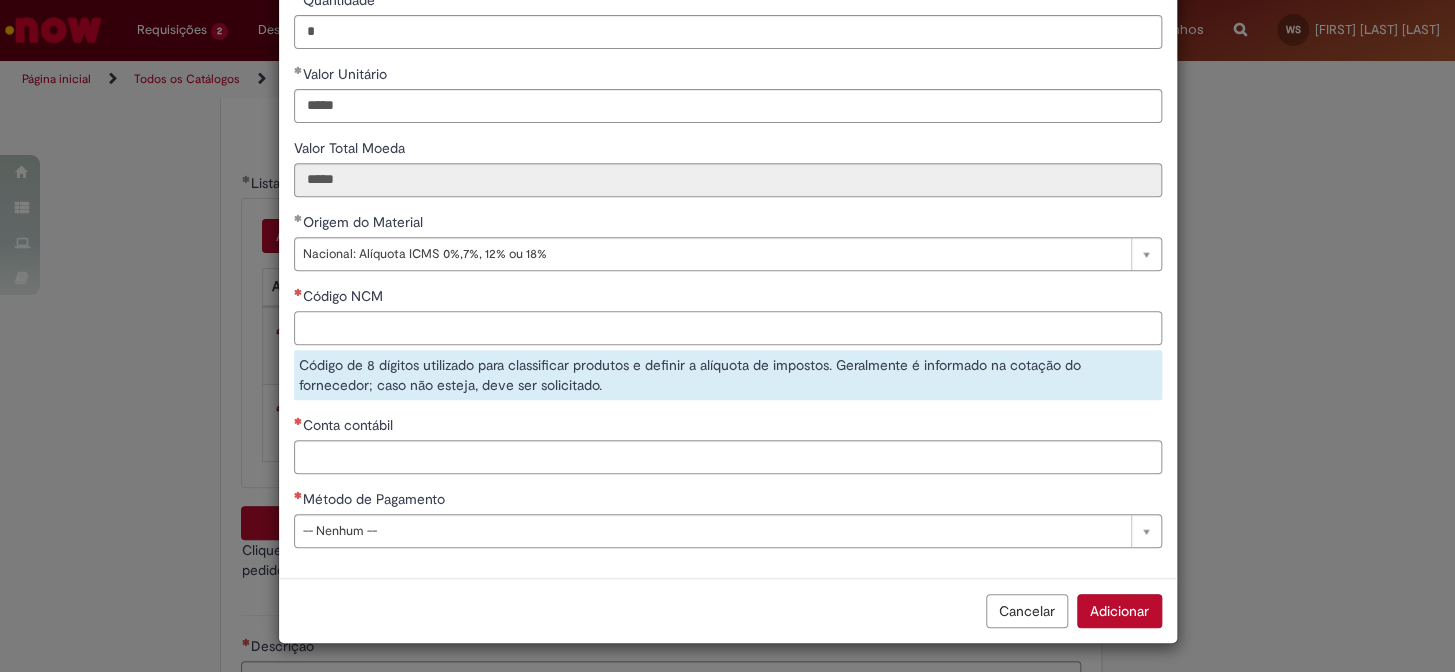 paste on "**********" 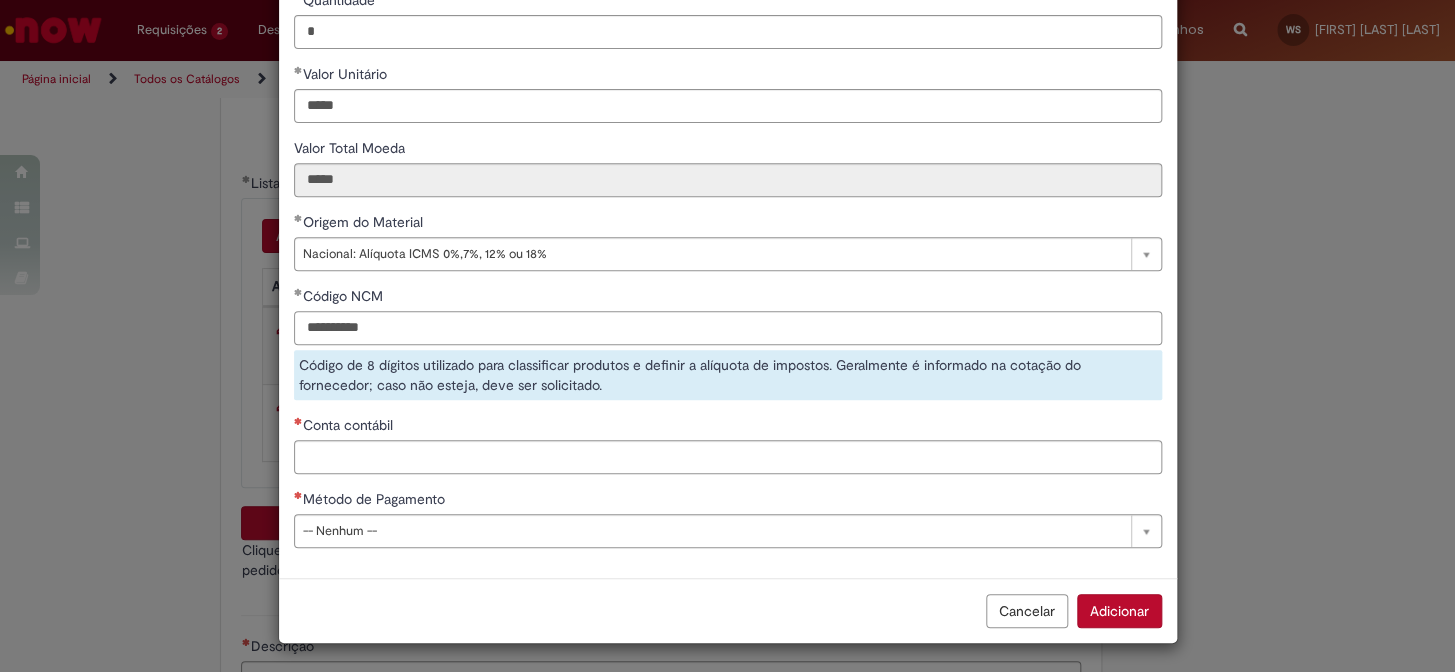 click on "**********" at bounding box center [728, 328] 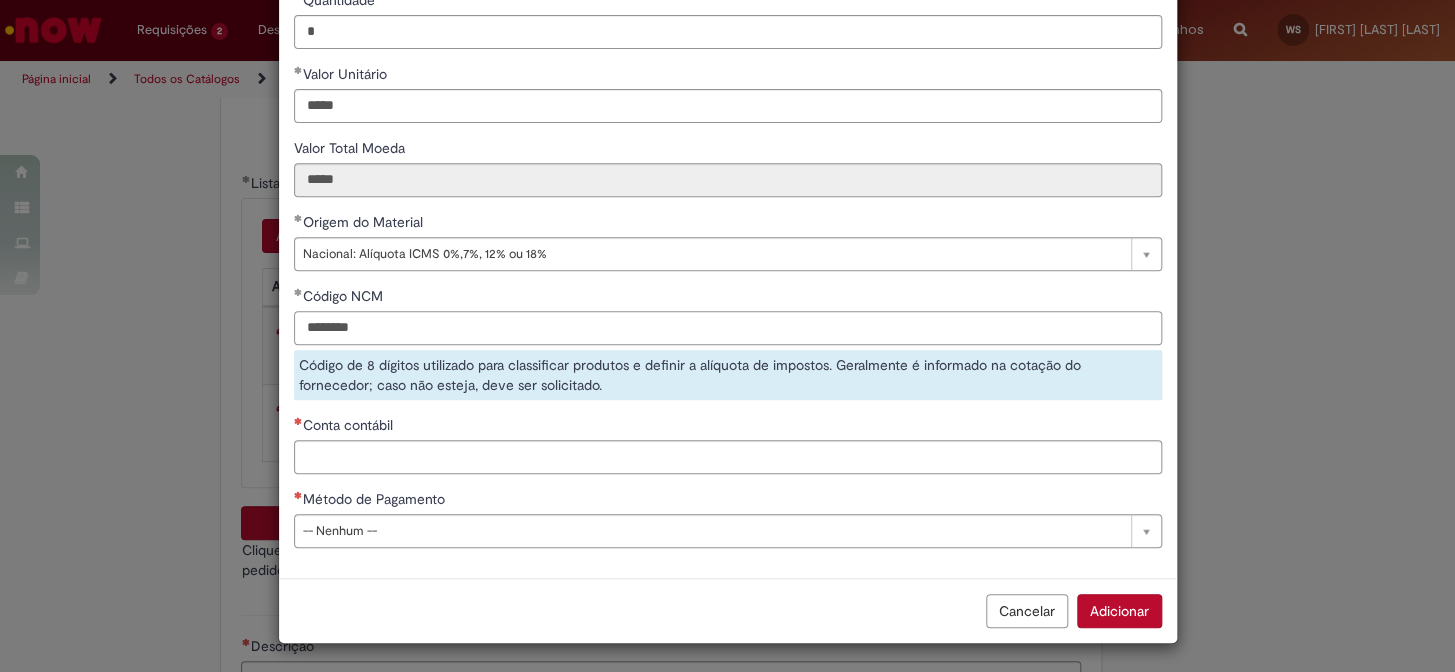type on "********" 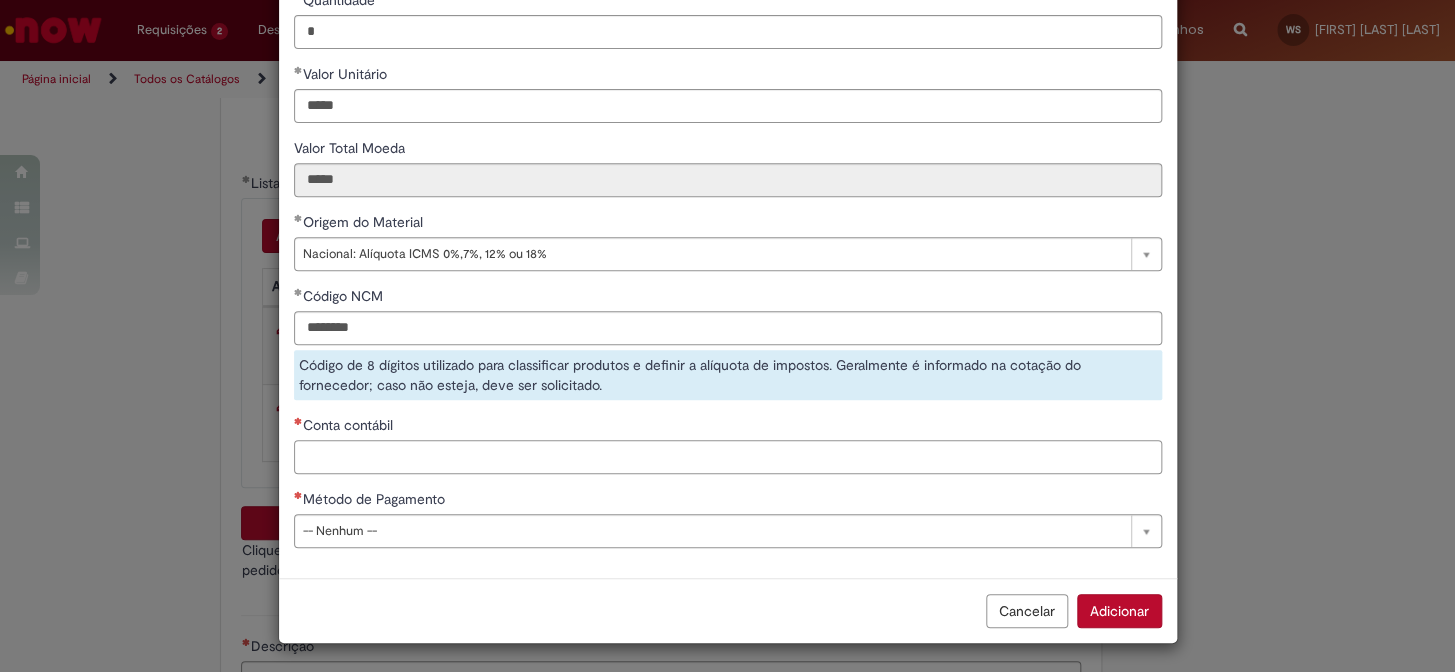 click on "Conta contábil" at bounding box center [728, 457] 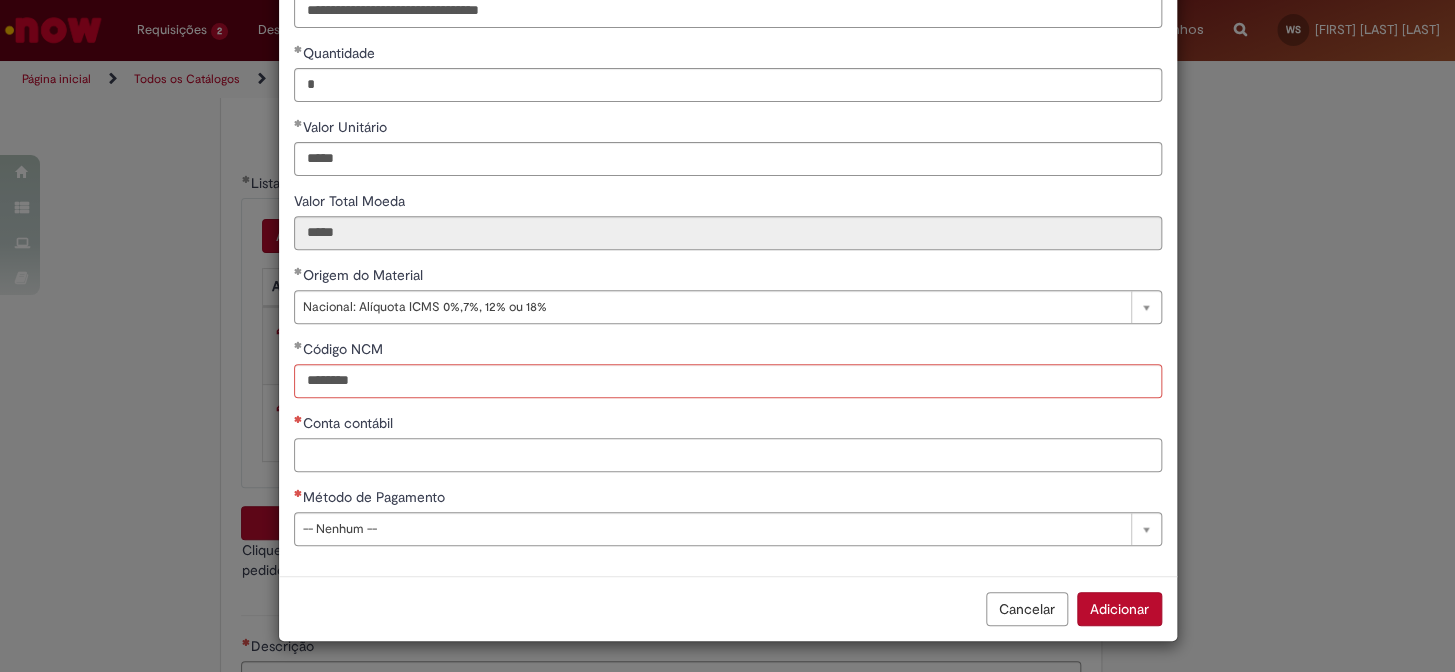 scroll, scrollTop: 207, scrollLeft: 0, axis: vertical 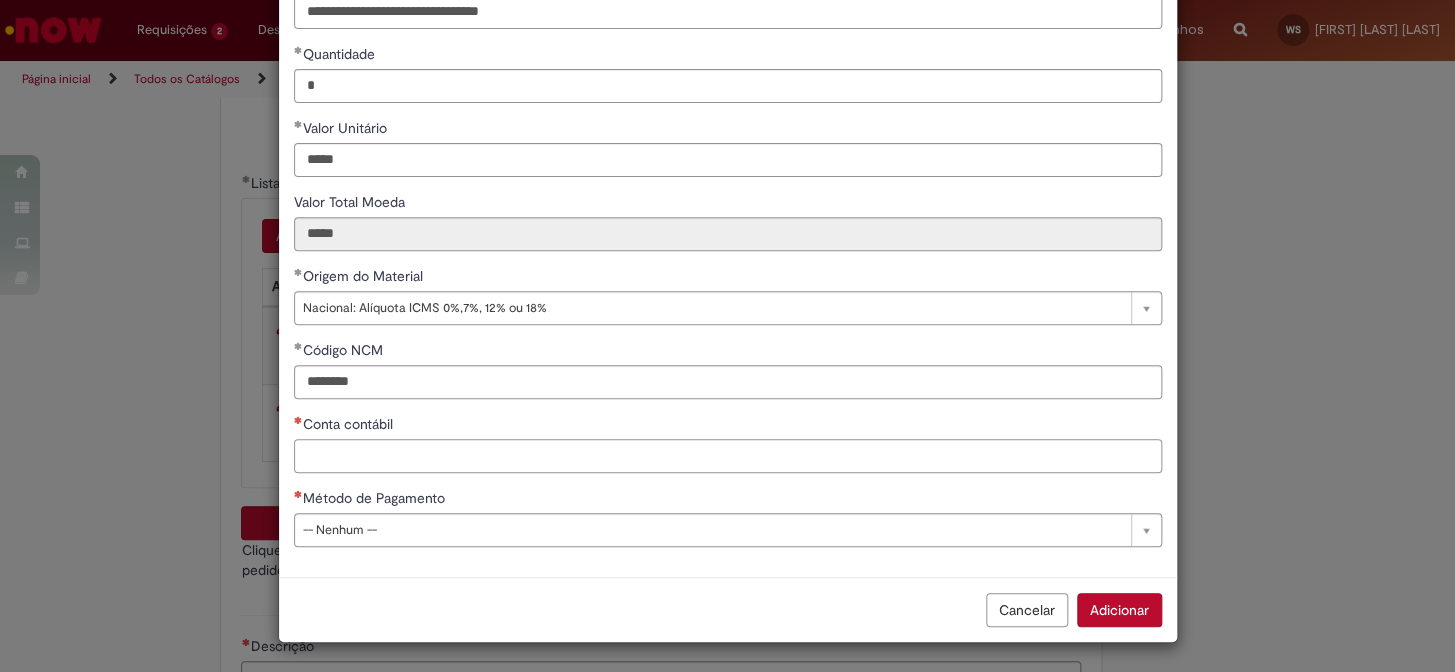 paste on "********" 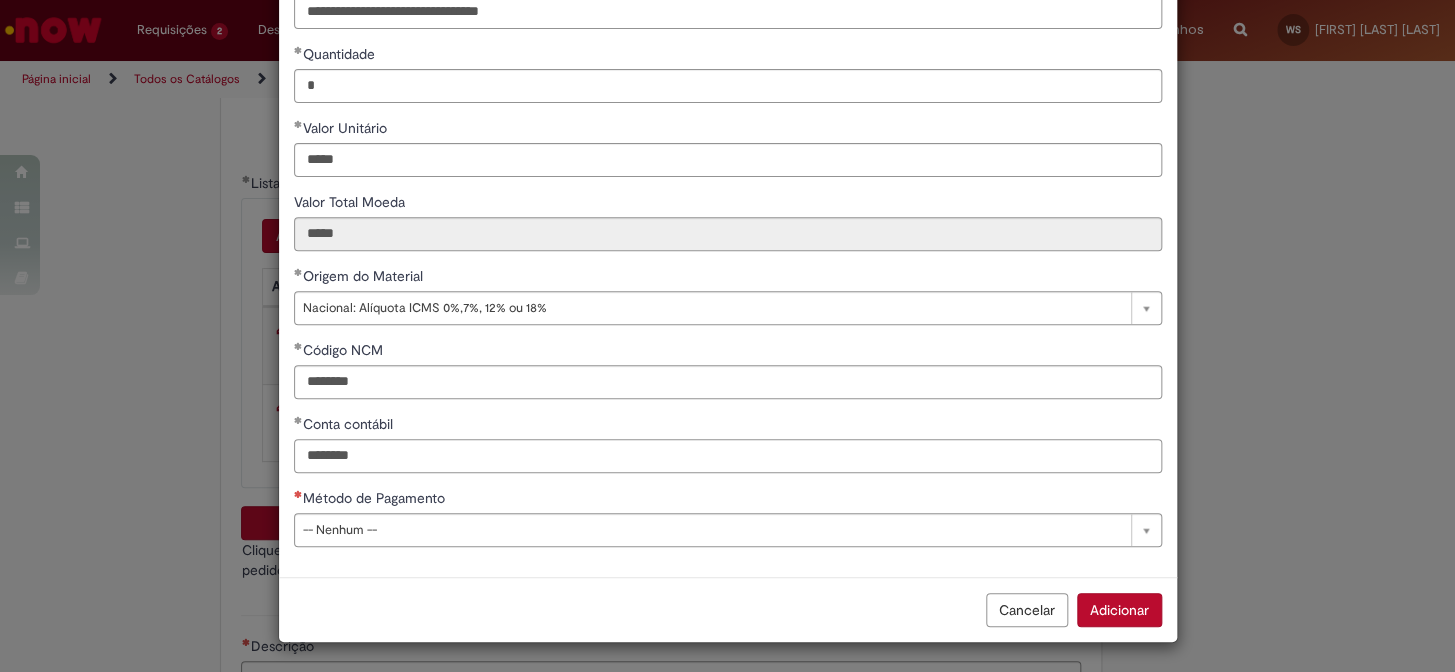 type on "********" 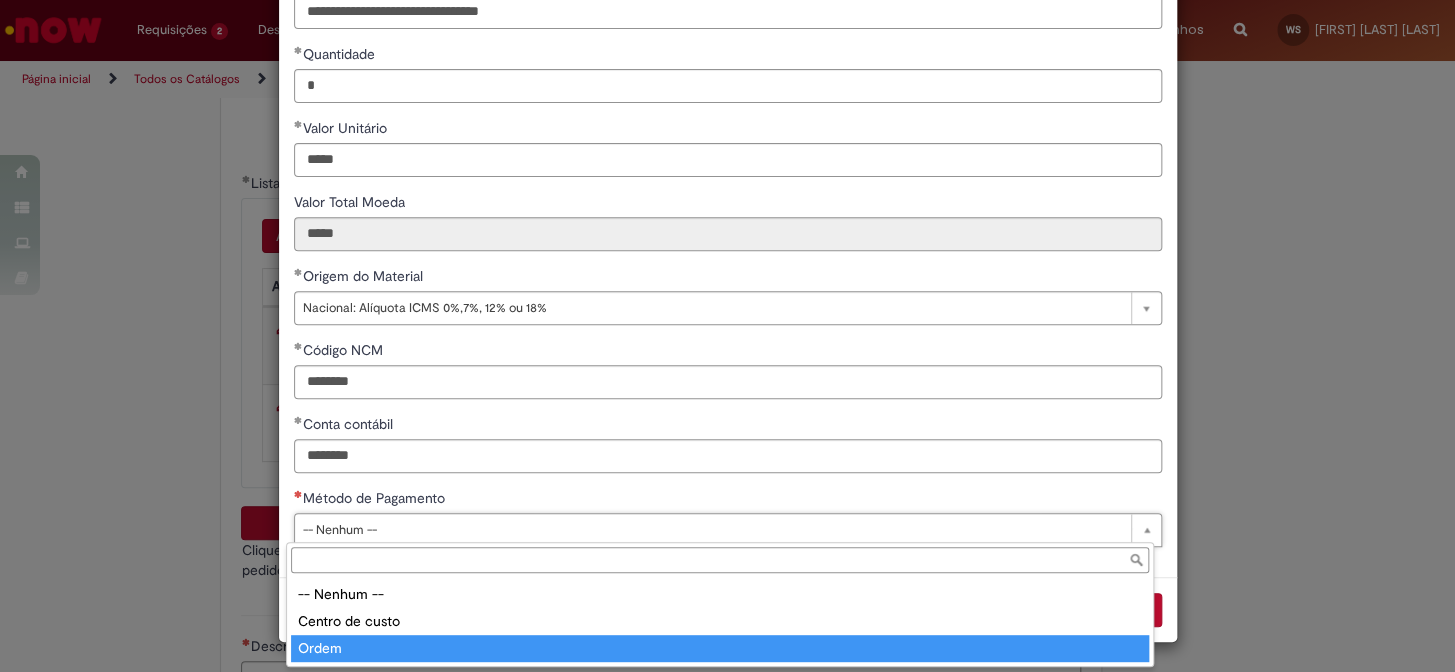 type on "*****" 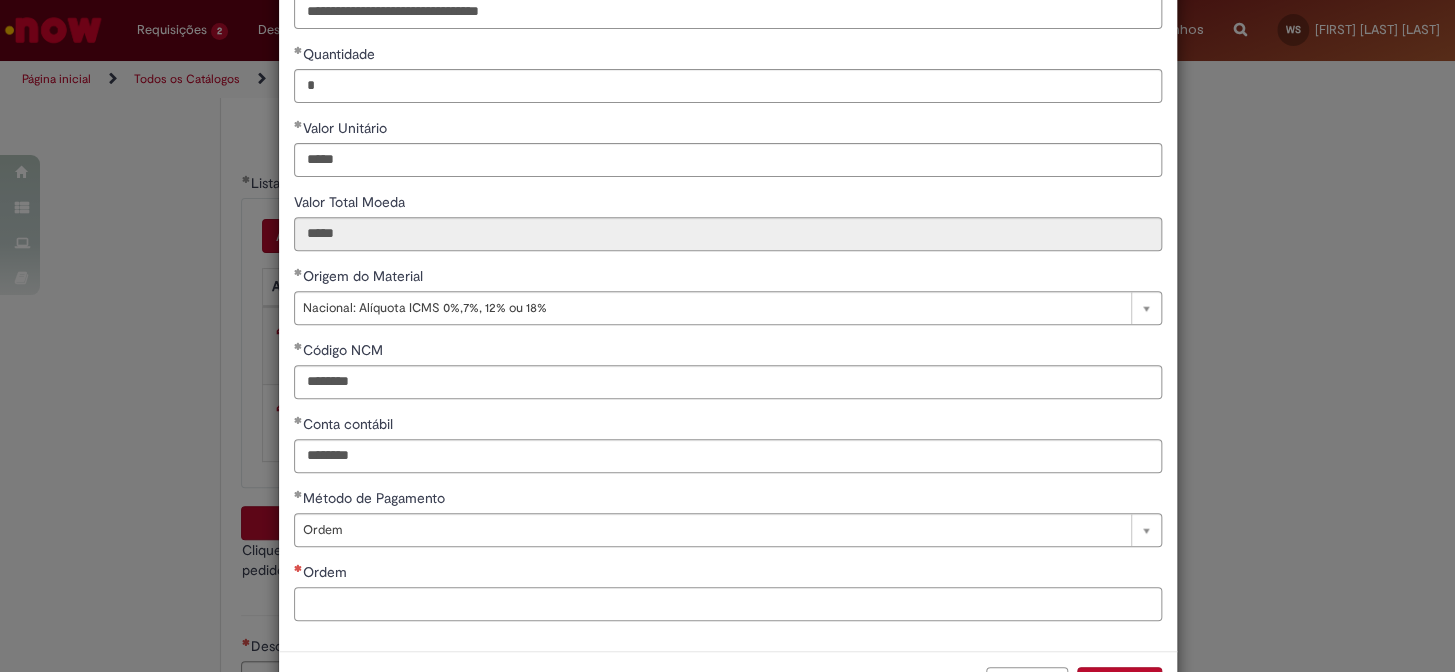 click on "Ordem" at bounding box center (728, 604) 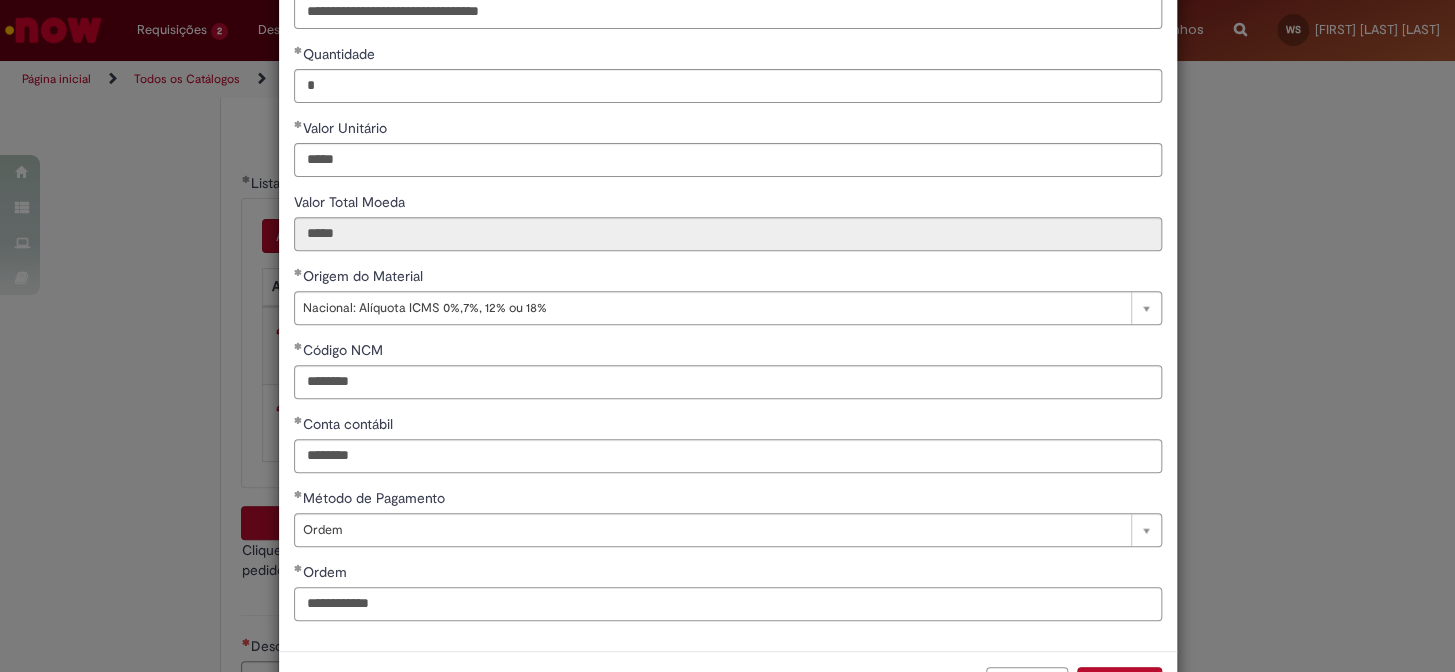 scroll, scrollTop: 280, scrollLeft: 0, axis: vertical 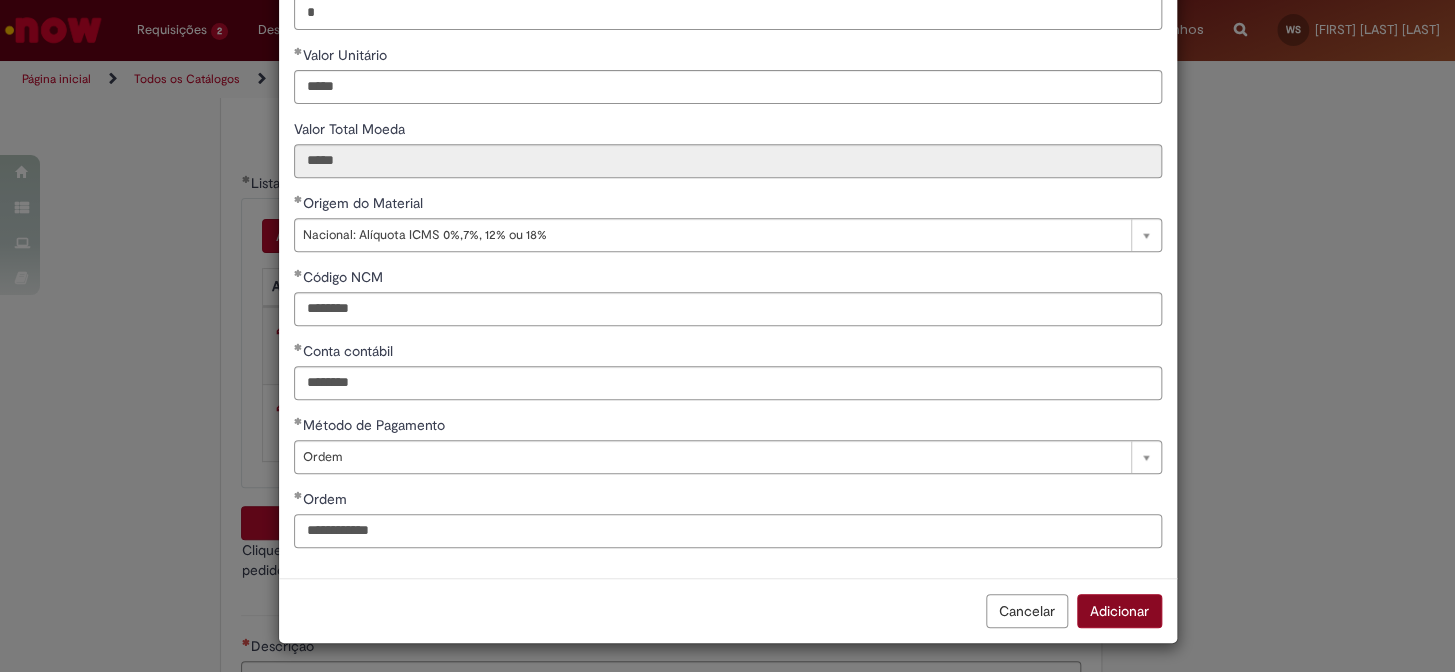 type on "**********" 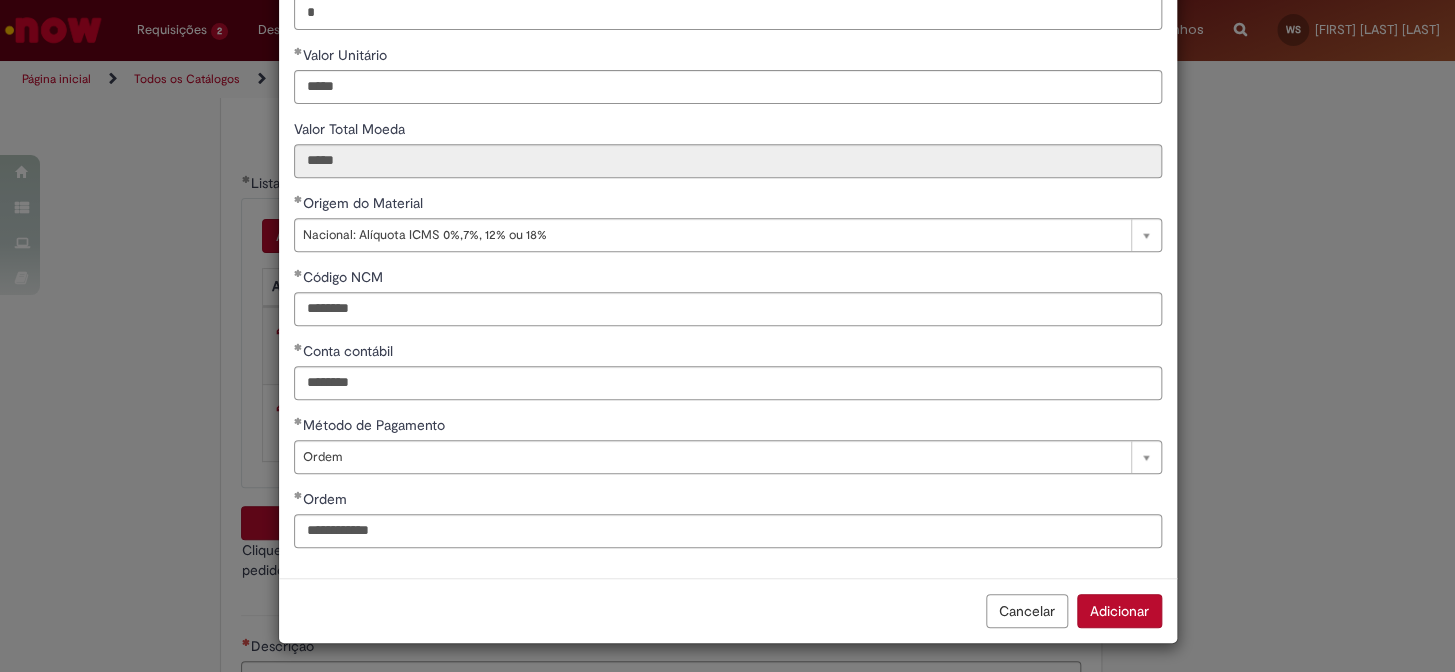 click on "Adicionar" at bounding box center (1119, 611) 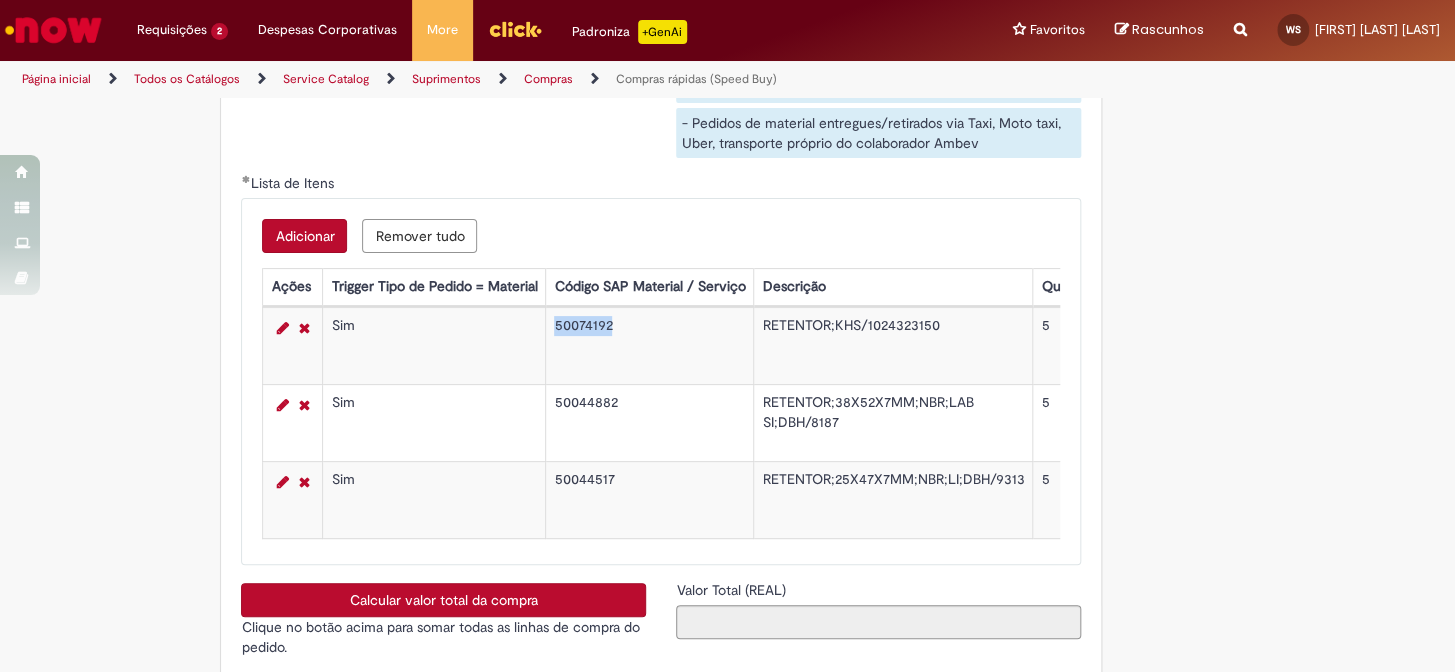 drag, startPoint x: 604, startPoint y: 347, endPoint x: 532, endPoint y: 348, distance: 72.00694 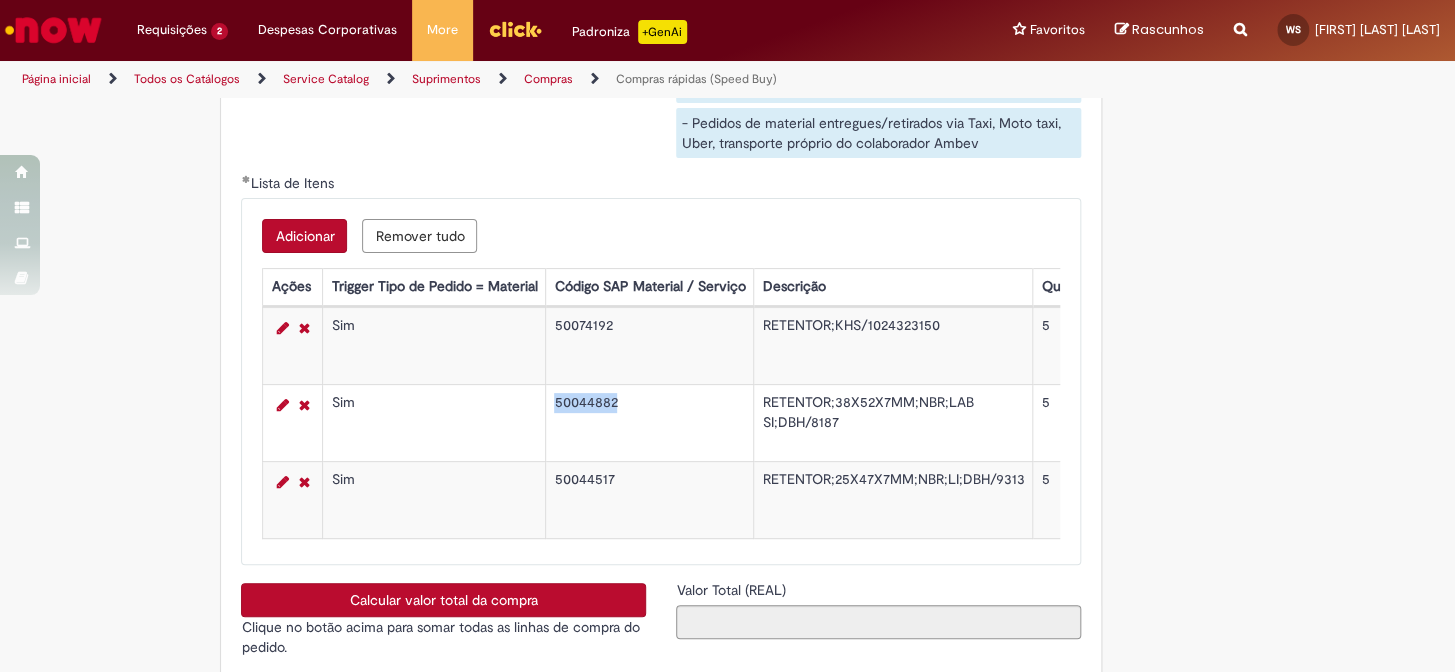 drag, startPoint x: 610, startPoint y: 426, endPoint x: 549, endPoint y: 427, distance: 61.008198 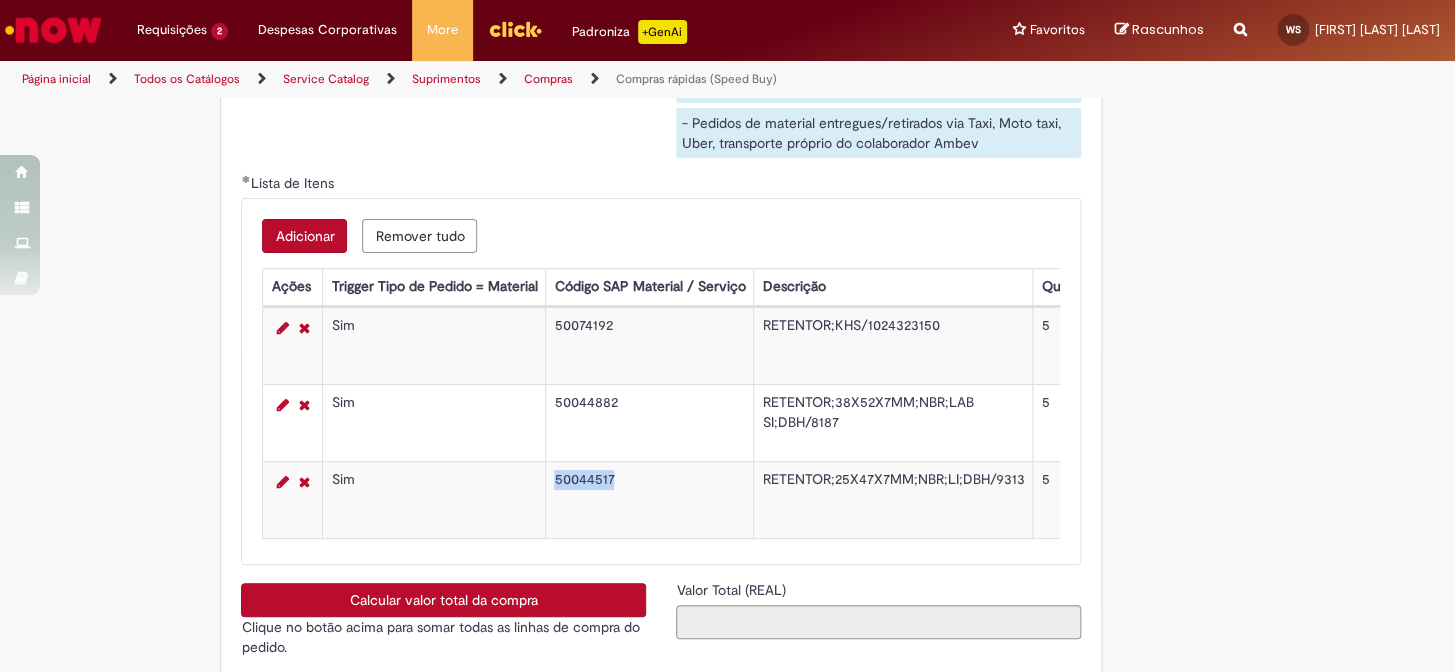 drag, startPoint x: 604, startPoint y: 503, endPoint x: 546, endPoint y: 500, distance: 58.077534 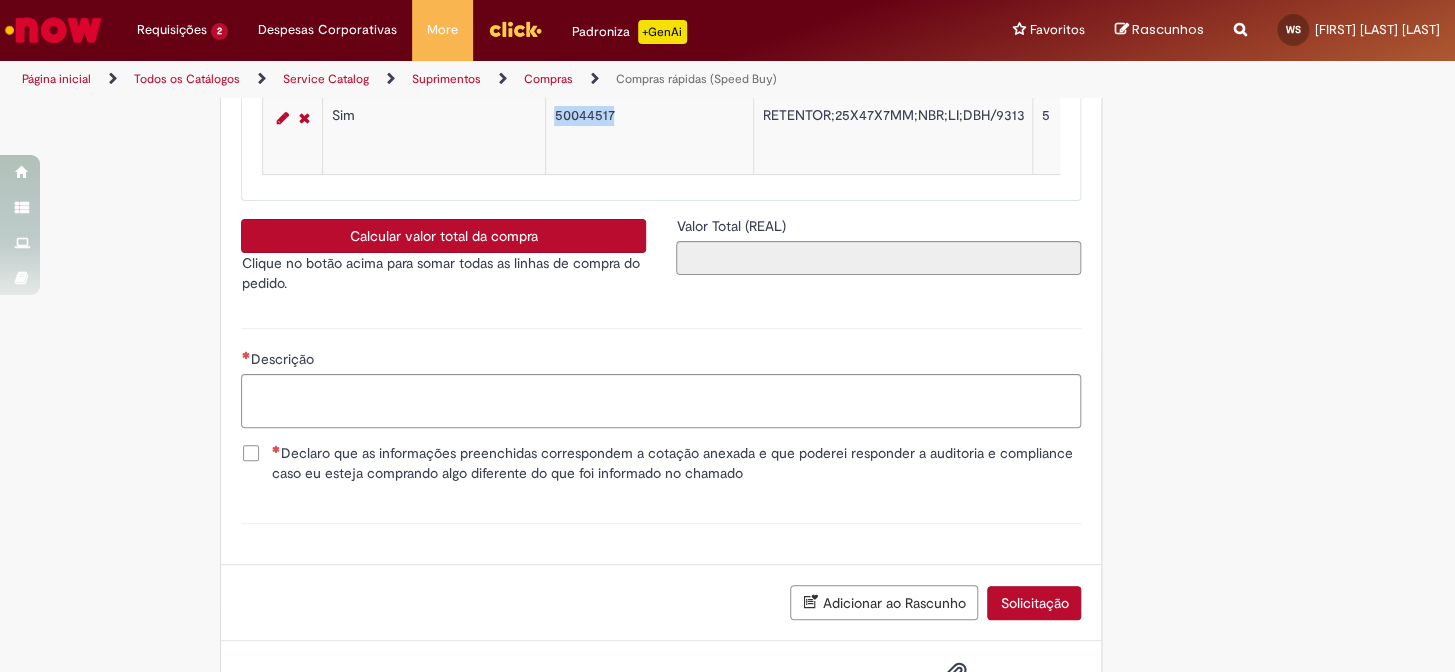 click on "Calcular valor total da compra" at bounding box center (443, 236) 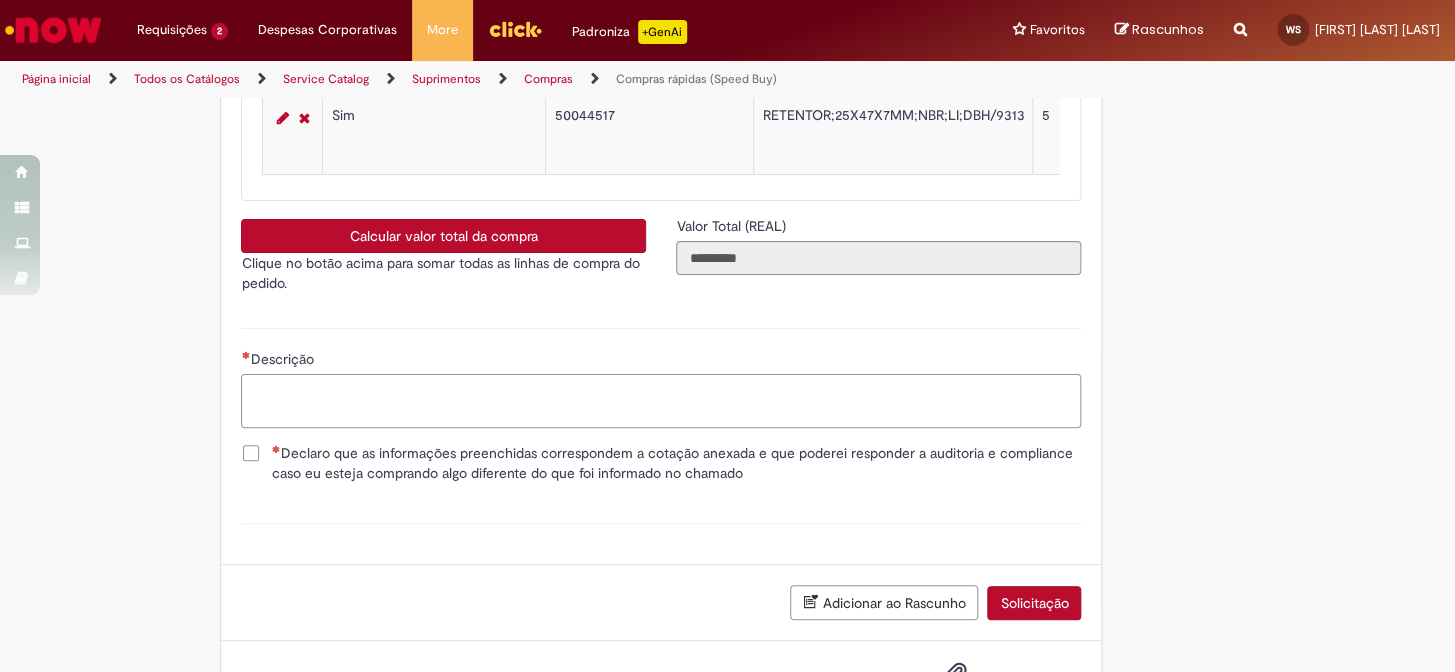 click on "Descrição" at bounding box center (661, 401) 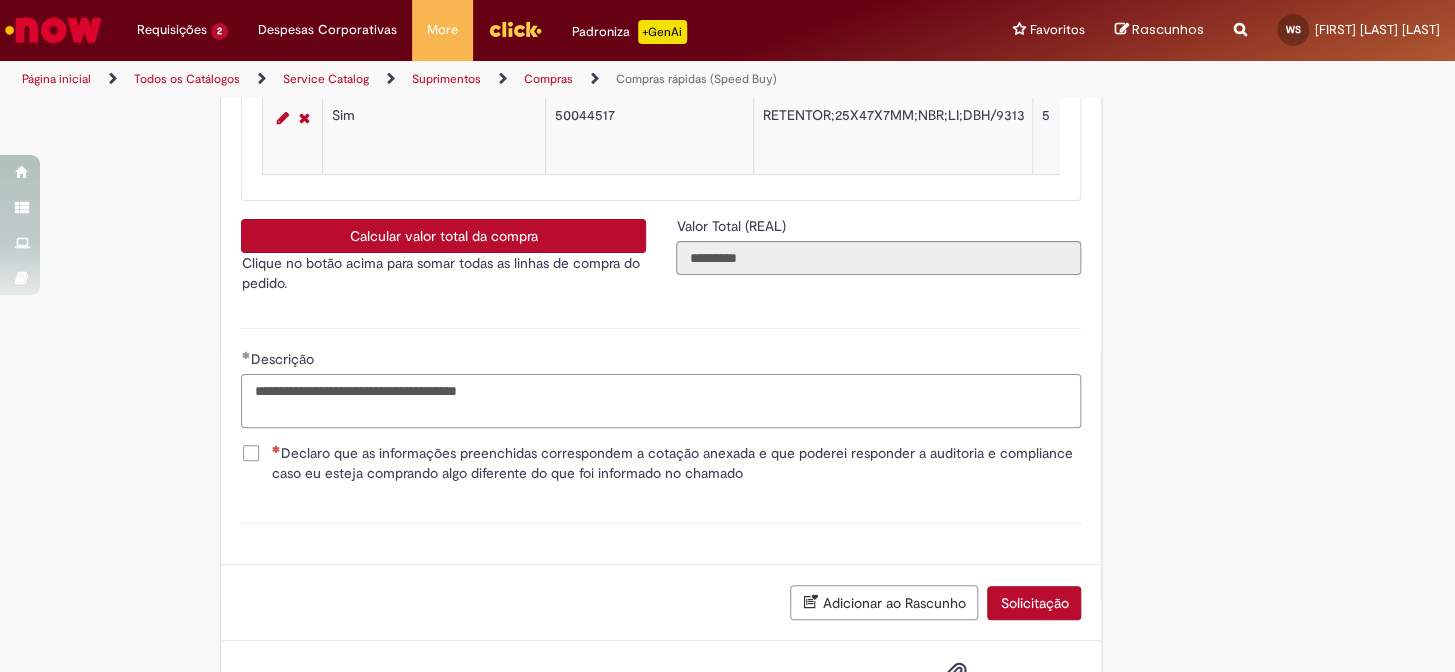scroll, scrollTop: 3748, scrollLeft: 0, axis: vertical 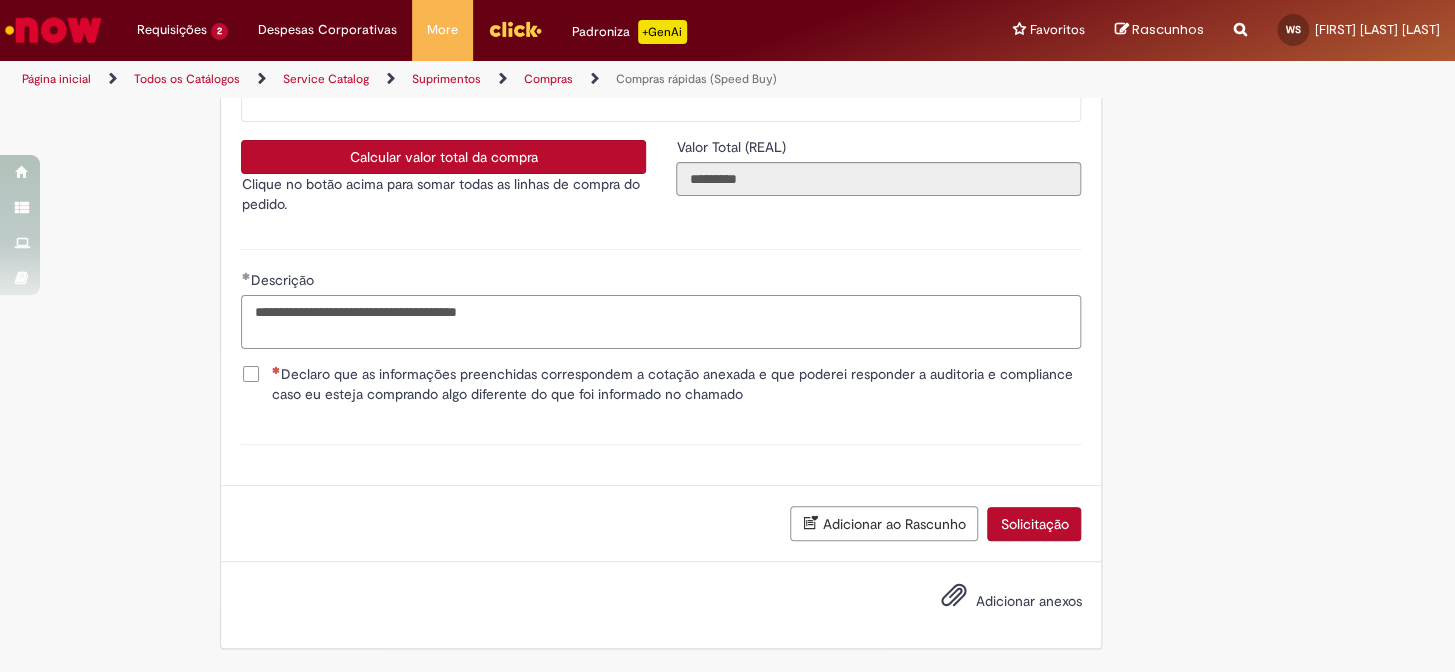 type on "**********" 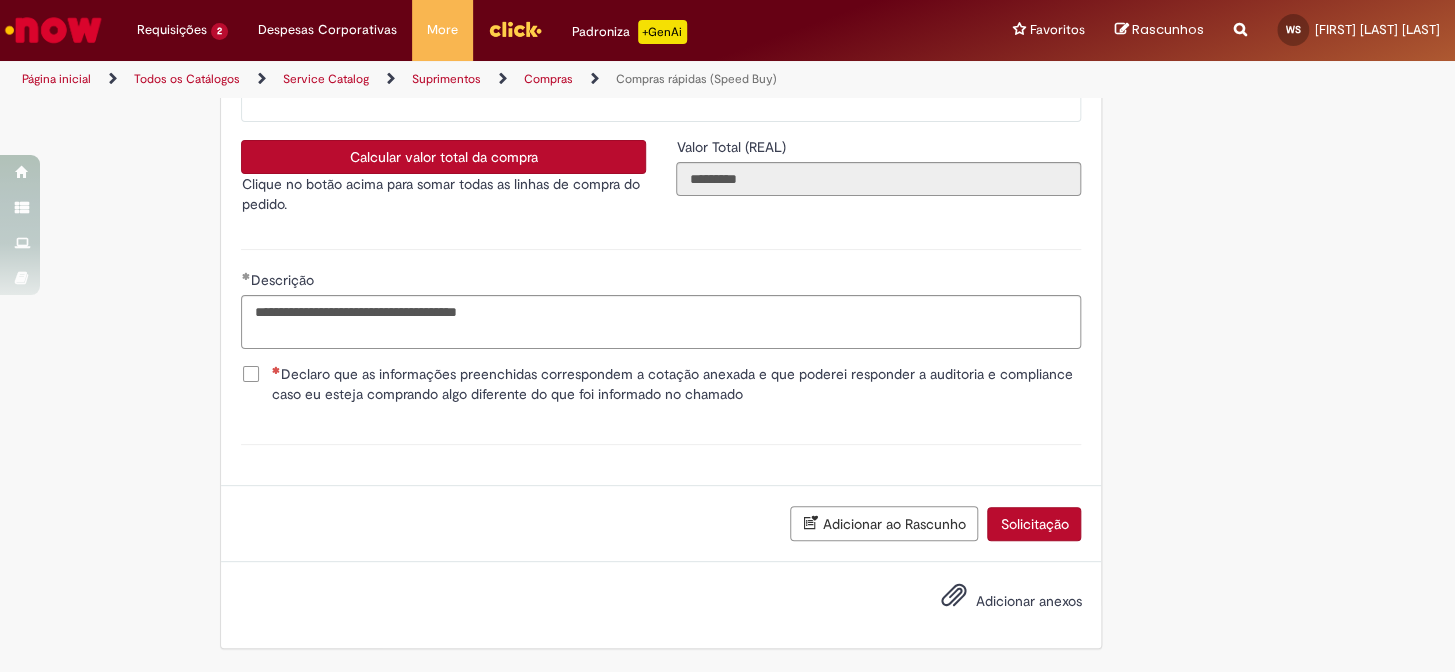 click on "Declaro que as informações preenchidas correspondem a cotação anexada e que poderei responder a auditoria e compliance caso eu esteja comprando algo diferente do que foi informado no chamado" at bounding box center (676, 384) 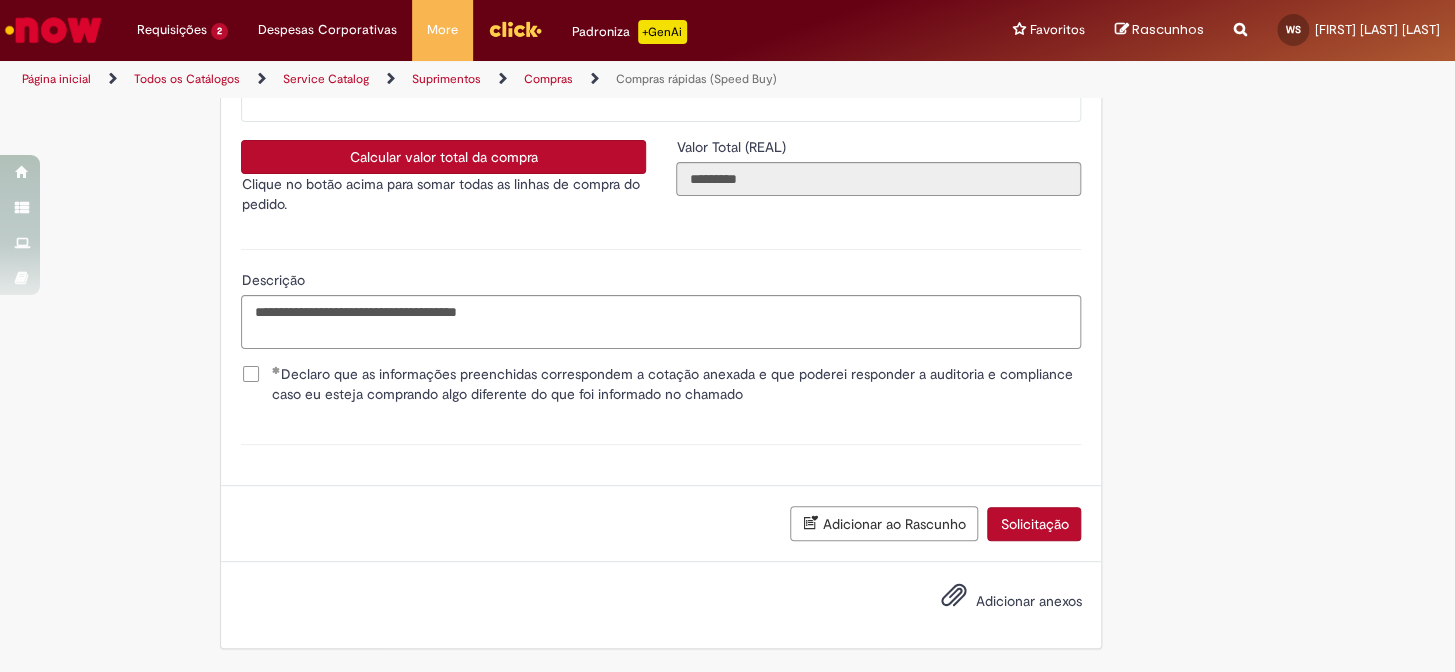click on "Adicionar anexos" at bounding box center (1028, 601) 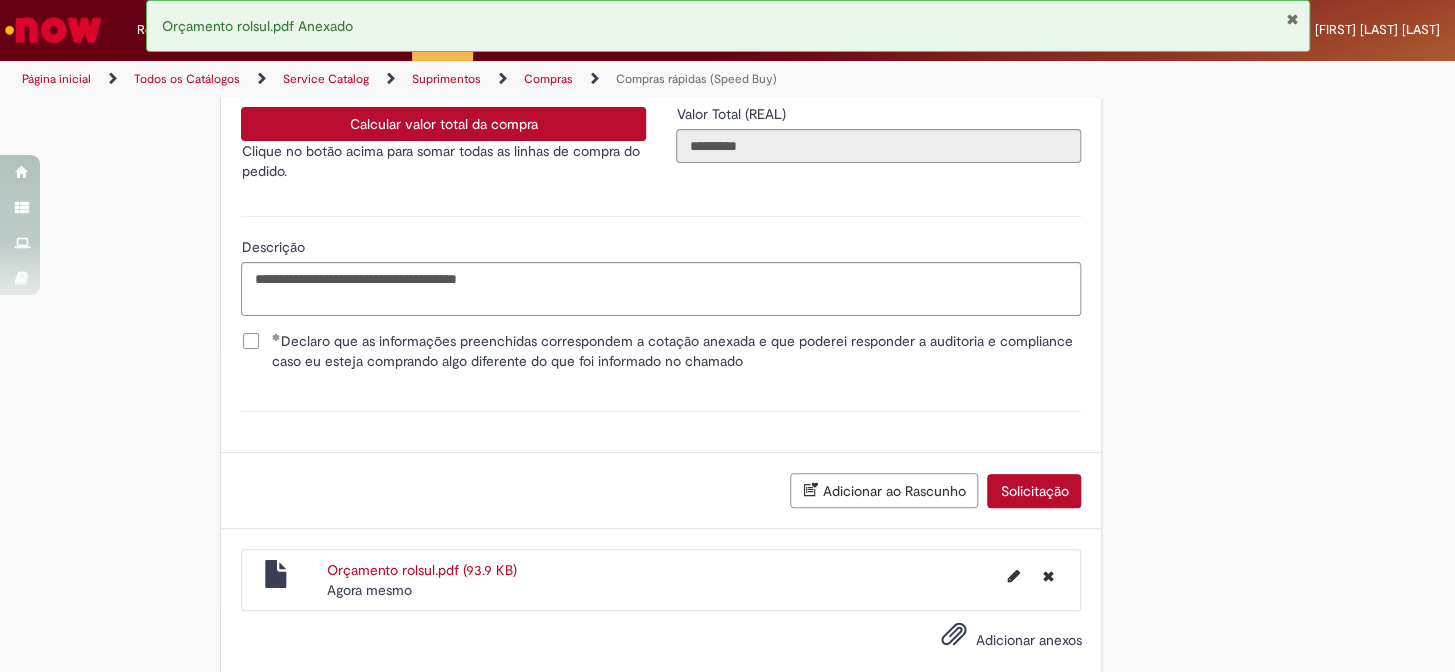click on "Solicitação" at bounding box center (1034, 491) 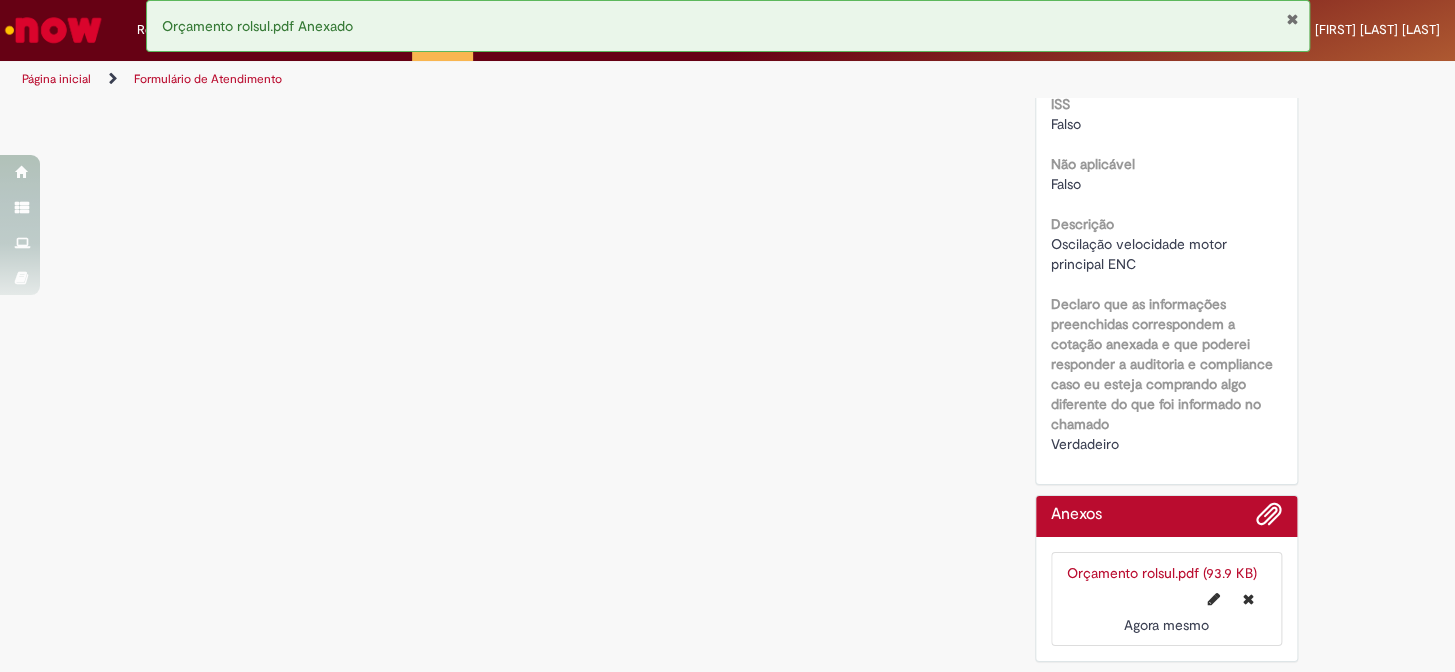 scroll, scrollTop: 0, scrollLeft: 0, axis: both 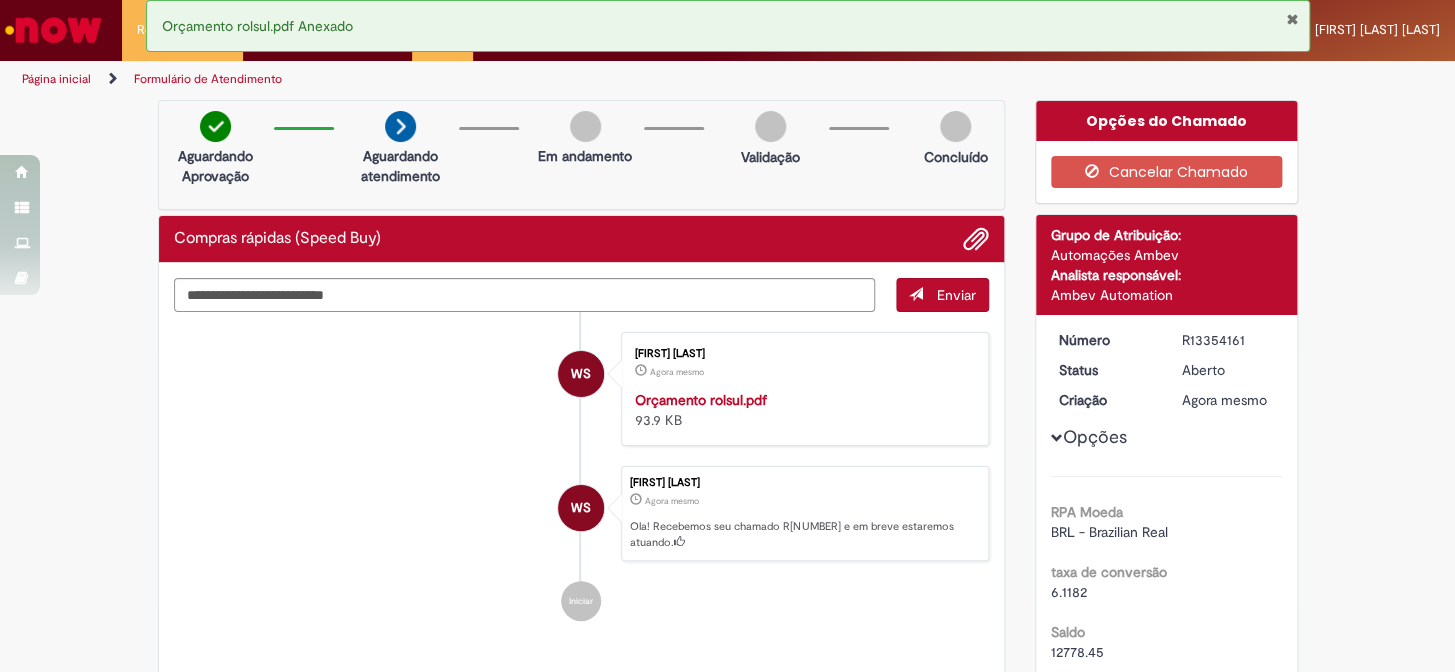 drag, startPoint x: 1236, startPoint y: 336, endPoint x: 1177, endPoint y: 334, distance: 59.03389 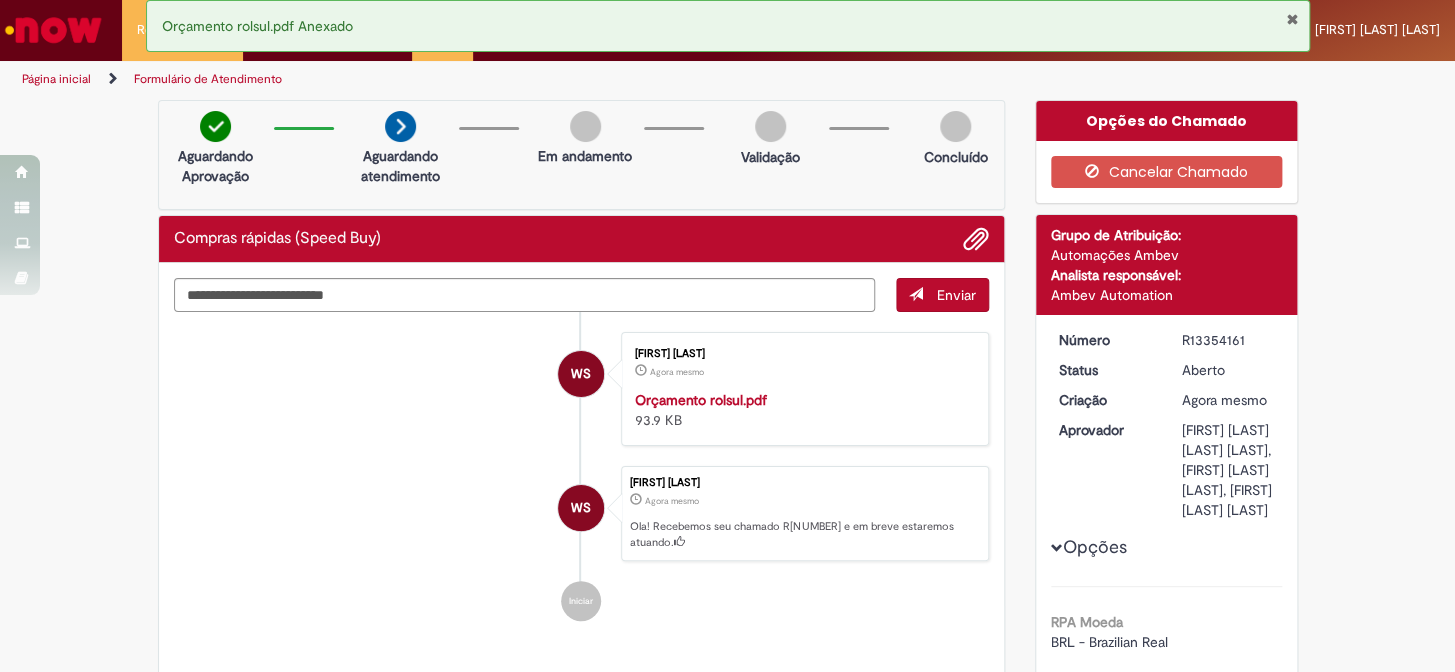 click on "R13354161" at bounding box center (1228, 340) 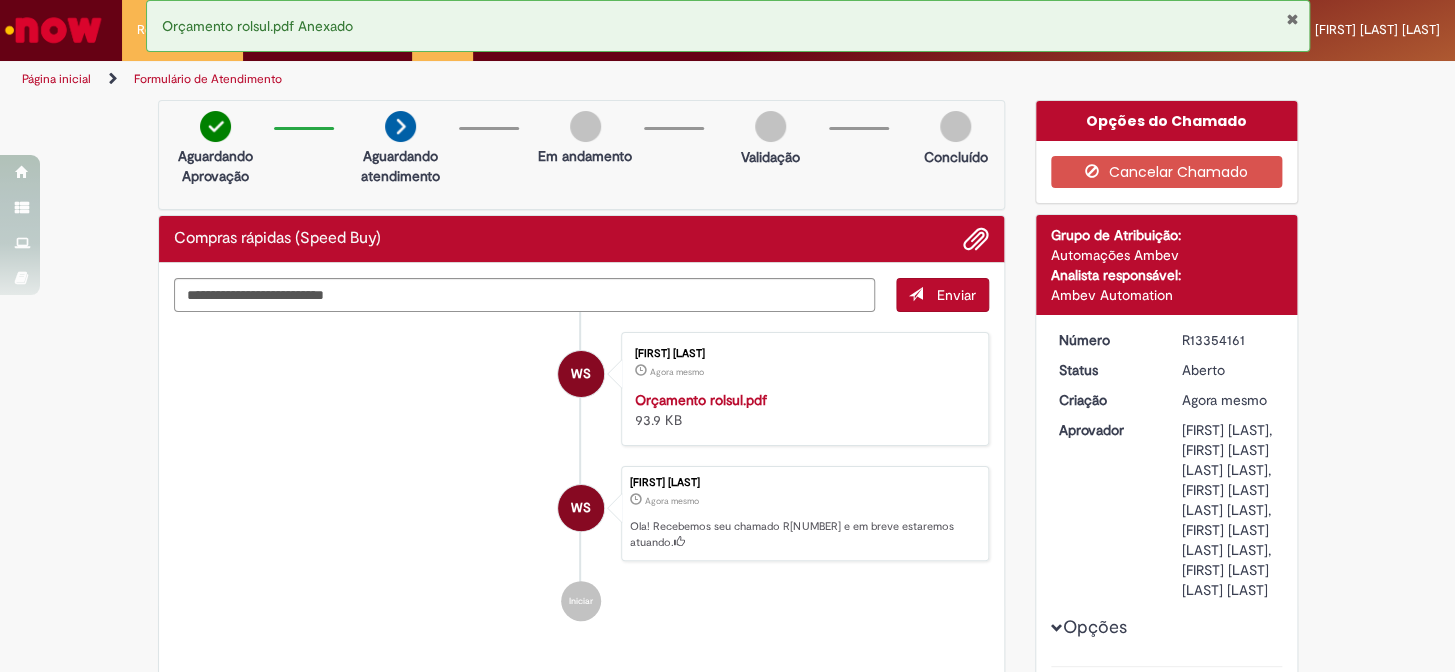drag, startPoint x: 1238, startPoint y: 339, endPoint x: 1175, endPoint y: 340, distance: 63.007935 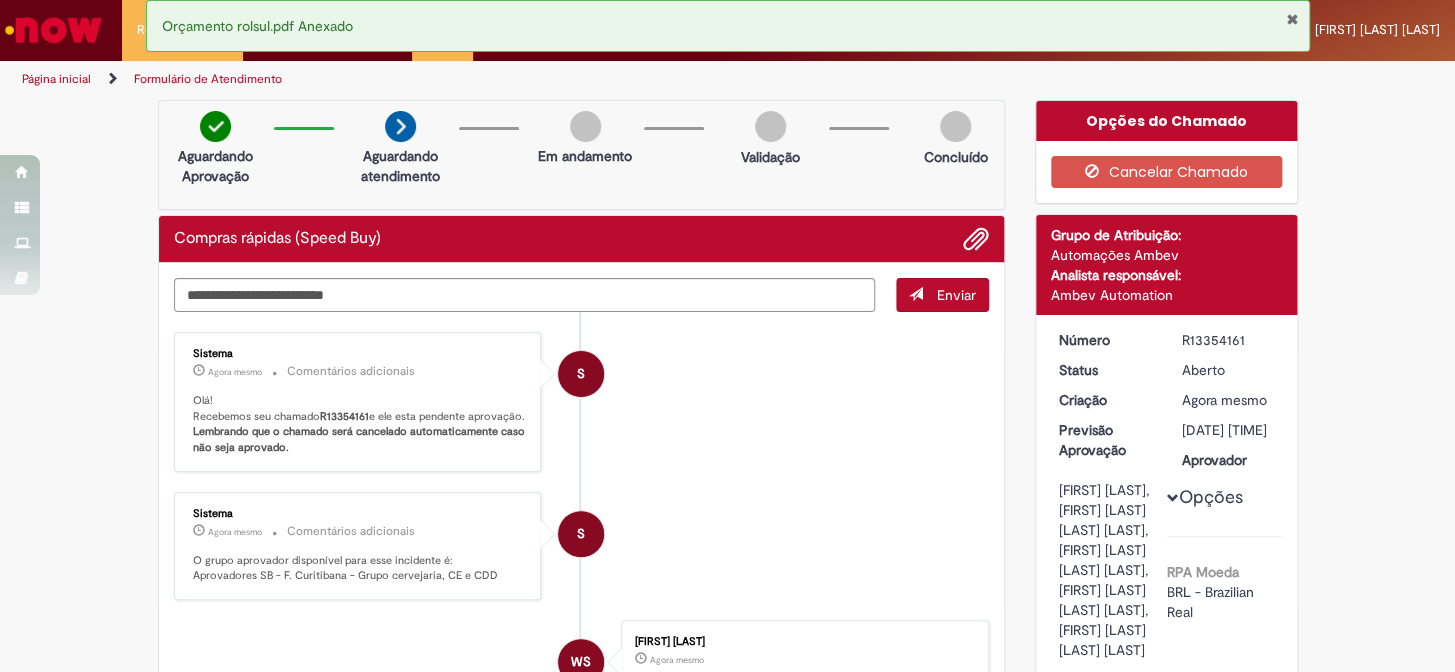 drag, startPoint x: 1238, startPoint y: 336, endPoint x: 1176, endPoint y: 336, distance: 62 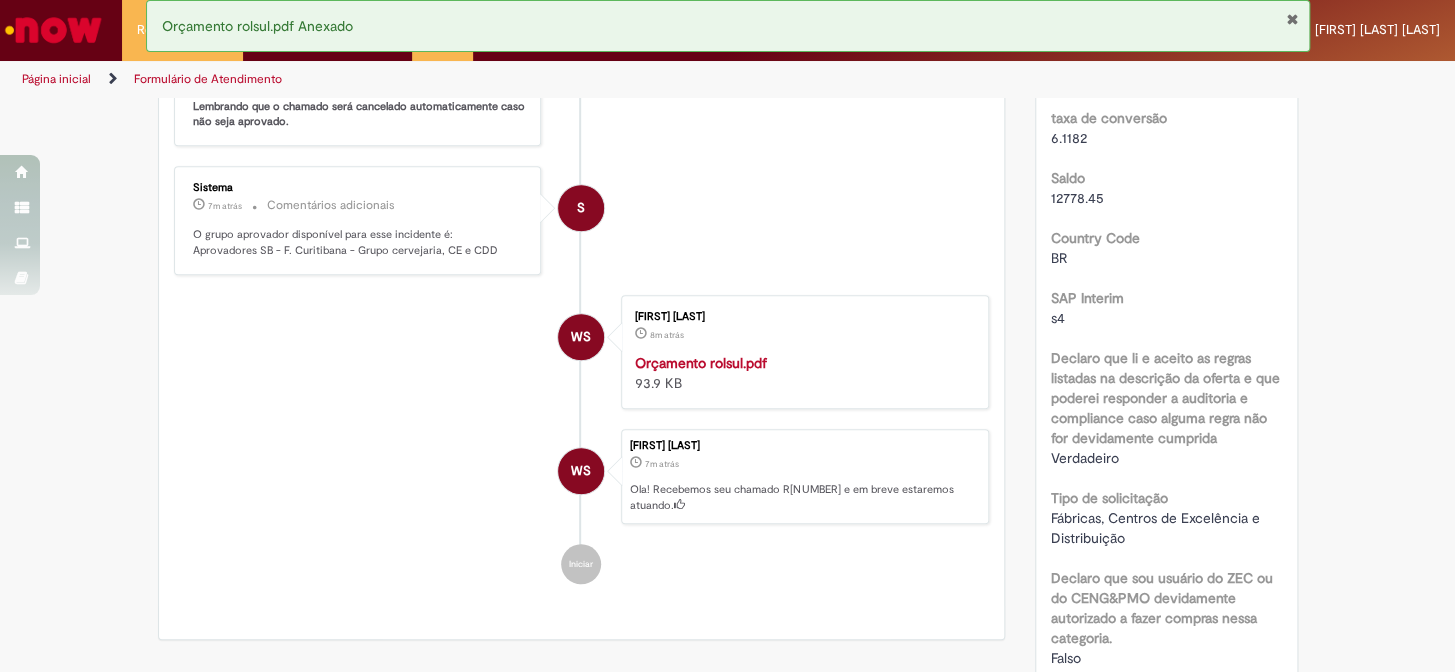 scroll, scrollTop: 0, scrollLeft: 0, axis: both 